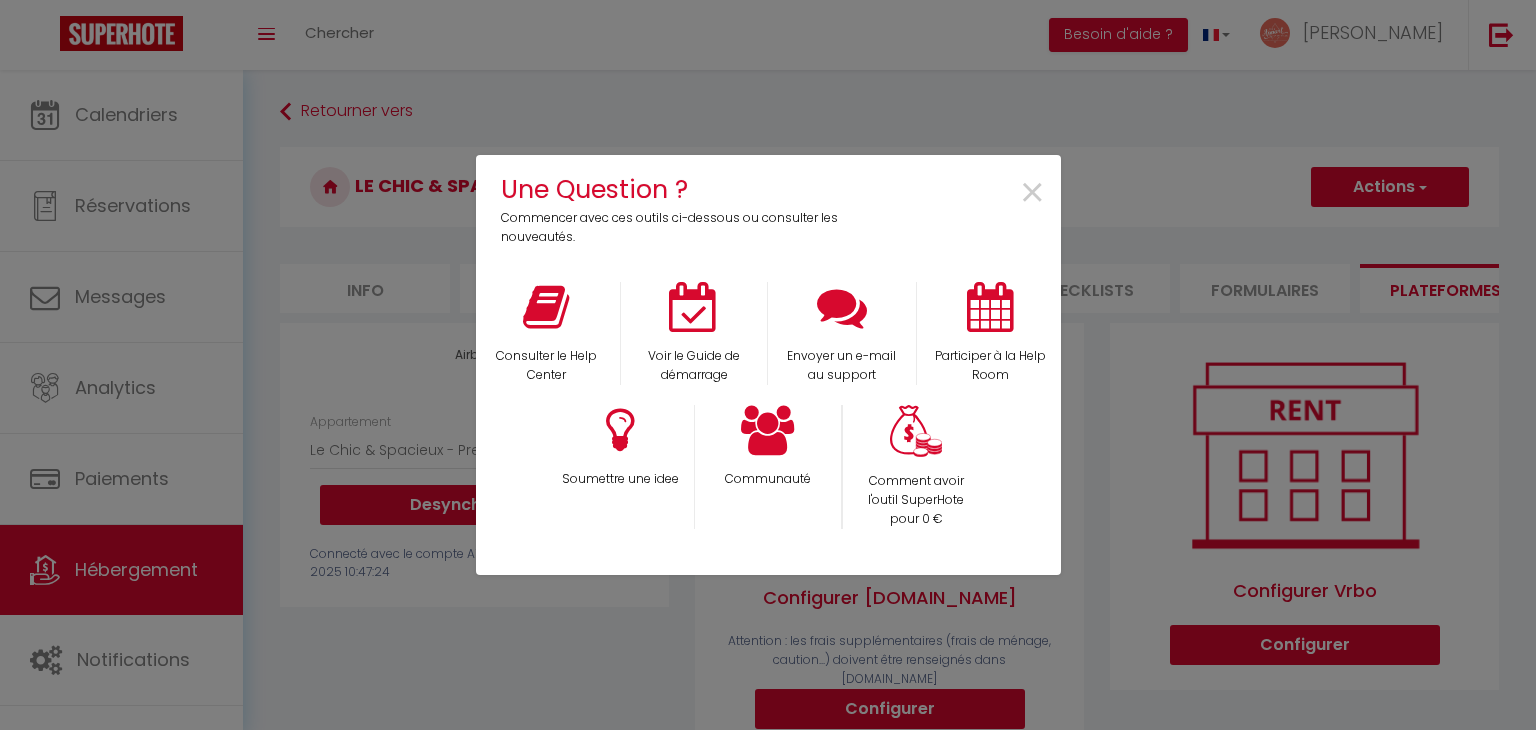select on "4316-1460929497561093360" 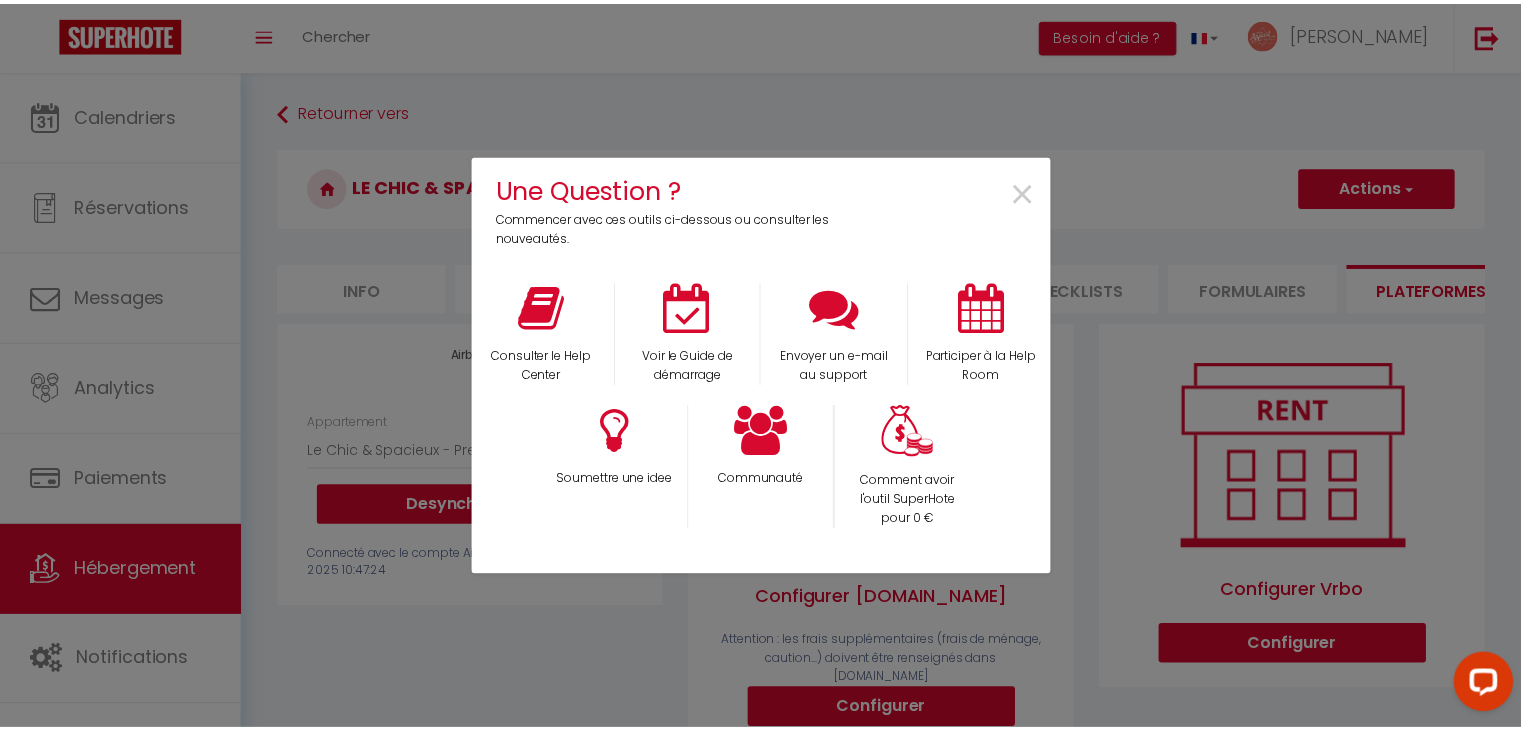 scroll, scrollTop: 0, scrollLeft: 0, axis: both 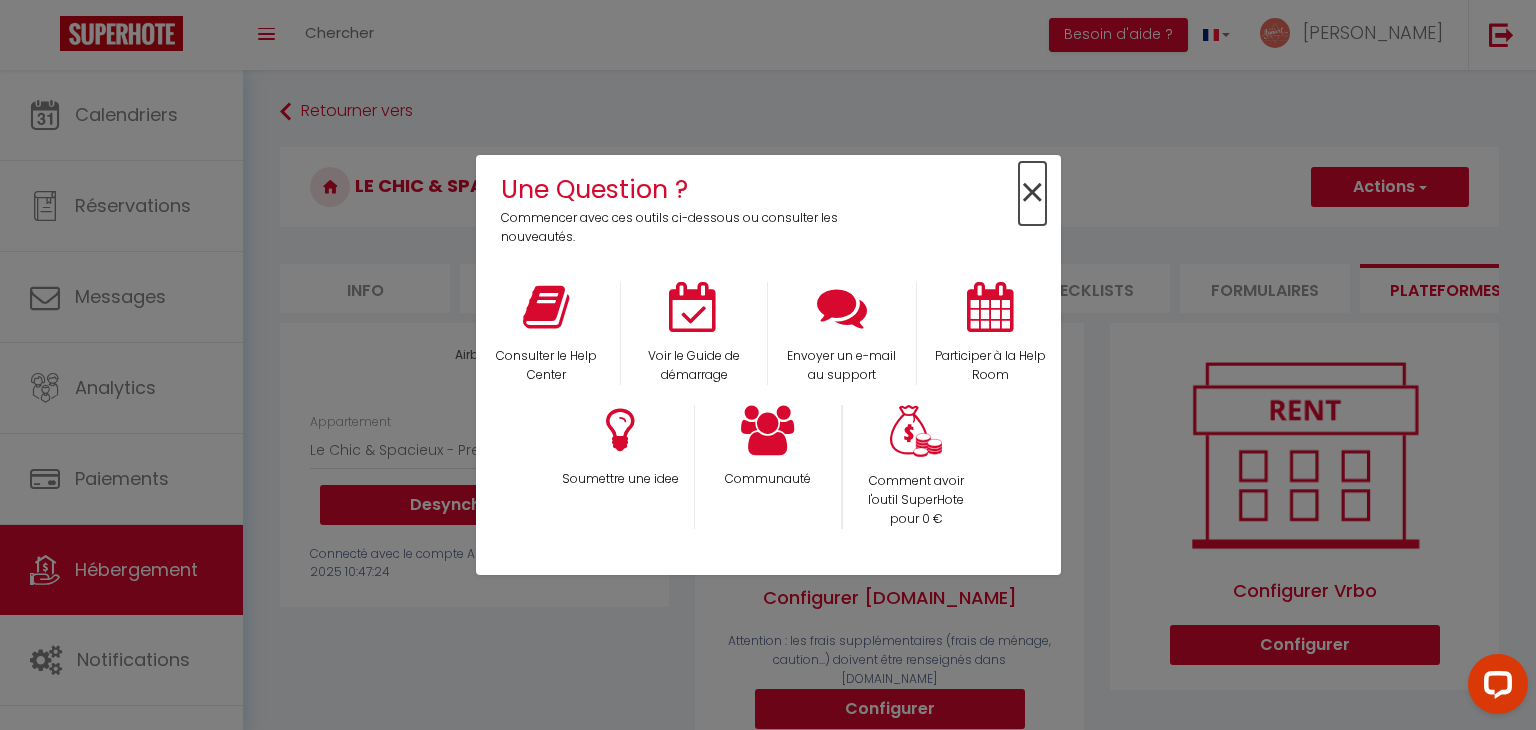 click on "×" at bounding box center (1032, 193) 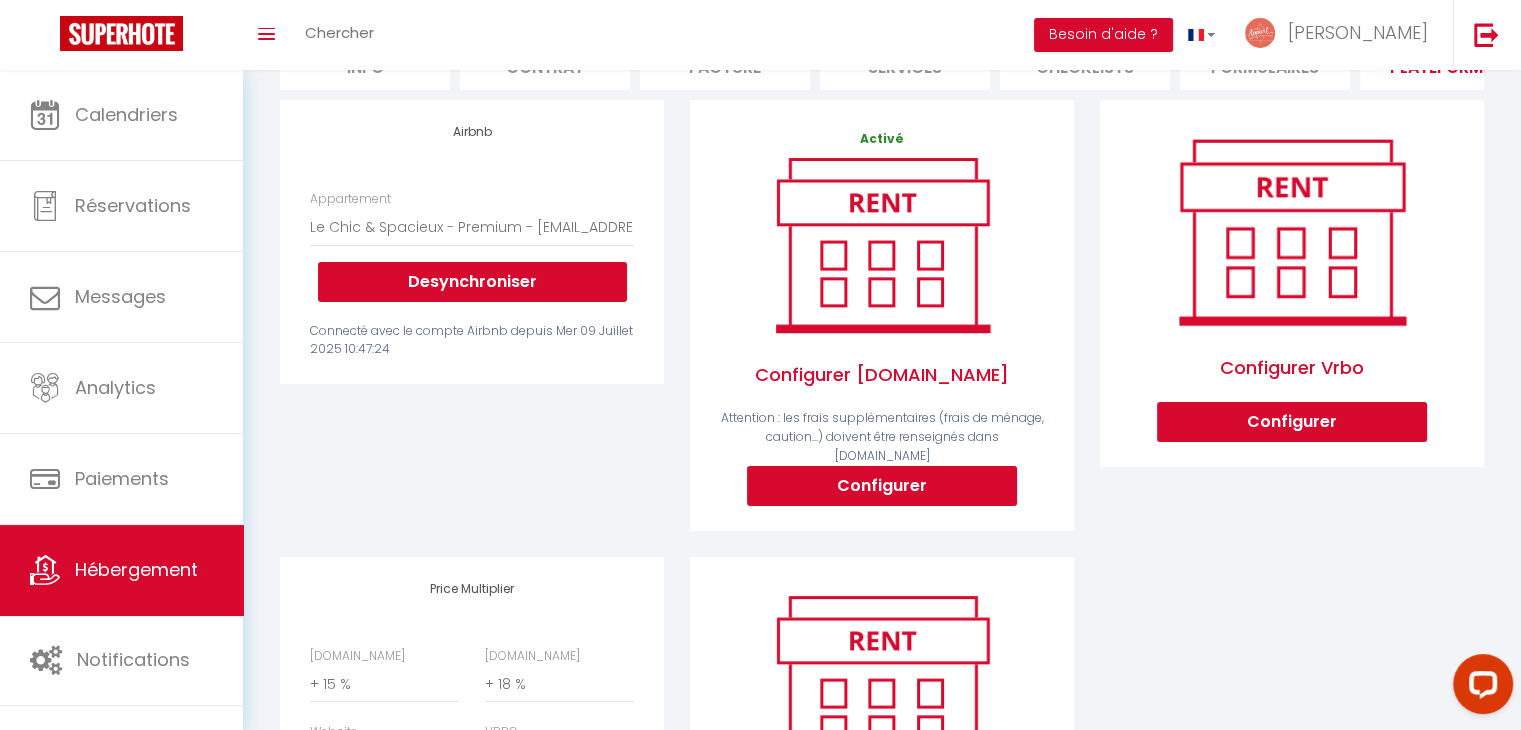 scroll, scrollTop: 224, scrollLeft: 0, axis: vertical 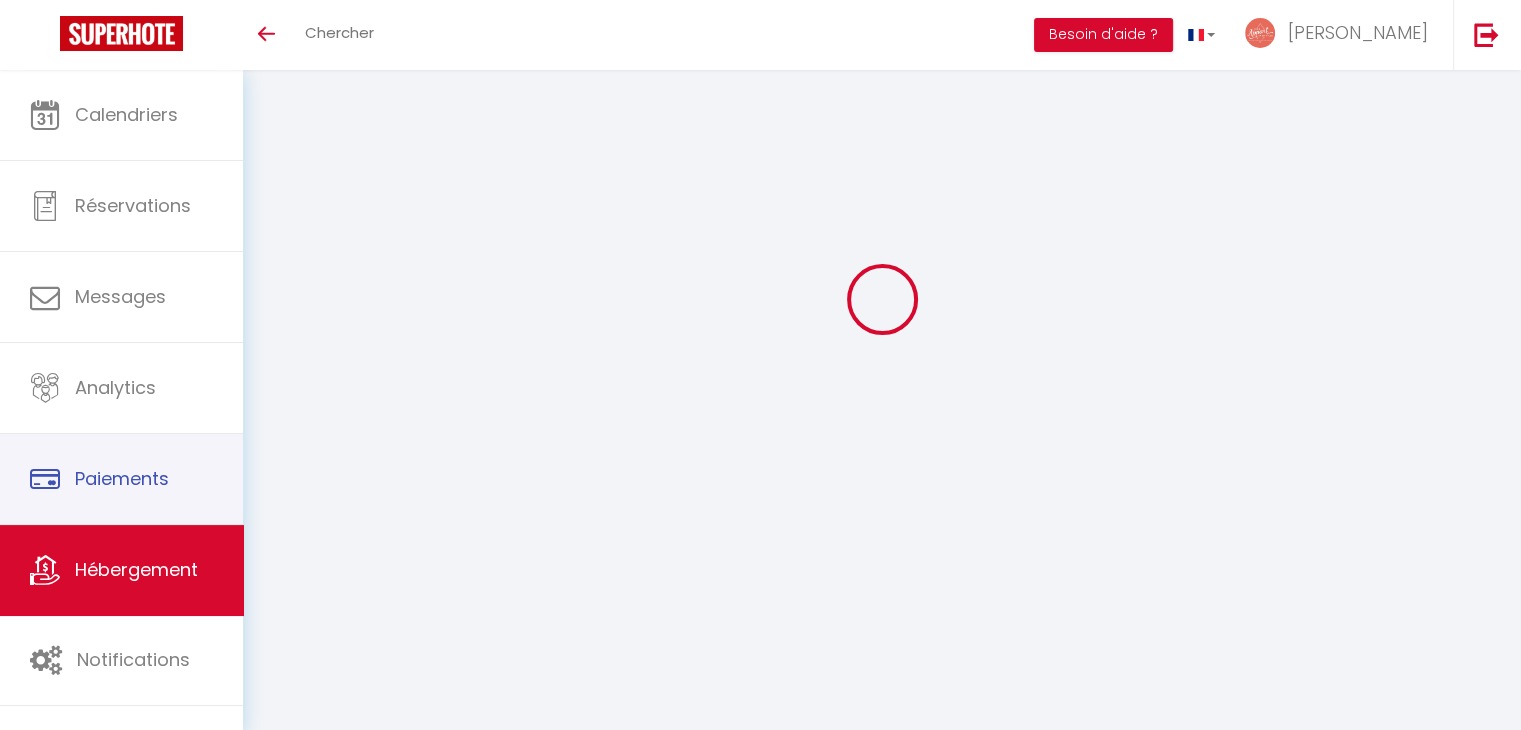 select on "4316-1460929497561093360" 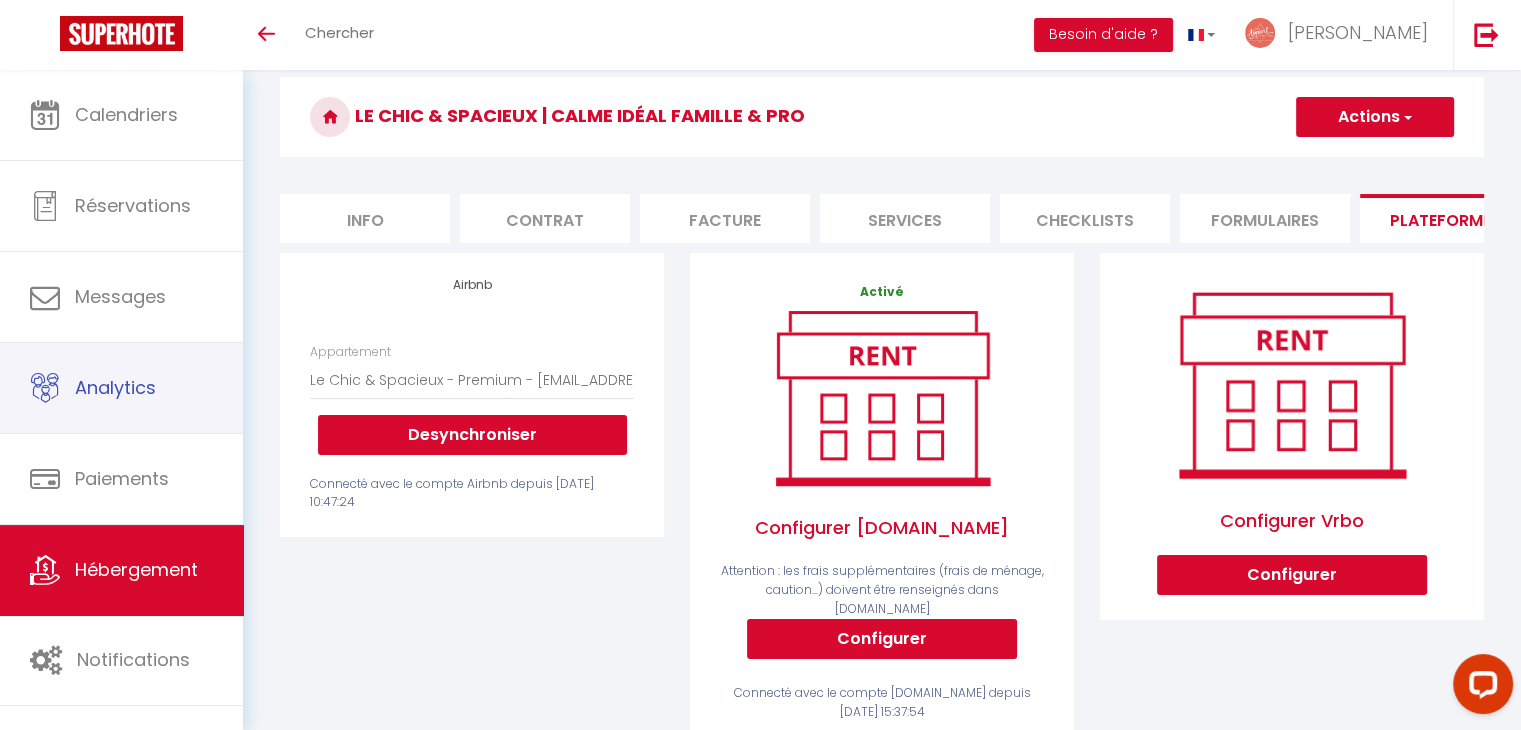 scroll, scrollTop: 0, scrollLeft: 0, axis: both 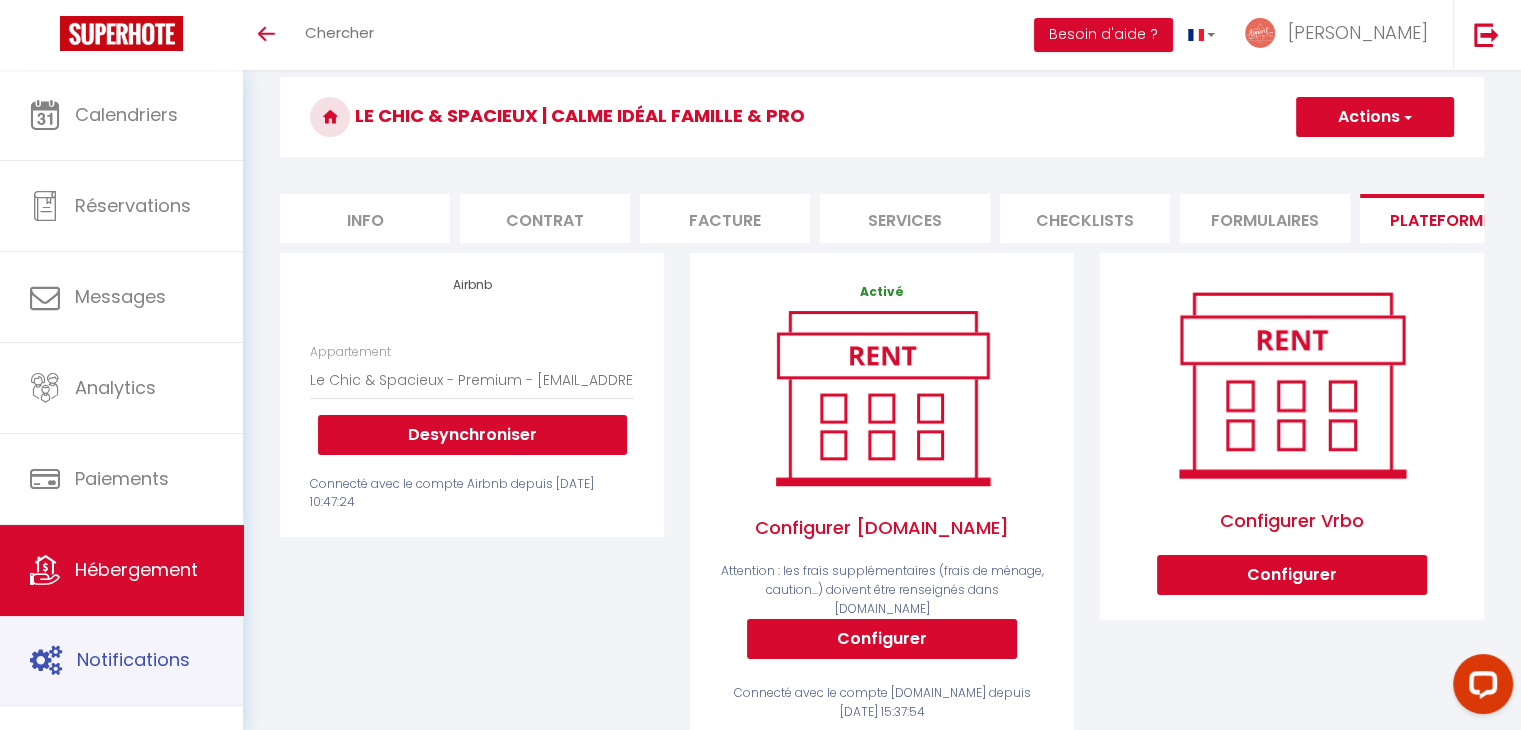 click on "Notifications" at bounding box center [121, 660] 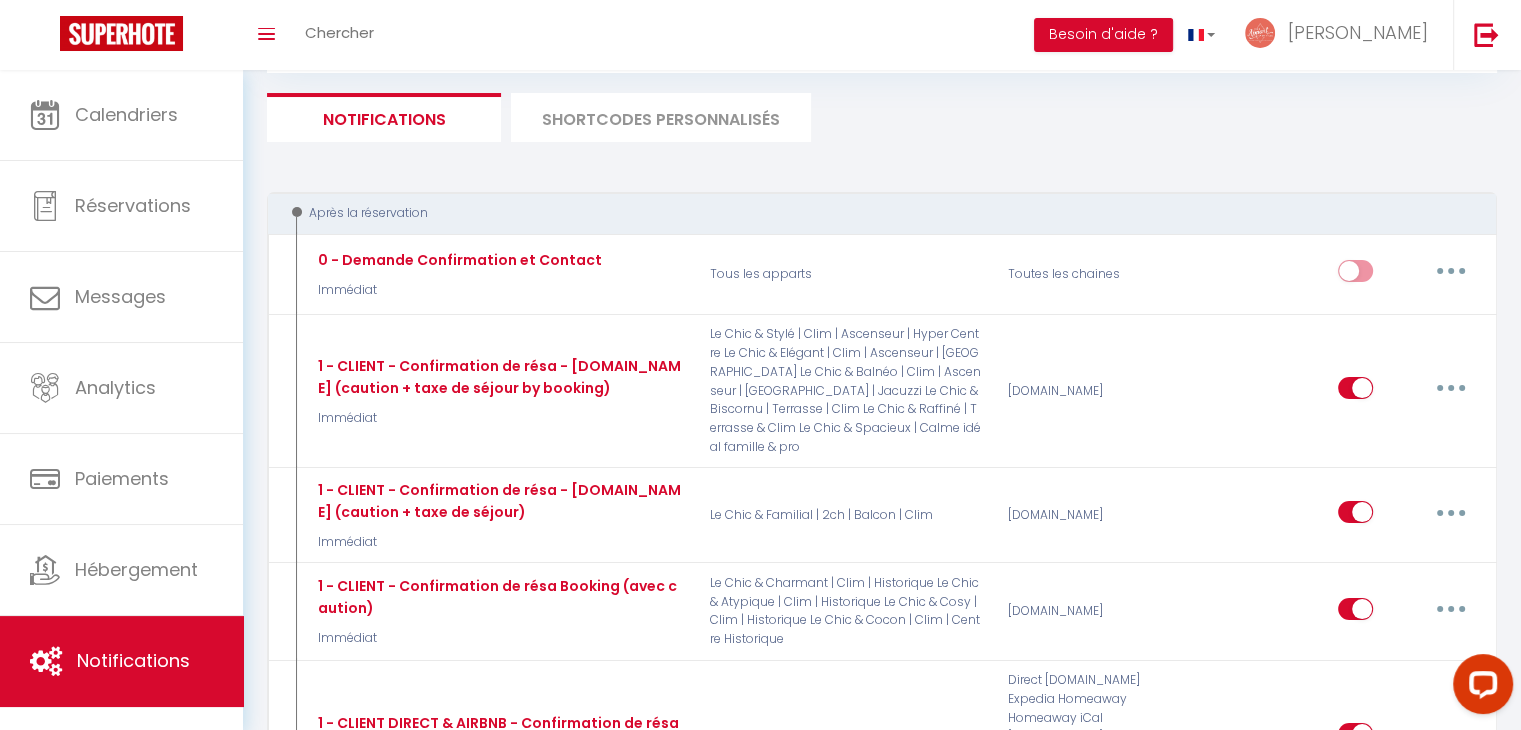 scroll, scrollTop: 122, scrollLeft: 0, axis: vertical 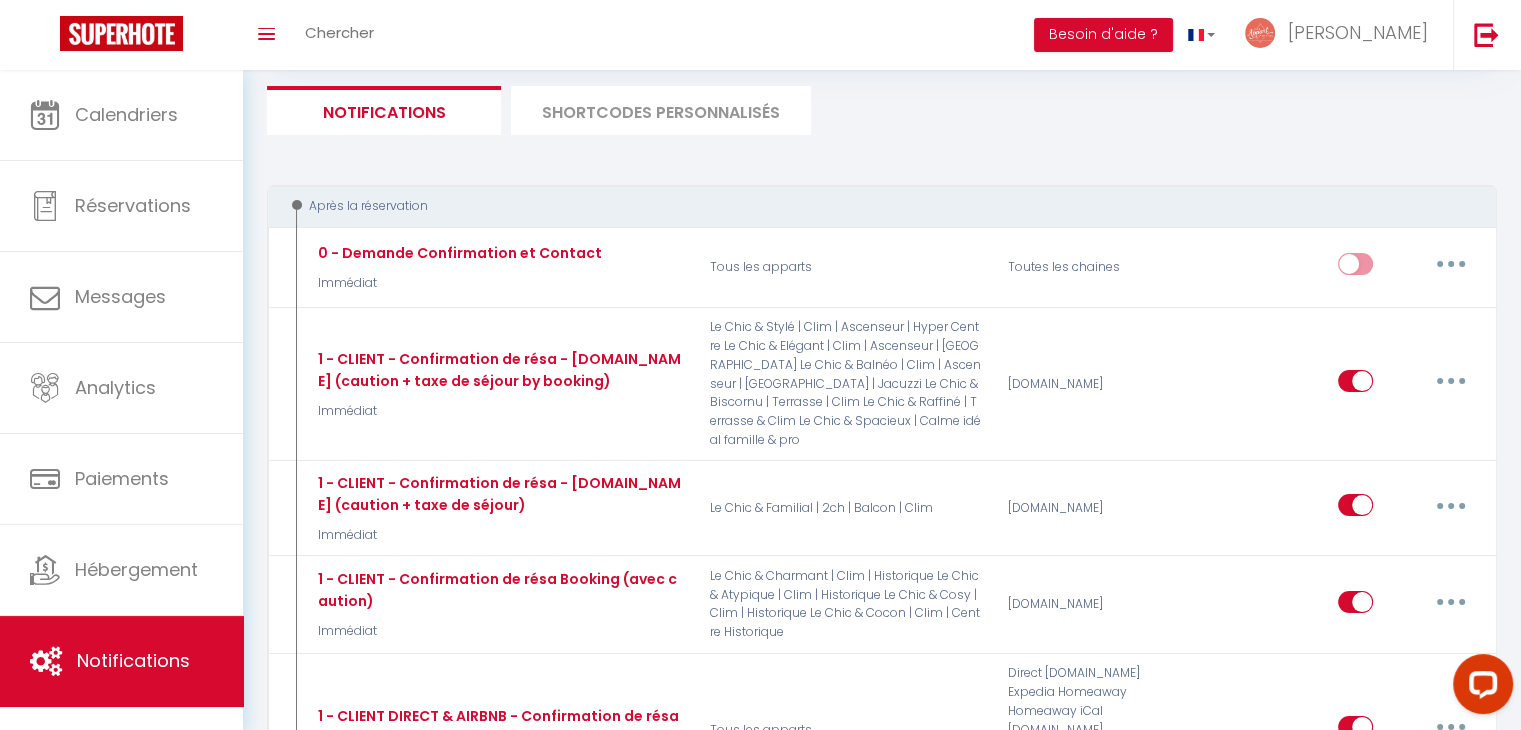 click on "SHORTCODES PERSONNALISÉS" at bounding box center [661, 110] 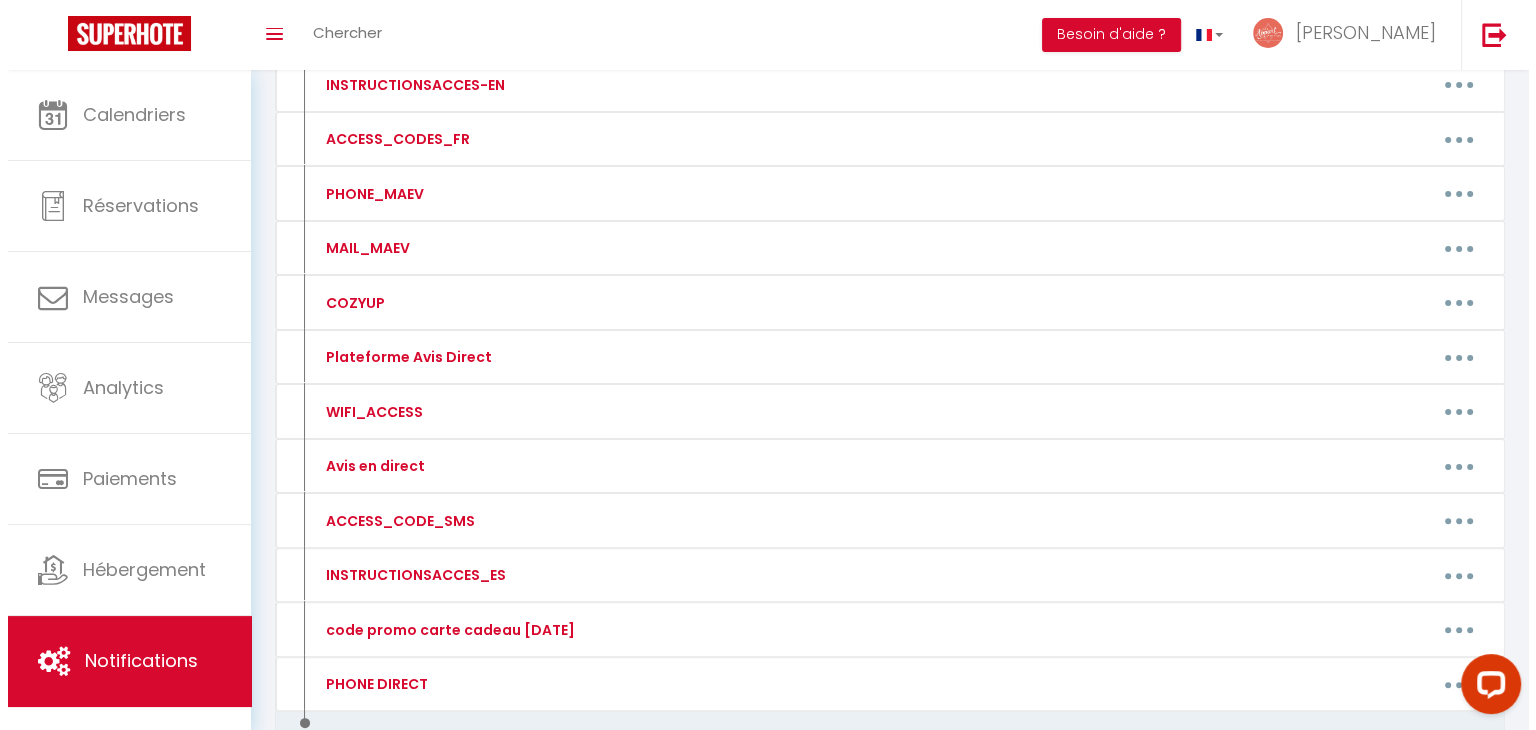 scroll, scrollTop: 424, scrollLeft: 0, axis: vertical 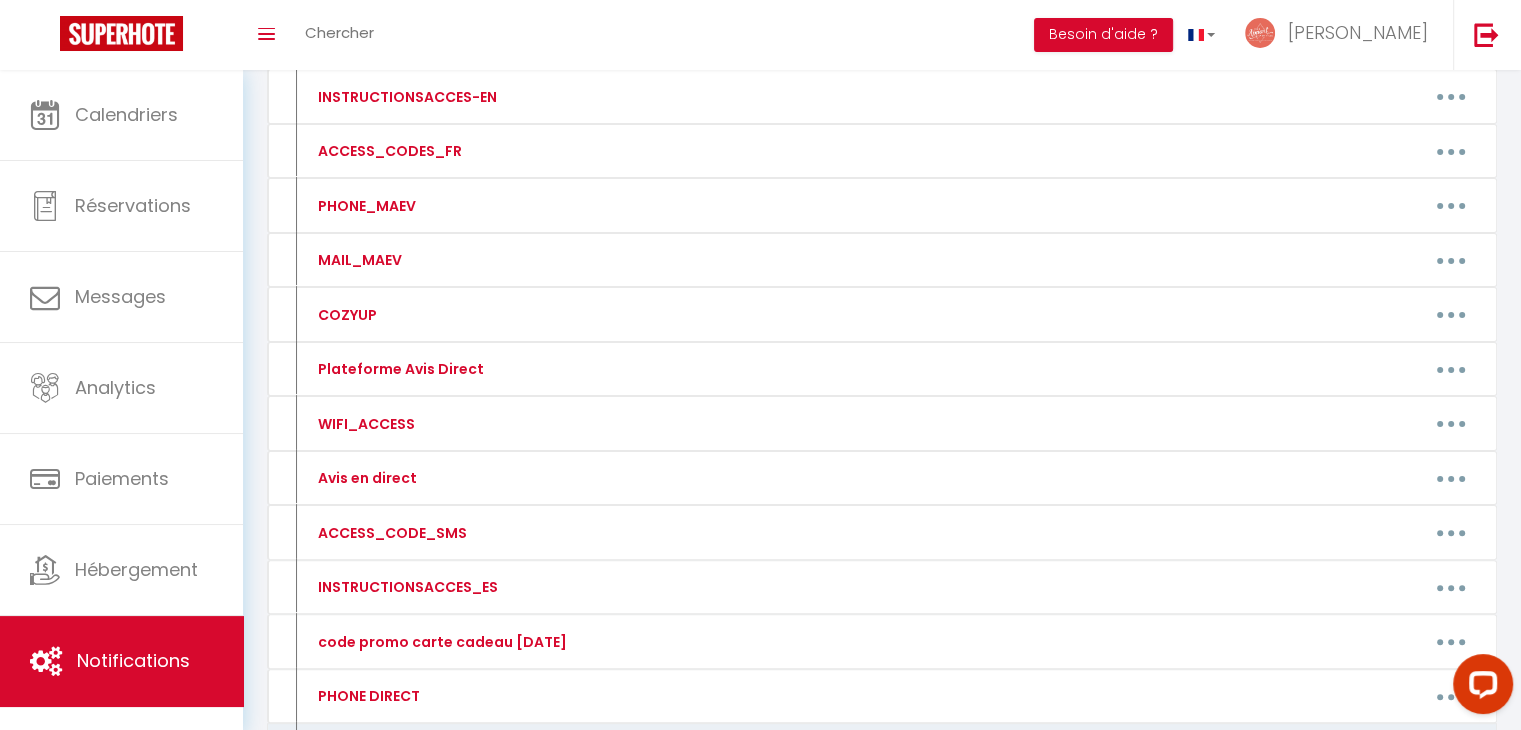 click at bounding box center [1451, 533] 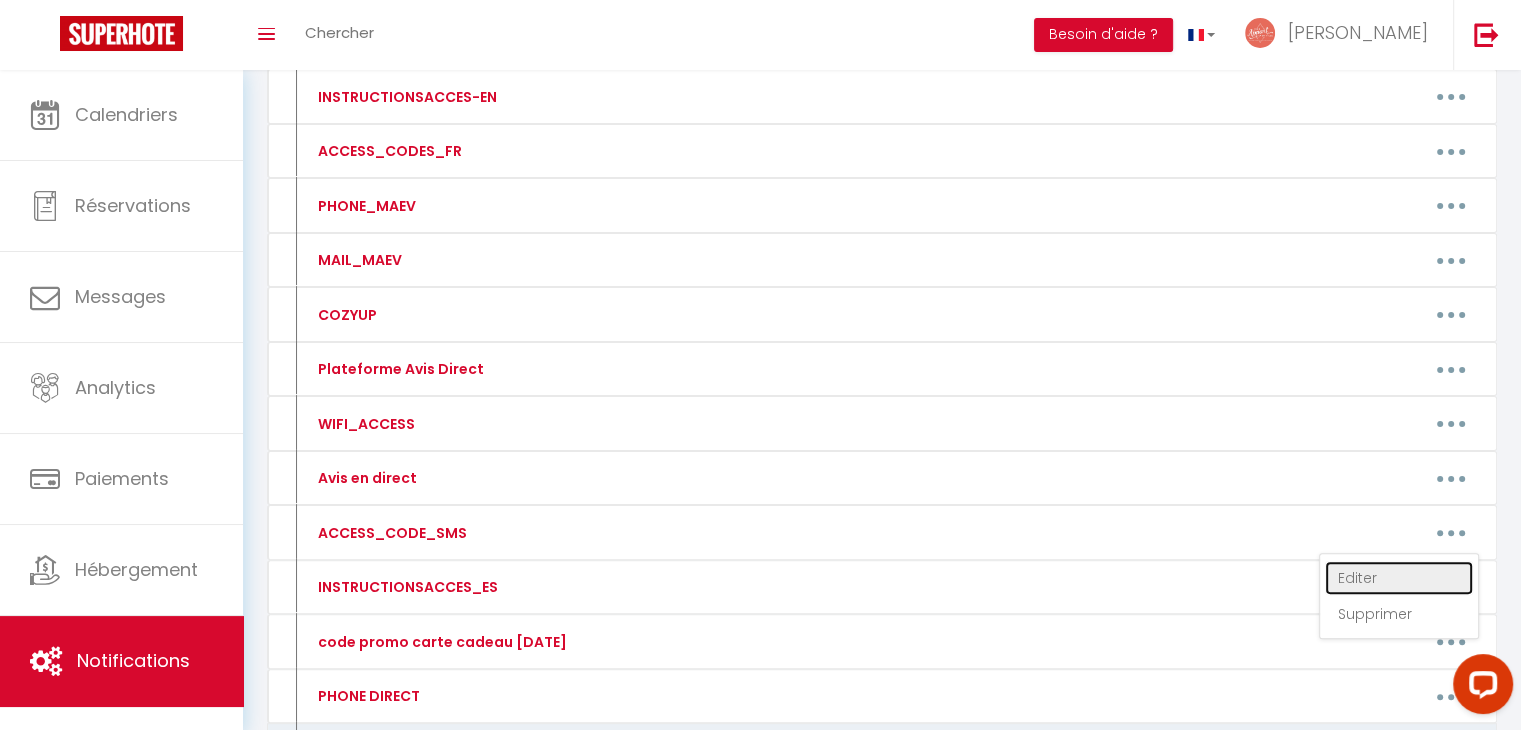 click on "Editer" at bounding box center (1399, 578) 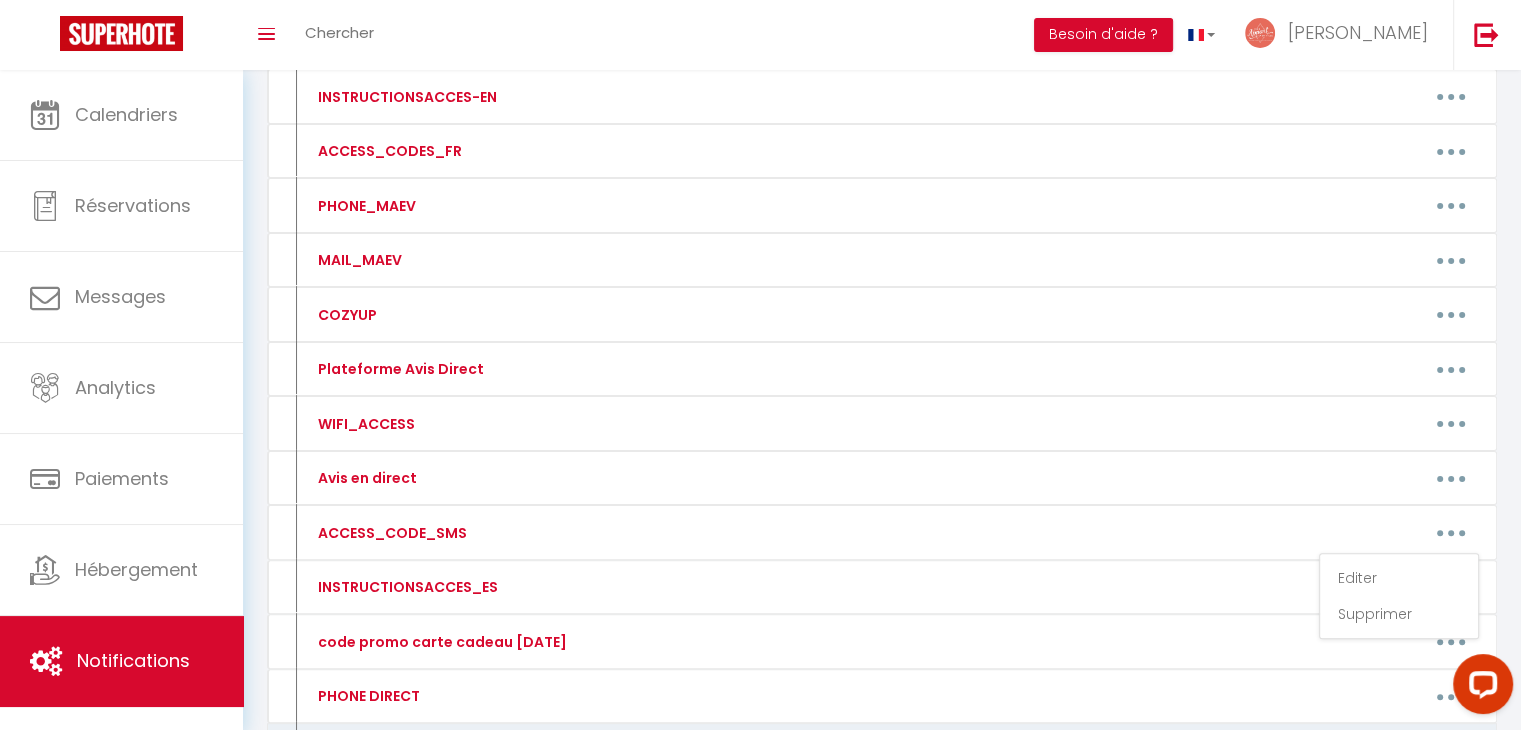 type on "ACCESS_CODE_SMS" 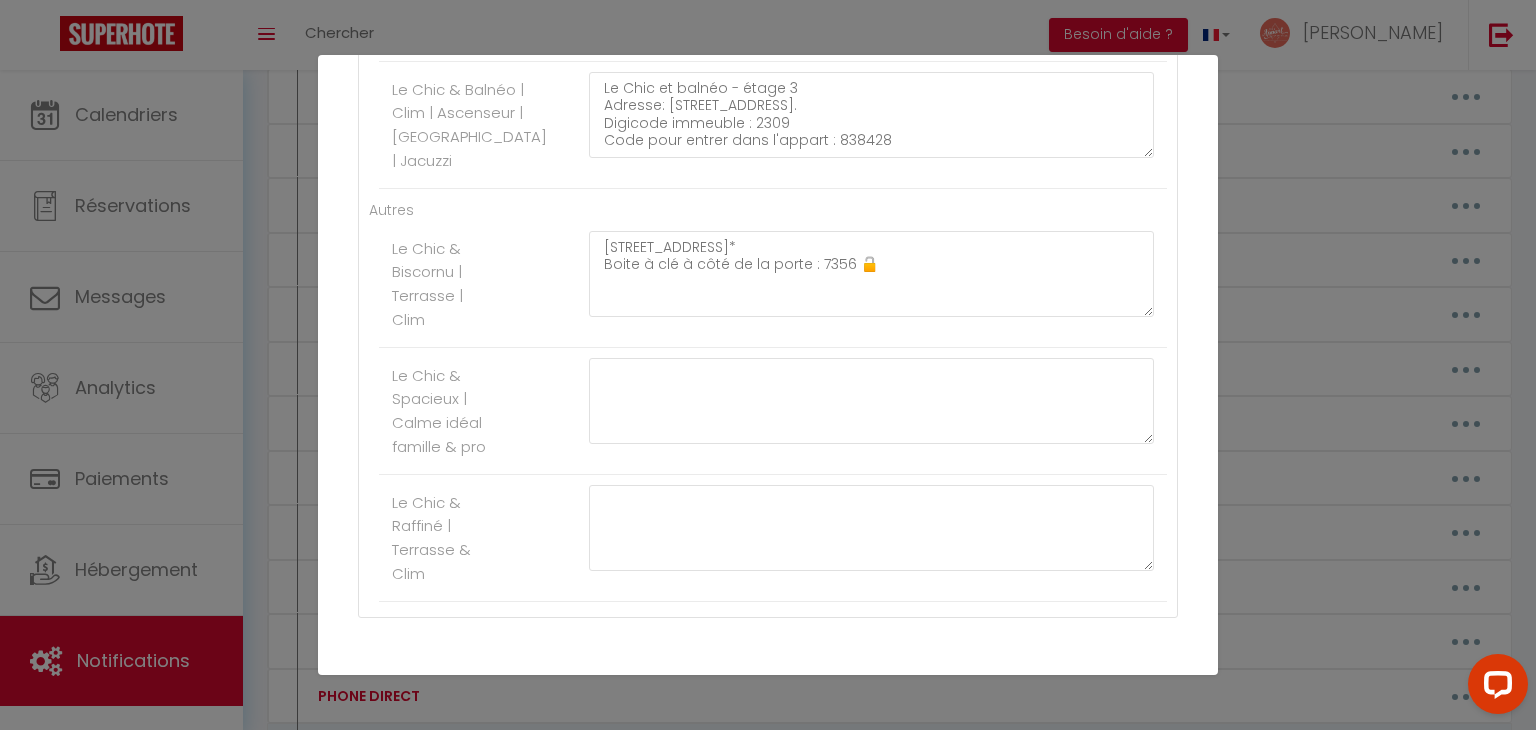 scroll, scrollTop: 1470, scrollLeft: 0, axis: vertical 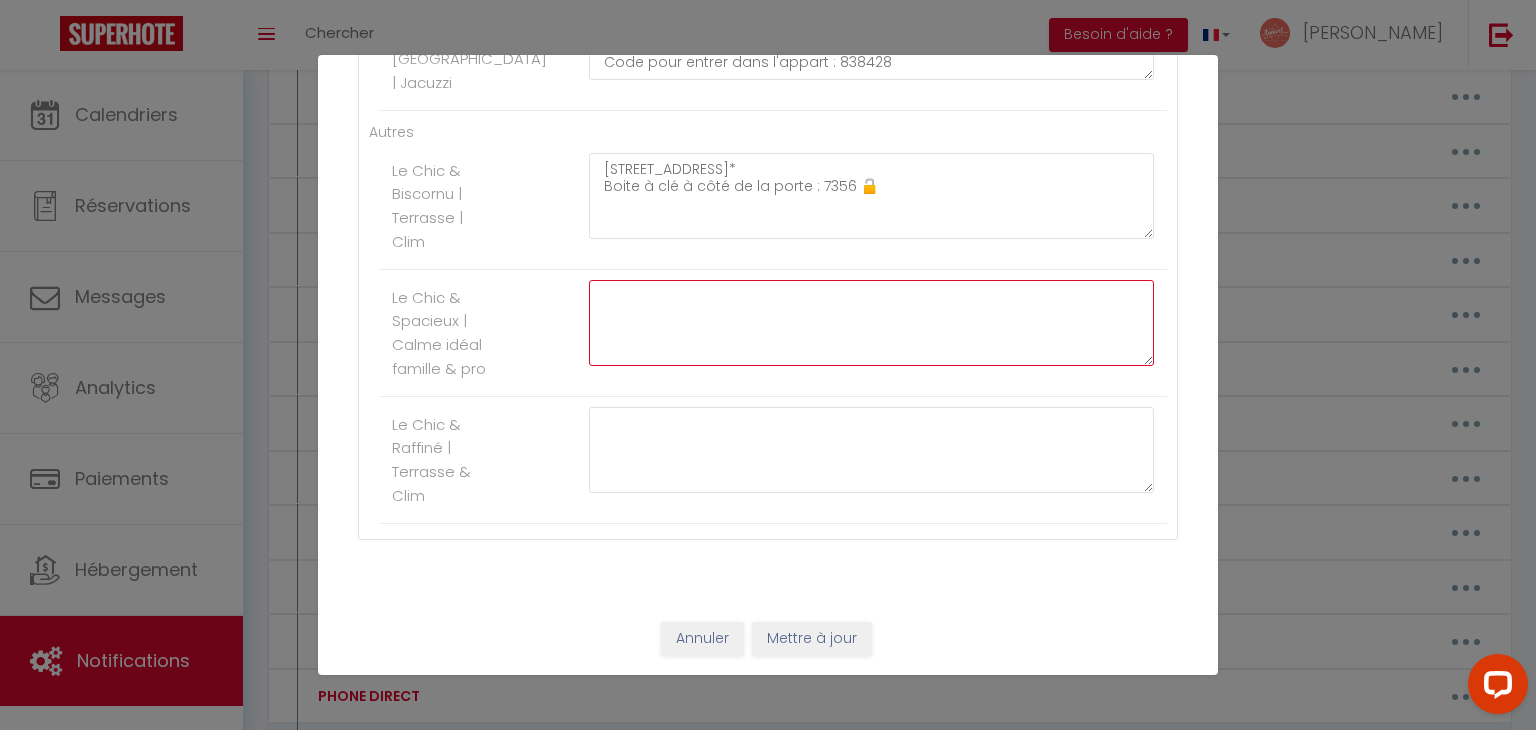 click at bounding box center [871, -789] 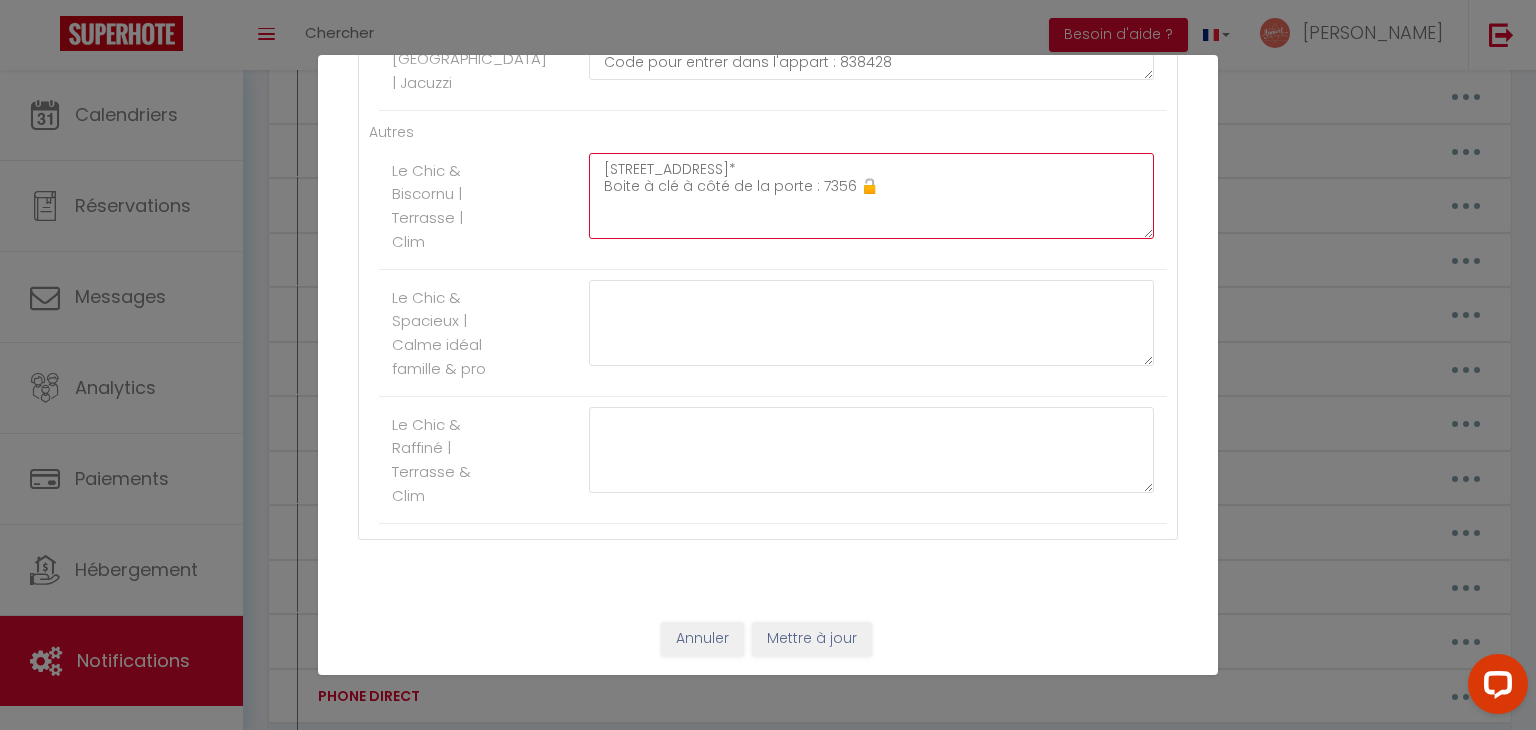 click on "51 Bis rue de strasbourg 24000 Périgueux
Digicode 2601*
Boite à clé à côté de la porte : 7356 🔓" at bounding box center [871, -916] 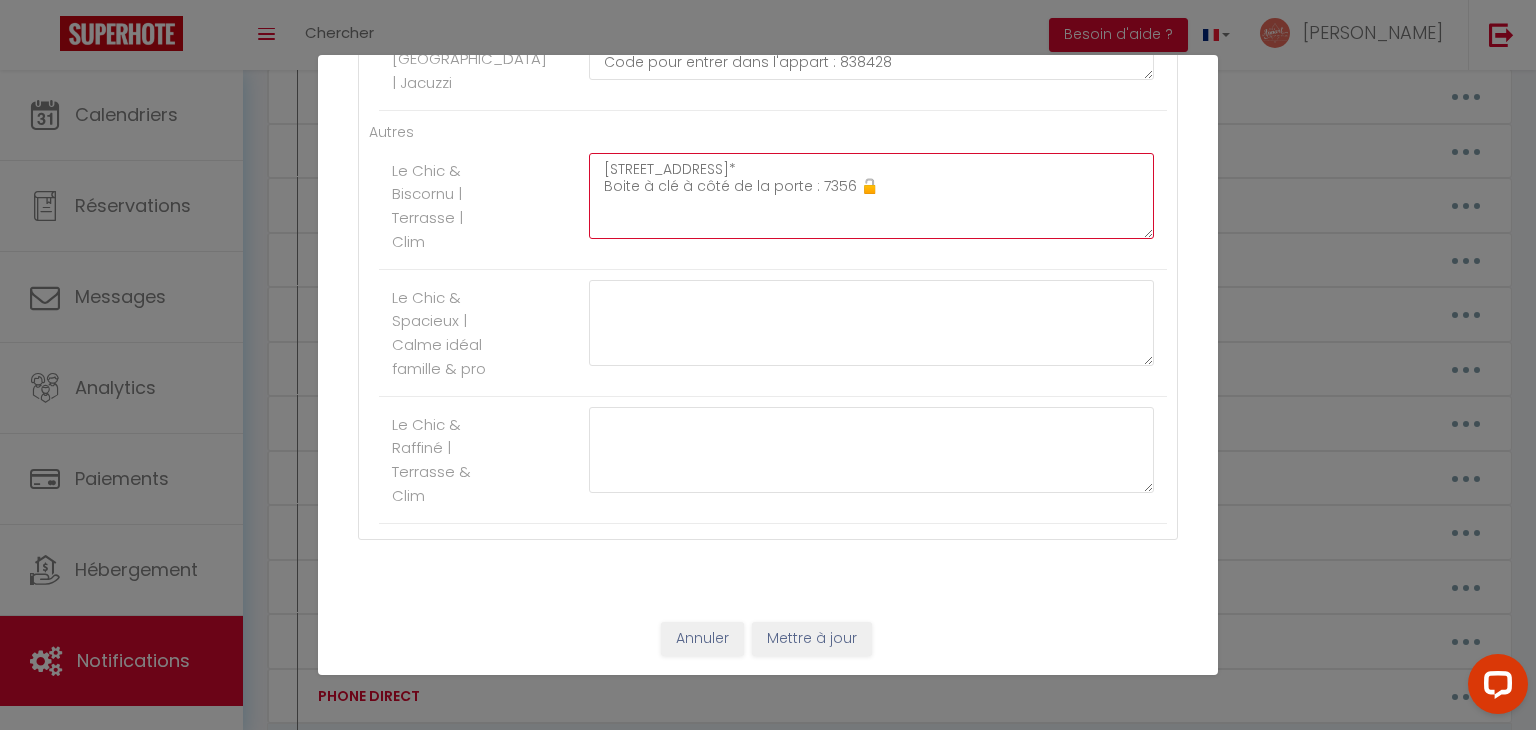click on "51 Bis rue de strasbourg 24000 Périgueux
Digicode 2601*
Boite à clé à côté de la porte : 7356 🔓" at bounding box center (871, -916) 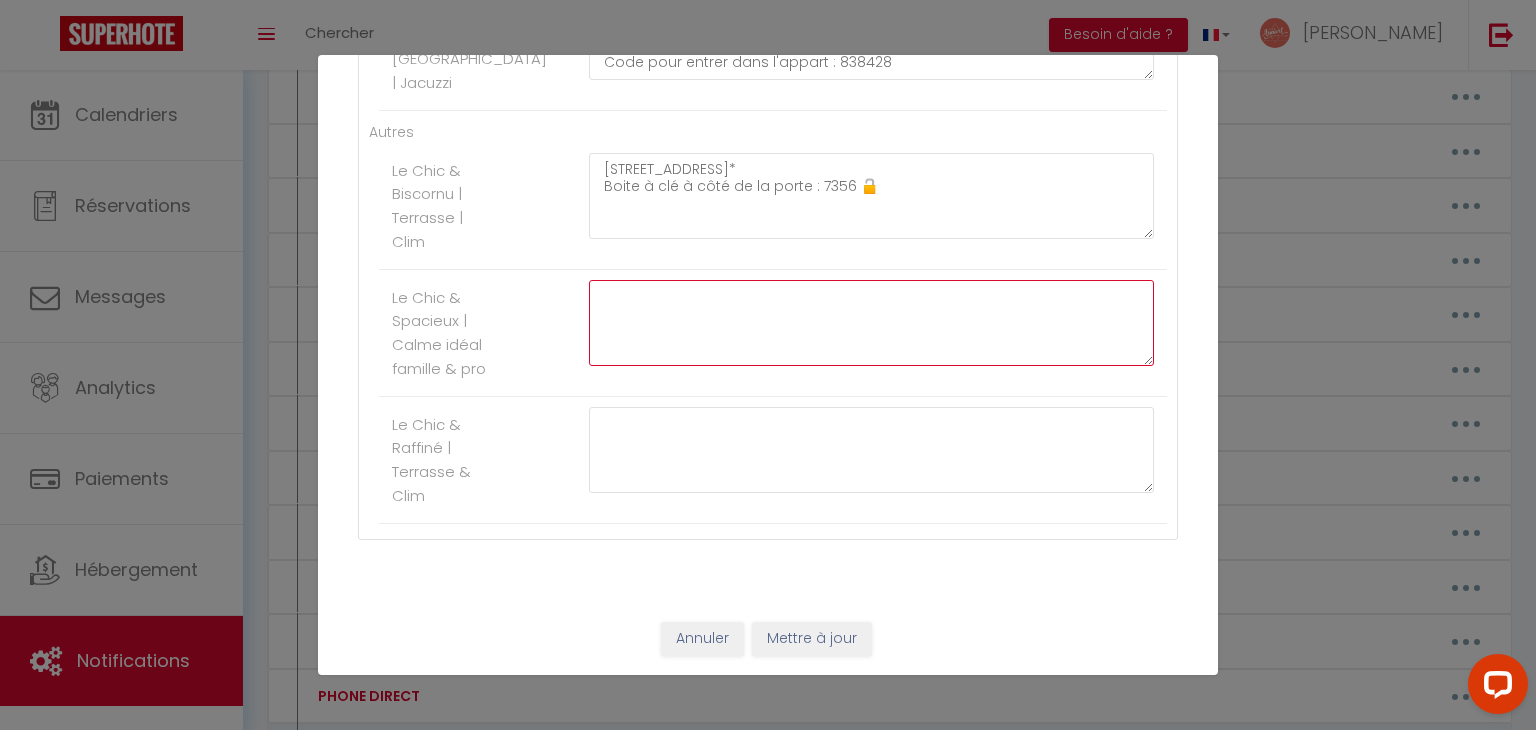 click at bounding box center (871, -789) 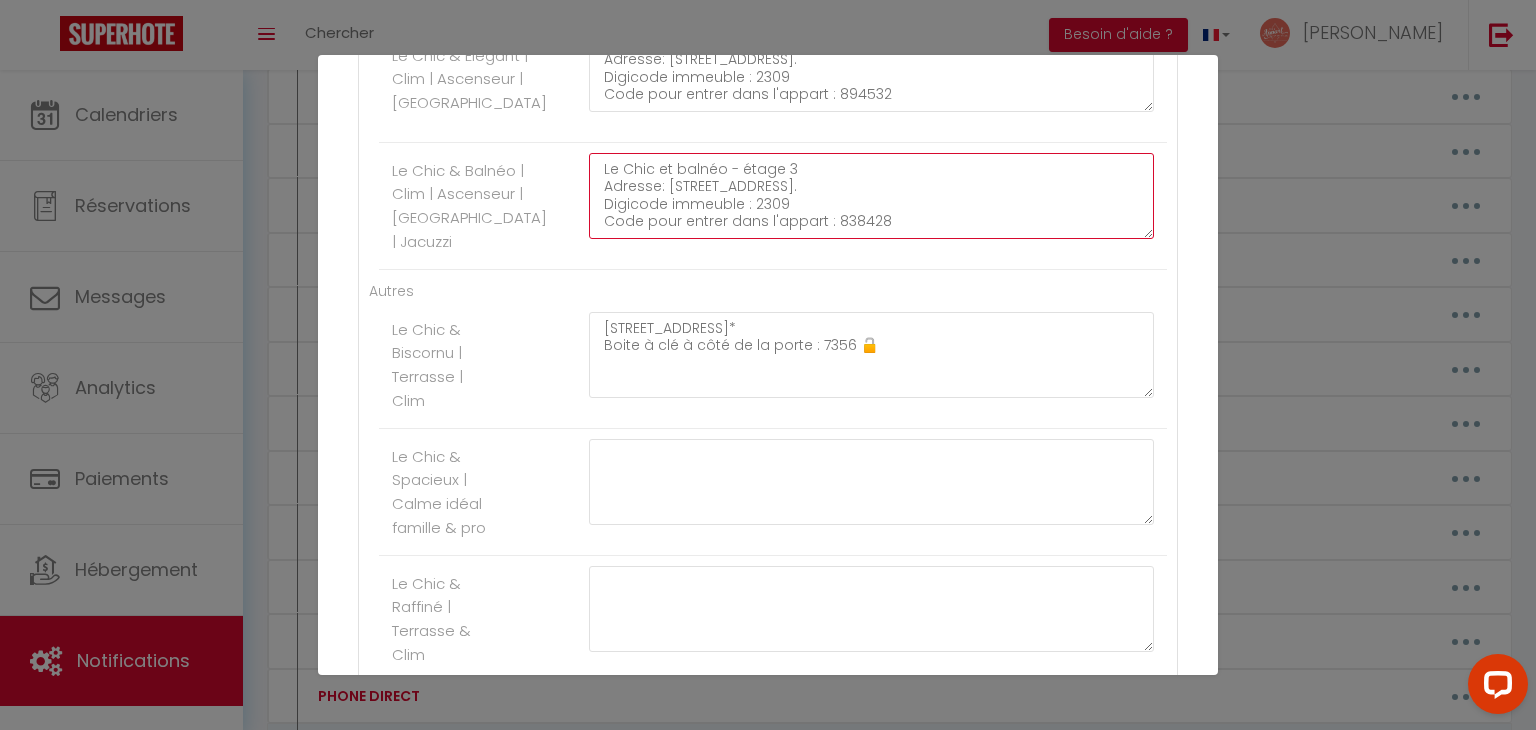 drag, startPoint x: 600, startPoint y: 169, endPoint x: 935, endPoint y: 251, distance: 344.88983 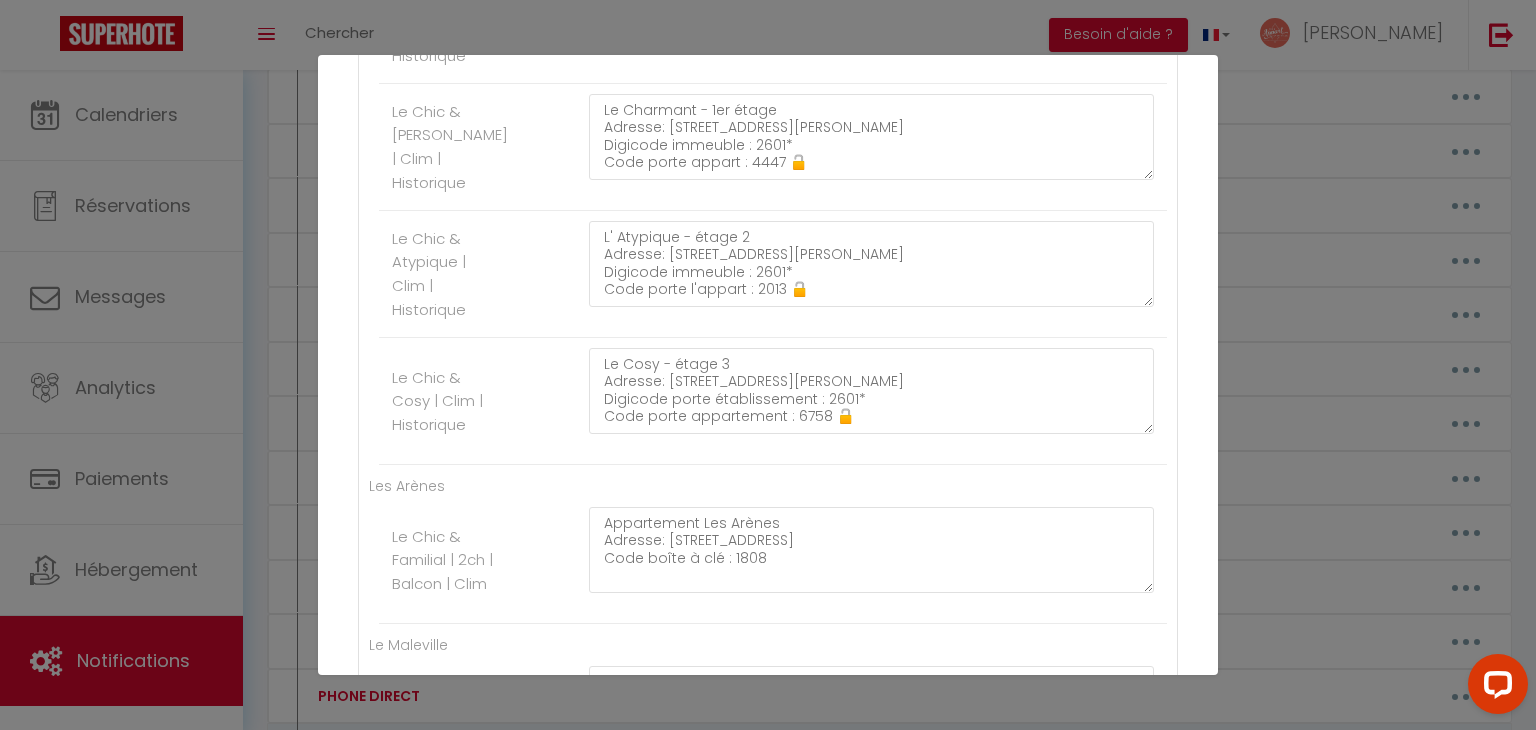 scroll, scrollTop: 538, scrollLeft: 0, axis: vertical 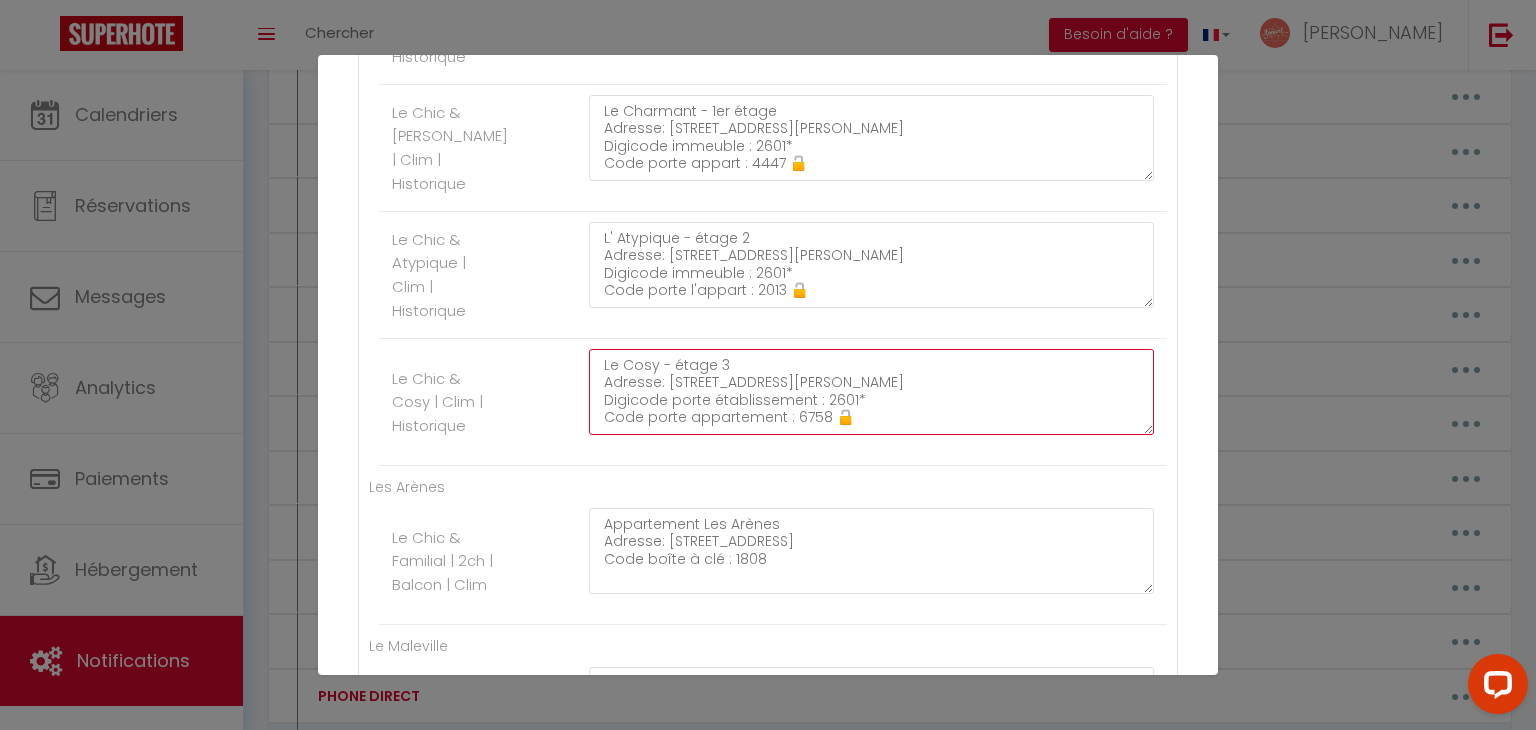 drag, startPoint x: 595, startPoint y: 364, endPoint x: 968, endPoint y: 441, distance: 380.8648 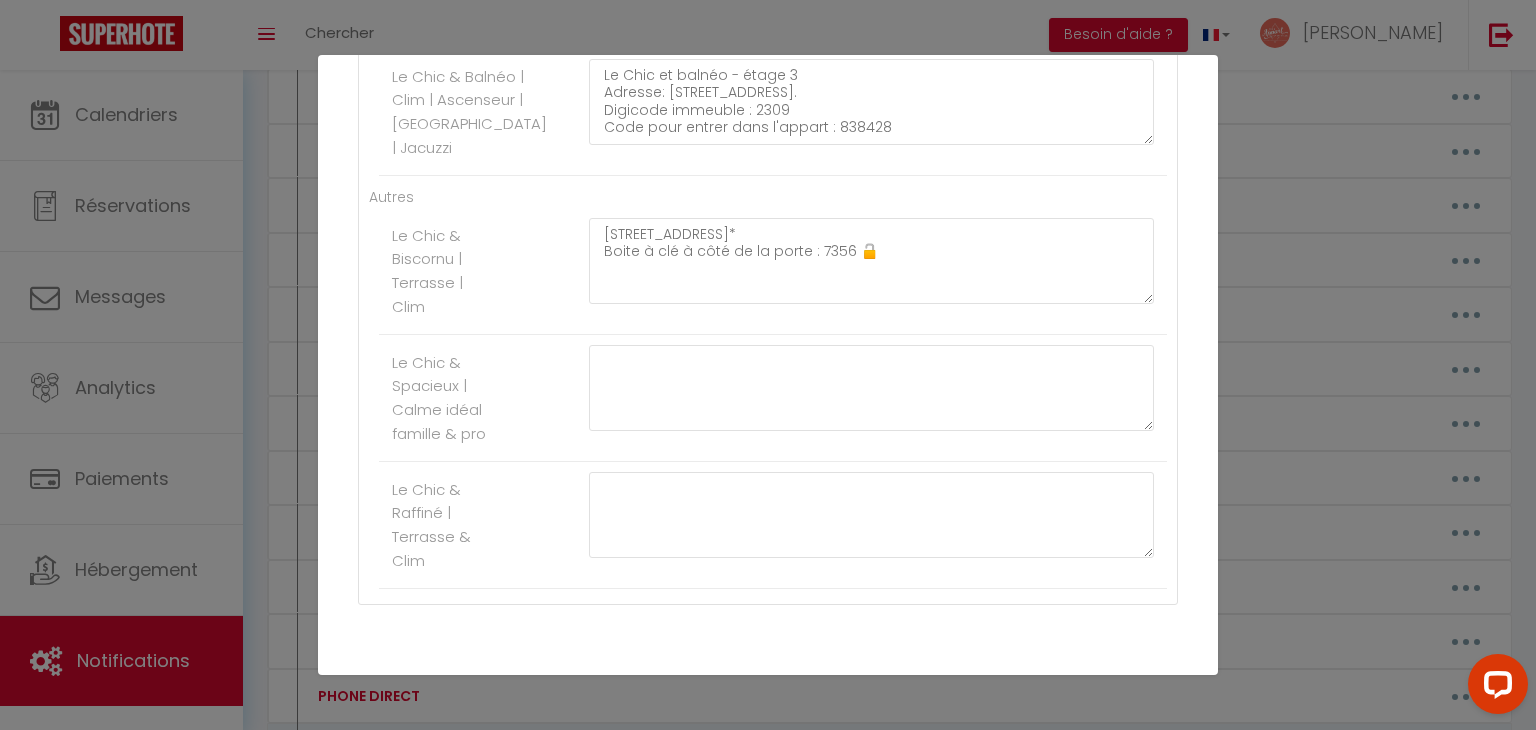 scroll, scrollTop: 1423, scrollLeft: 0, axis: vertical 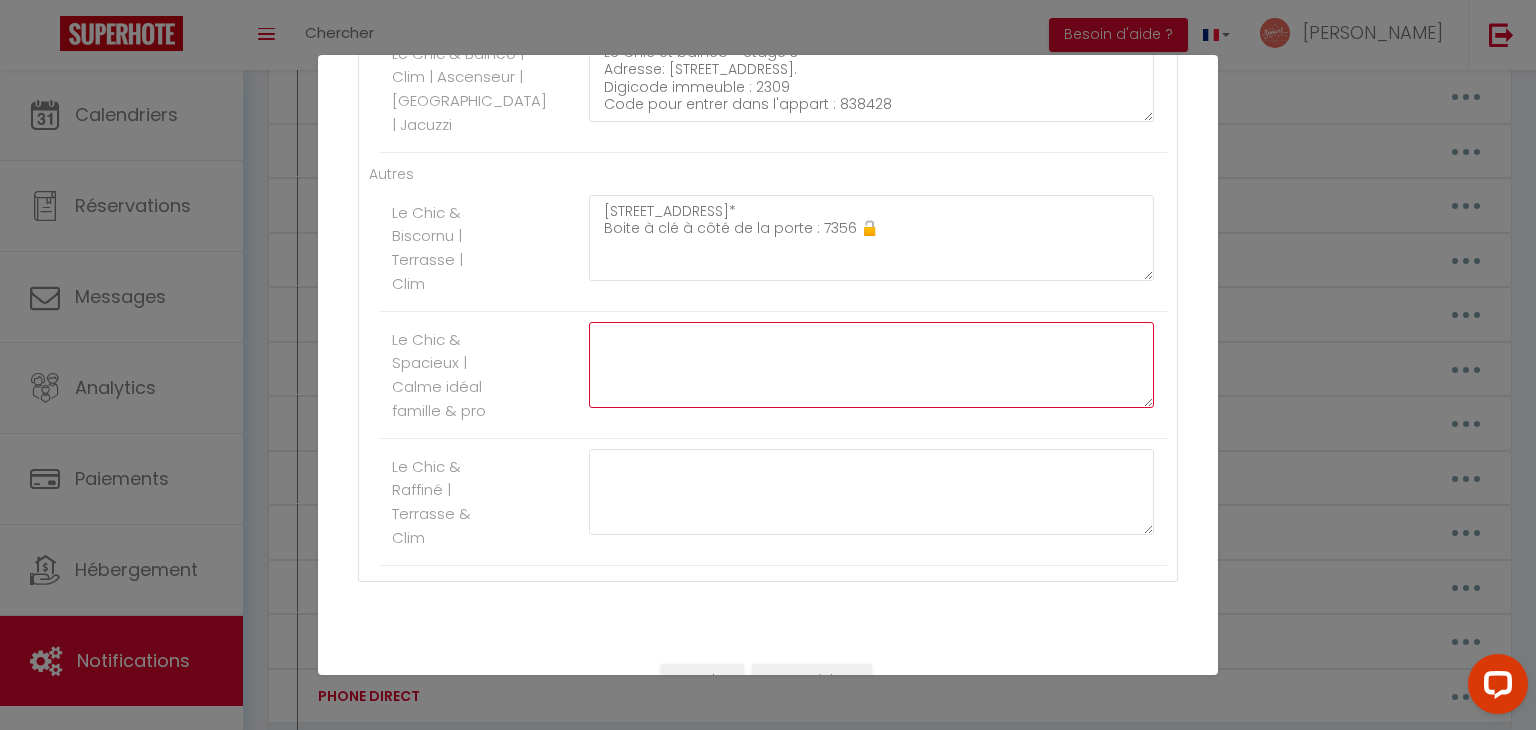click at bounding box center (871, -747) 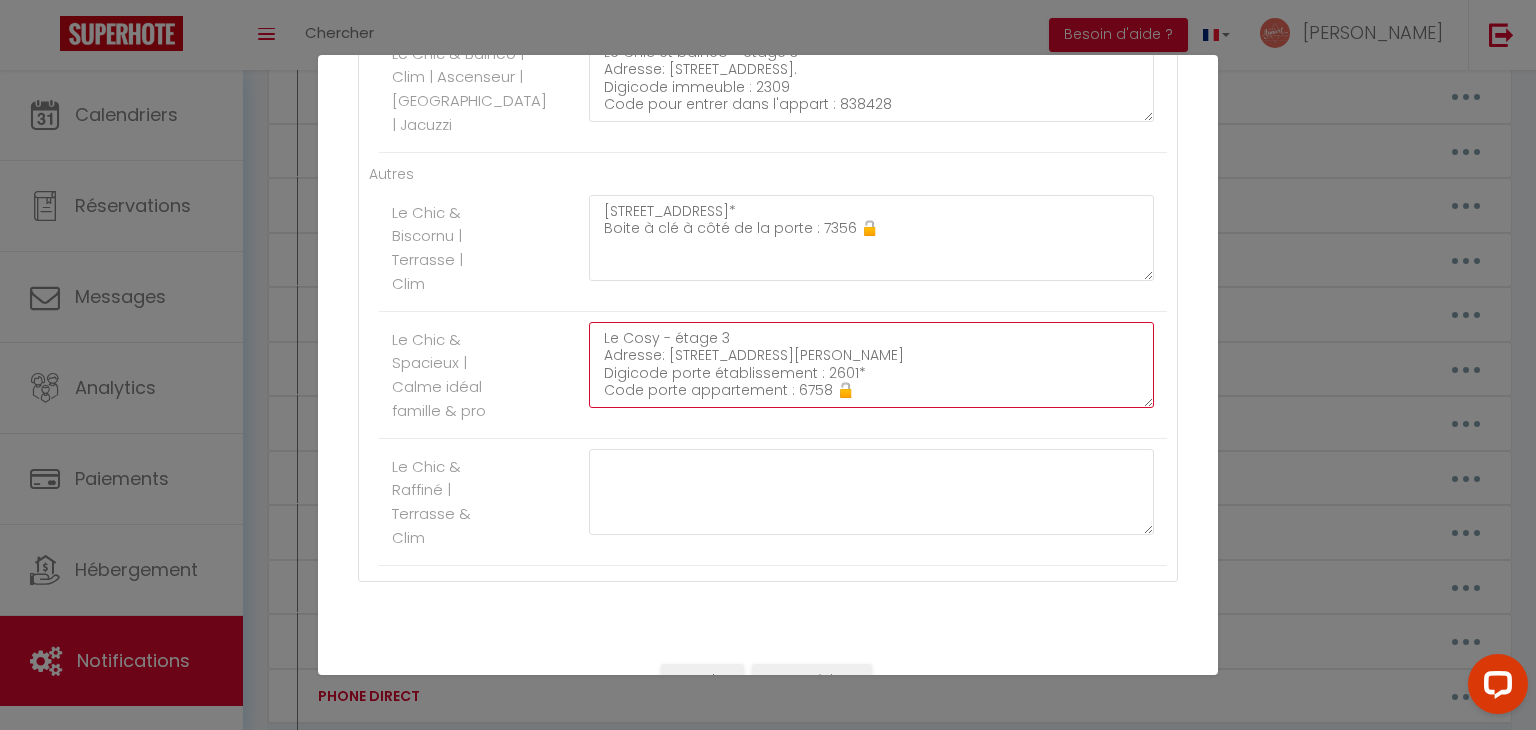 type on "Le Cosy - étage 3
Adresse: 2 rue Sainte Marthe, 24000 Périgueux
Digicode porte établissement : 2601*
Code porte appartement : 6758 🔓" 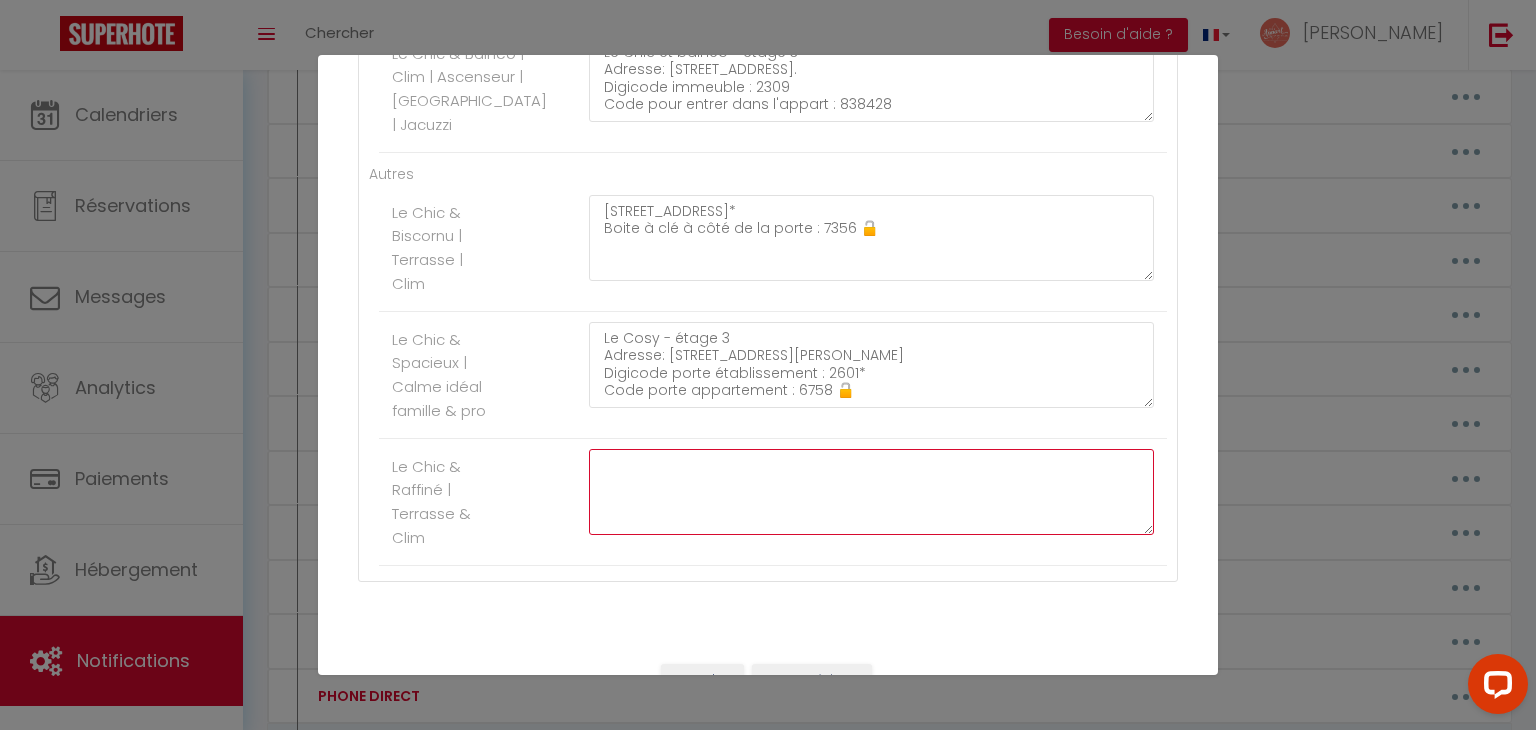 click at bounding box center (871, -620) 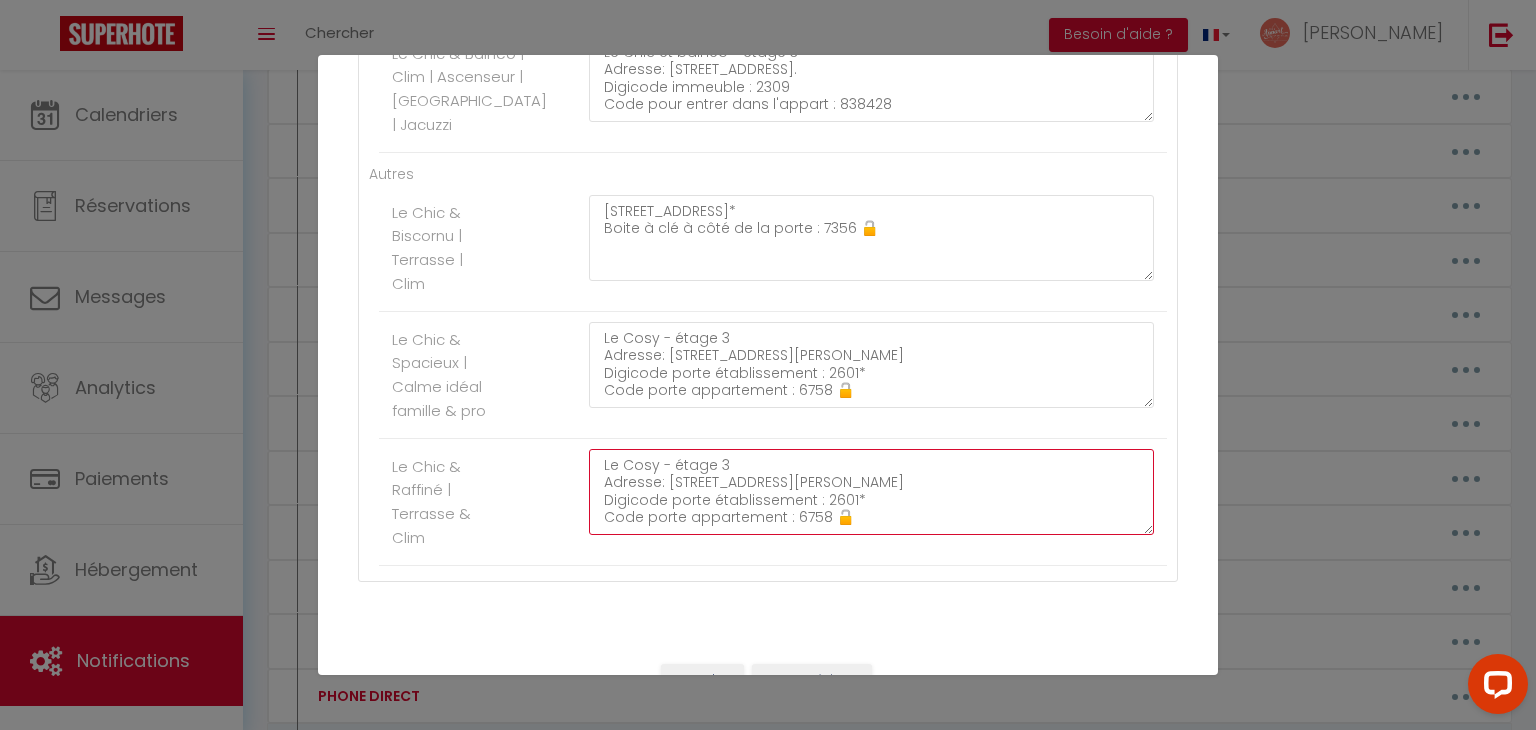 click on "Le Cosy - étage 3
Adresse: 2 rue Sainte Marthe, 24000 Périgueux
Digicode porte établissement : 2601*
Code porte appartement : 6758 🔓" at bounding box center (871, -620) 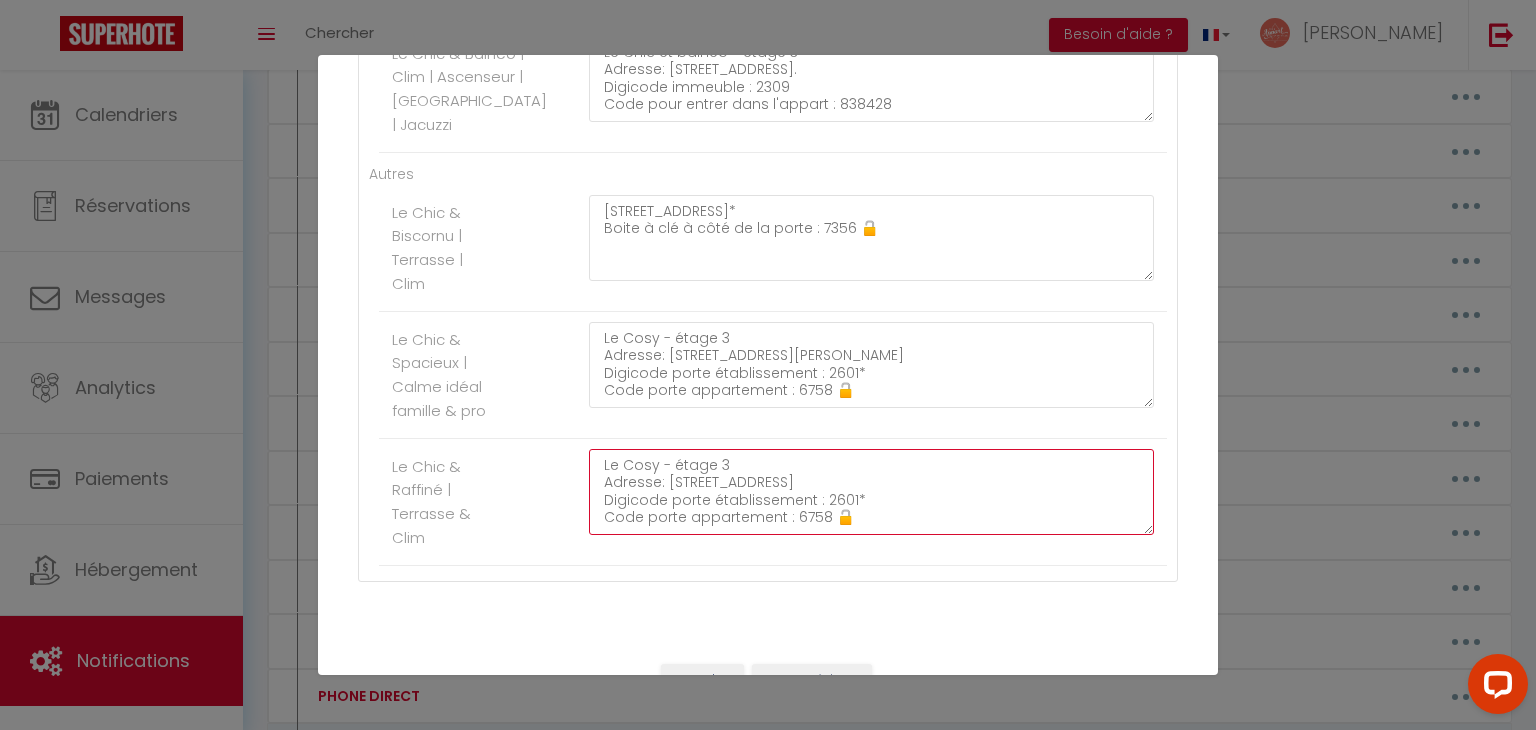 click on "Le Cosy - étage 3
Adresse: 8 rue de Campniac 24000 Périgueux
Digicode porte établissement : 2601*
Code porte appartement : 6758 🔓" at bounding box center [871, -620] 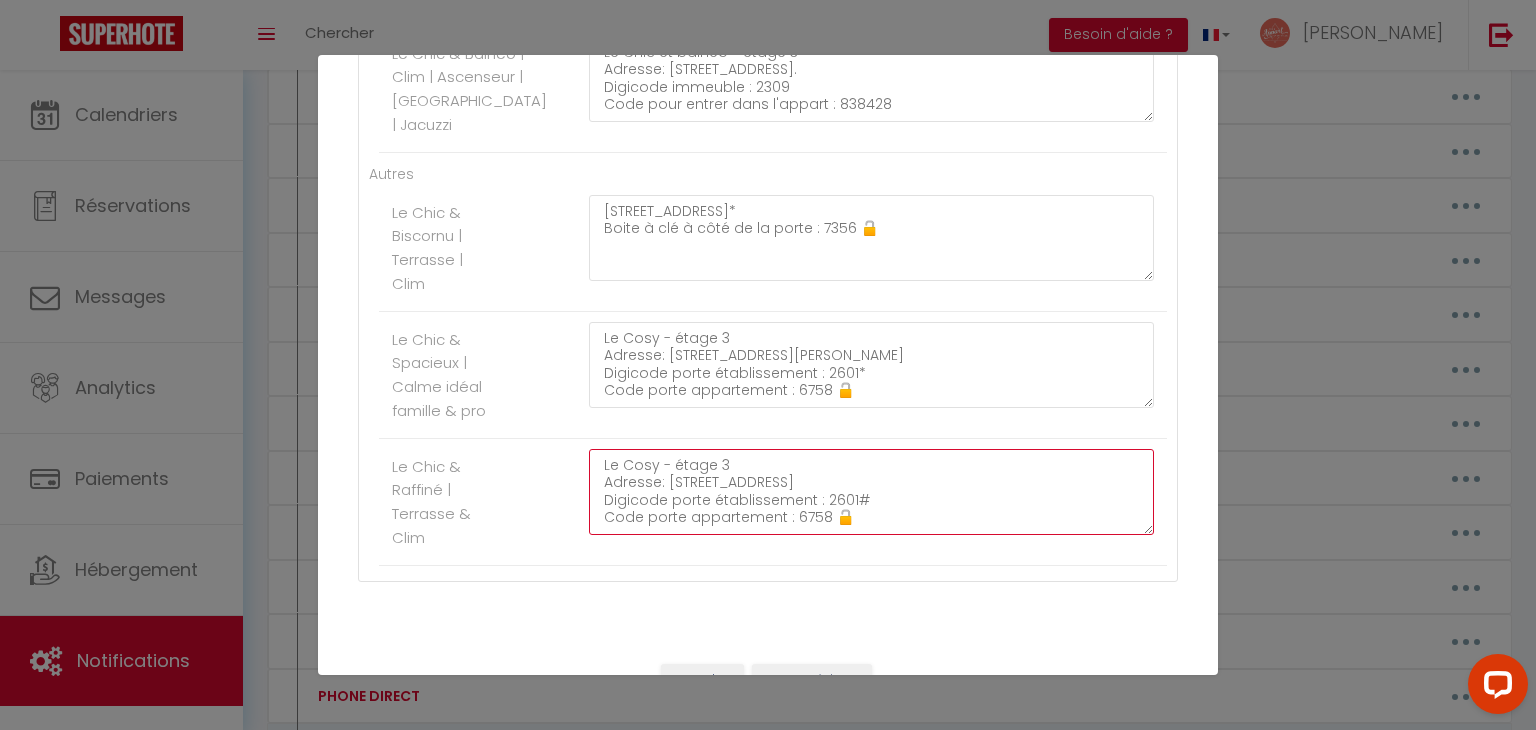 click on "Le Cosy - étage 3
Adresse: 8 rue de Campniac 24000 Périgueux
Digicode porte établissement : 2601#
Code porte appartement : 6758 🔓" at bounding box center [871, -620] 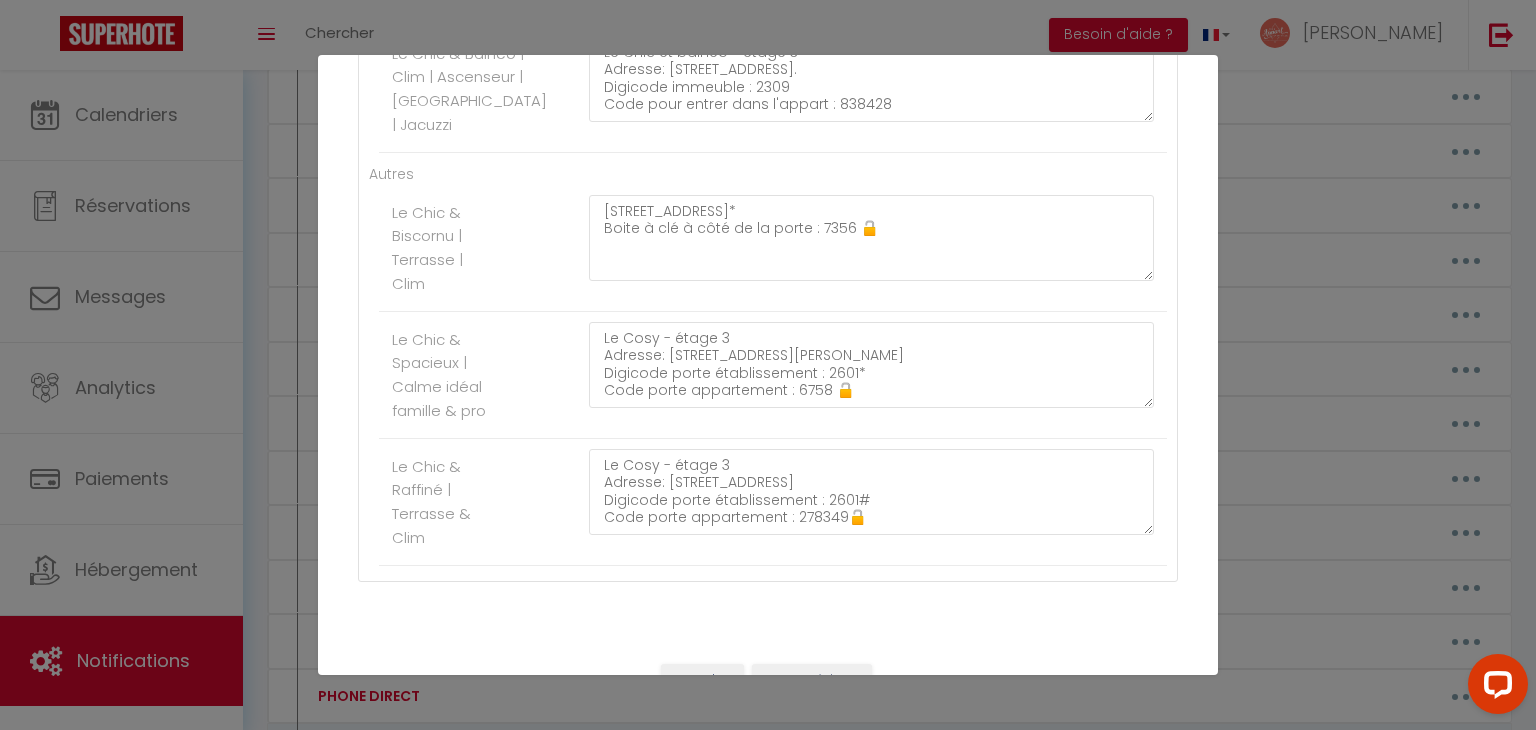 click on "Le Chic & Raffiné | Terrasse & Clim     Le Cosy - étage 3
Adresse: 8 rue de Campniac 24000 Périgueux
Digicode porte établissement : 2601#
Code porte appartement : 278349🔓" at bounding box center (773, -610) 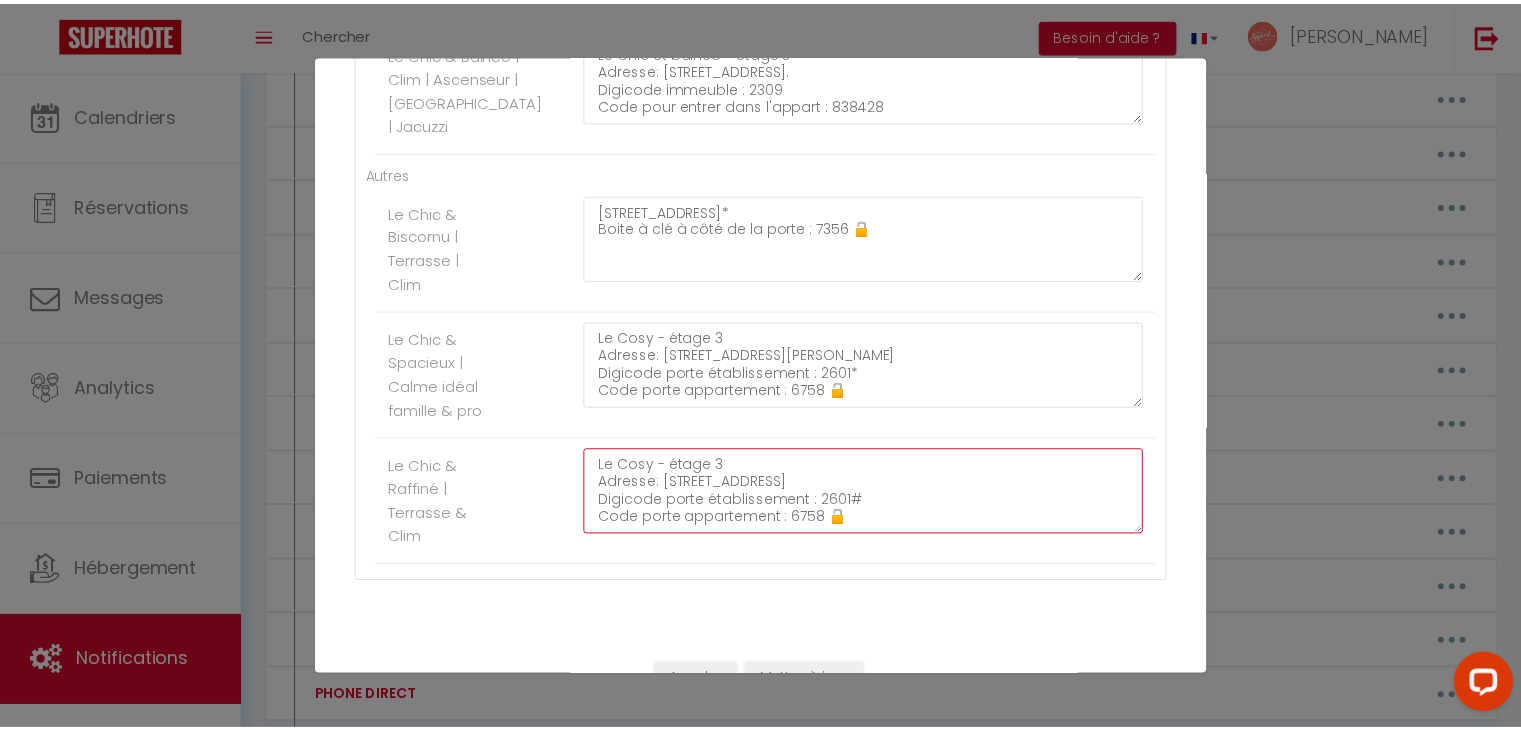 scroll, scrollTop: 1470, scrollLeft: 0, axis: vertical 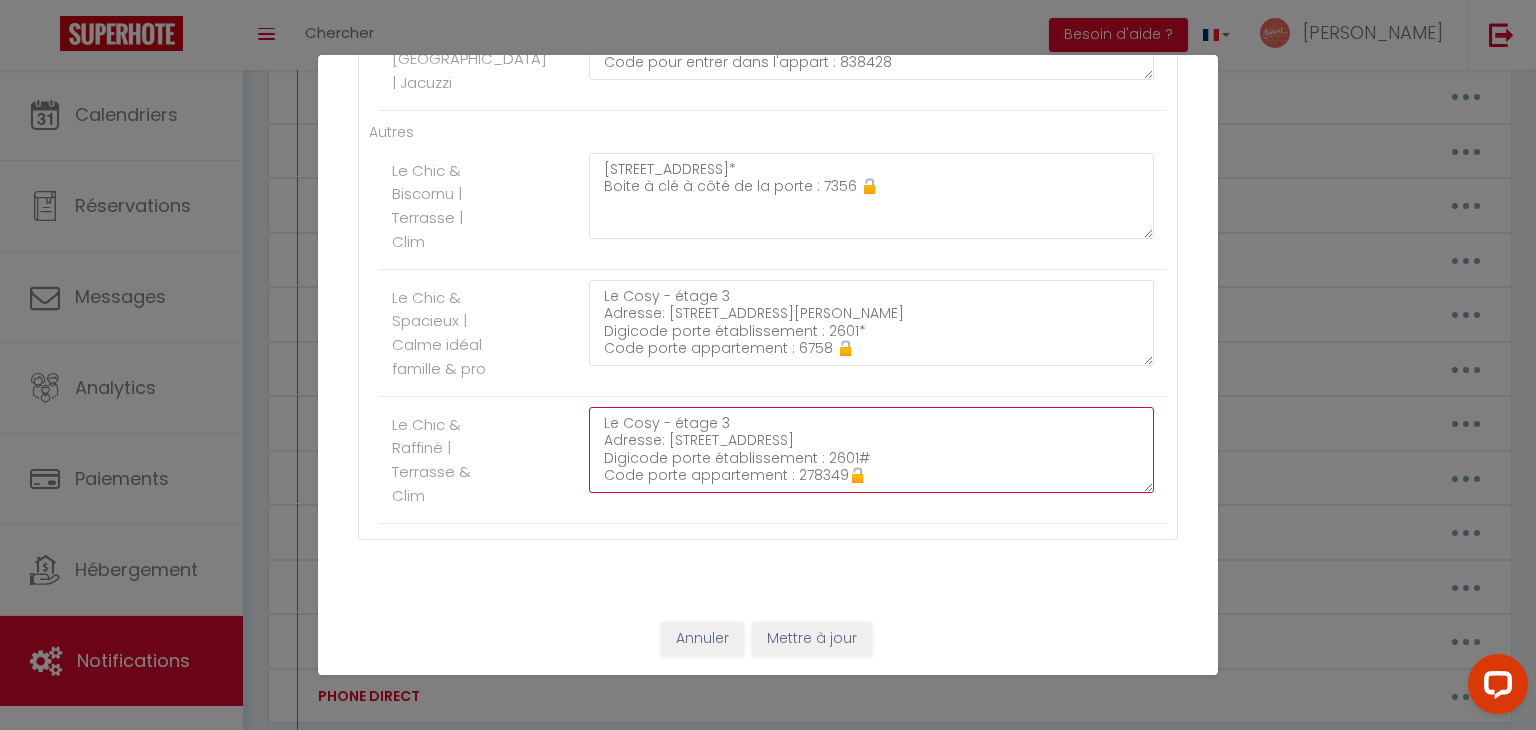 click on "Le Cosy - étage 3
Adresse: 8 rue de Campniac 24000 Périgueux
Digicode porte établissement : 2601#
Code porte appartement : 278349🔓" at bounding box center (871, -662) 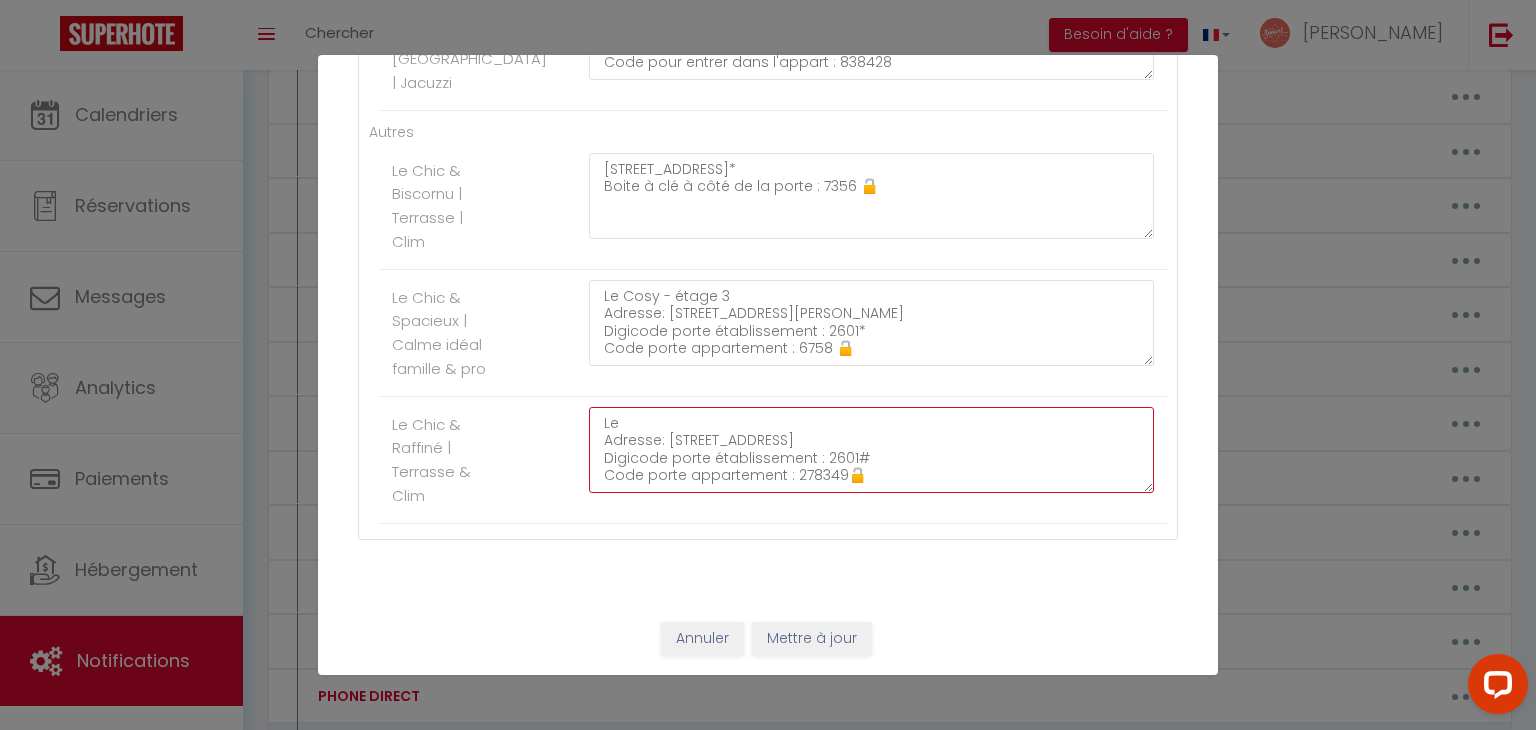 click on "Le
Adresse: 8 rue de Campniac 24000 Périgueux
Digicode porte établissement : 2601#
Code porte appartement : 278349🔓" at bounding box center (871, -662) 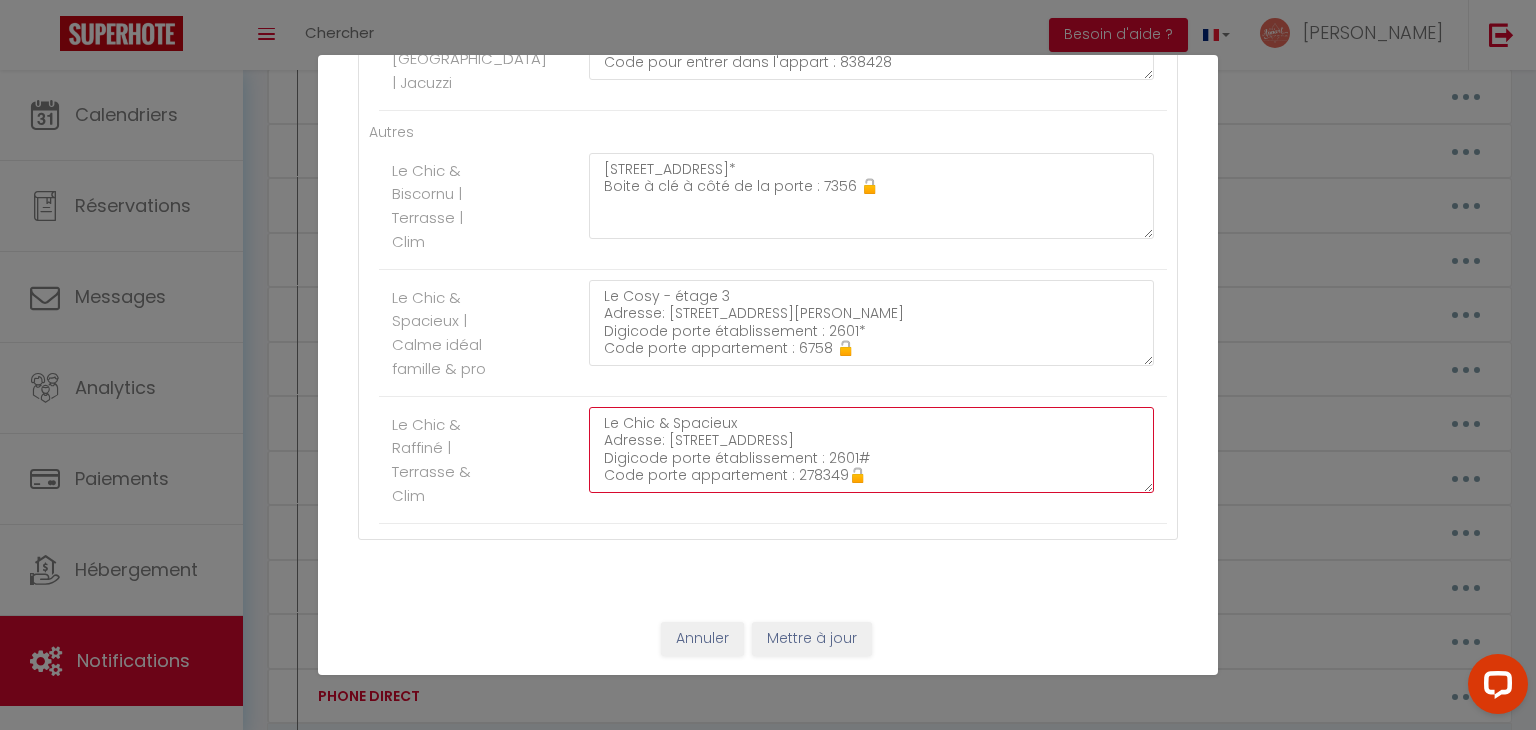 click on "Le Chic & Spacieux
Adresse: 8 rue de Campniac 24000 Périgueux
Digicode porte établissement : 2601#
Code porte appartement : 278349🔓" at bounding box center (871, -662) 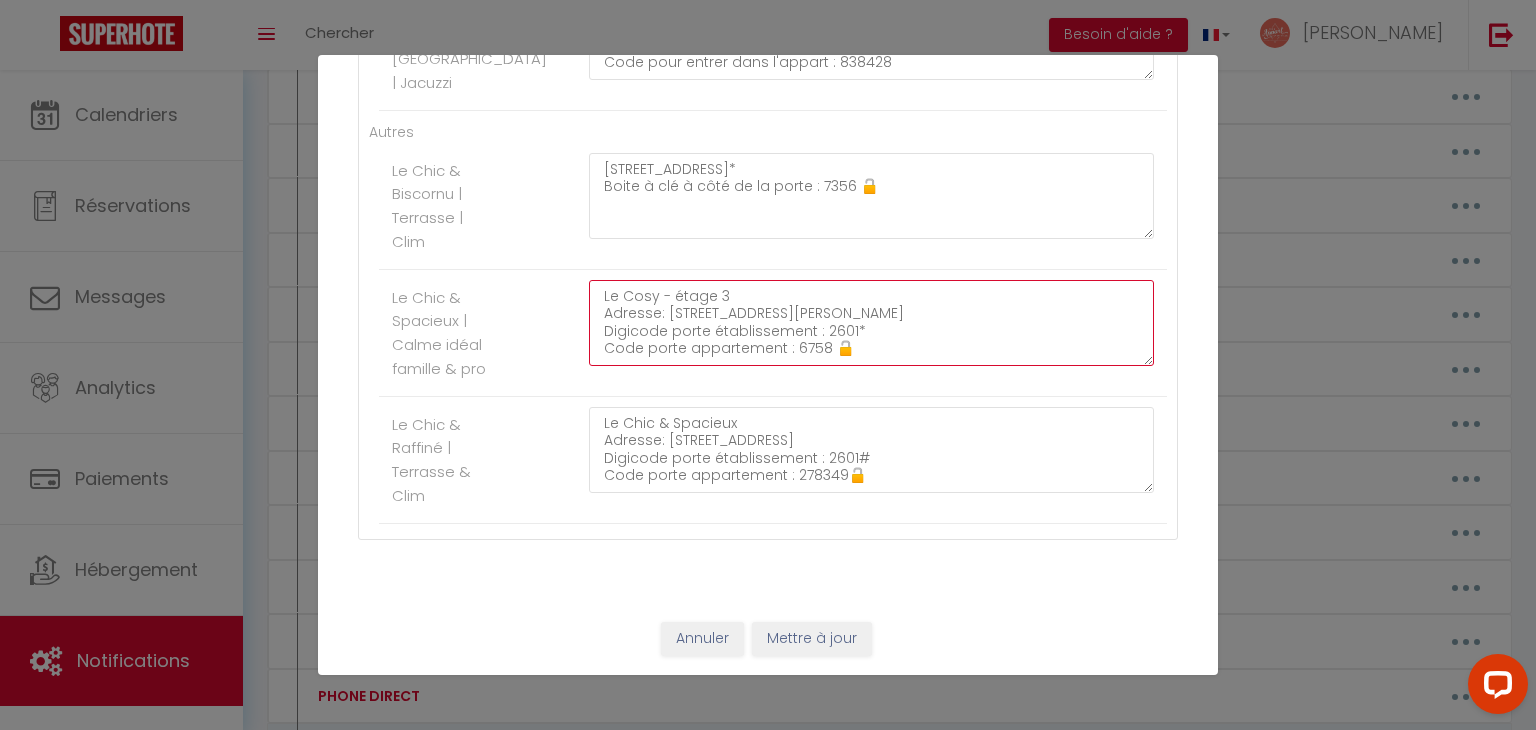 click on "Le Cosy - étage 3
Adresse: 2 rue Sainte Marthe, 24000 Périgueux
Digicode porte établissement : 2601*
Code porte appartement : 6758 🔓" at bounding box center (871, -789) 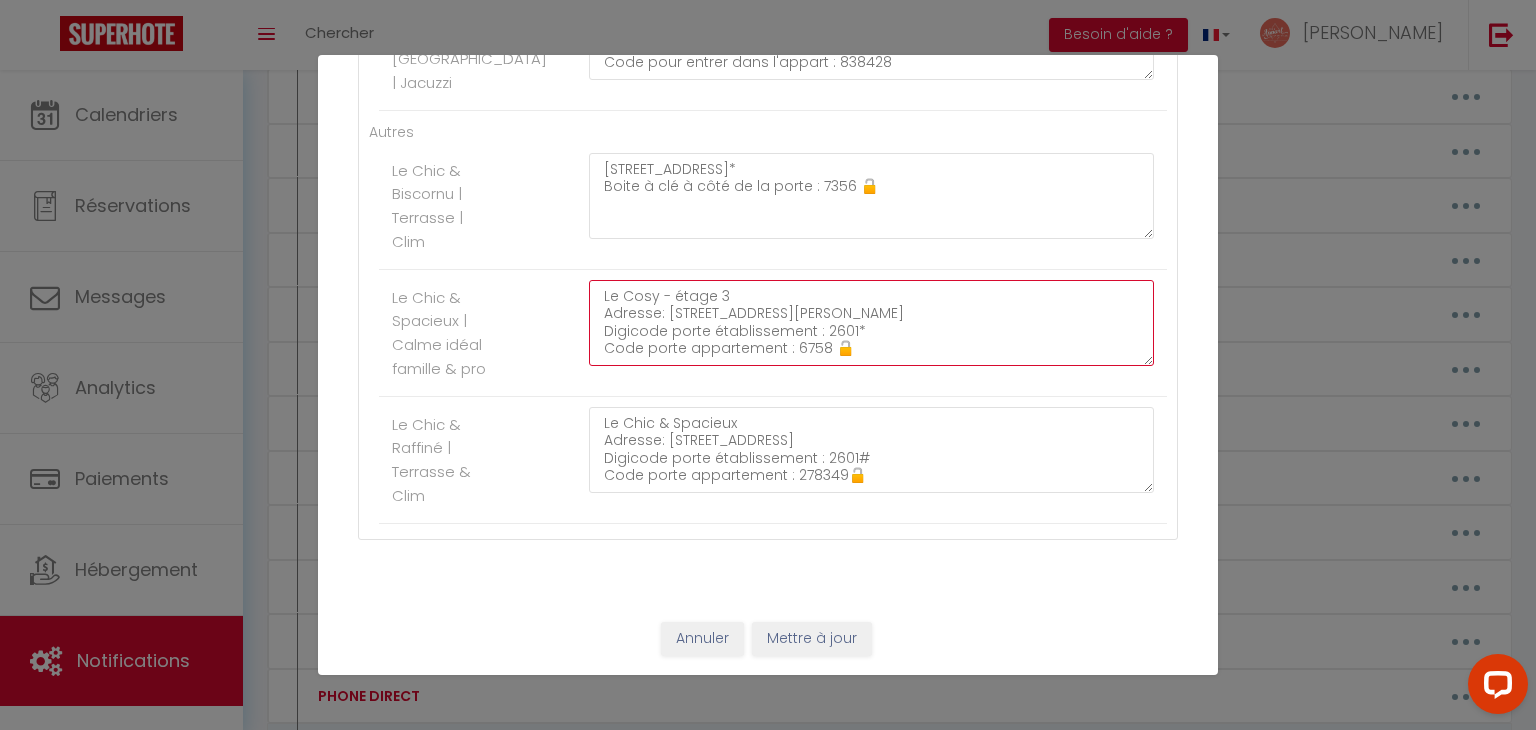 paste on "hic & Spacieux
Adresse: 8 rue de Campniac 24000 Périgueux
Digicode porte établissement : 2601#
Code porte appartement : 278349" 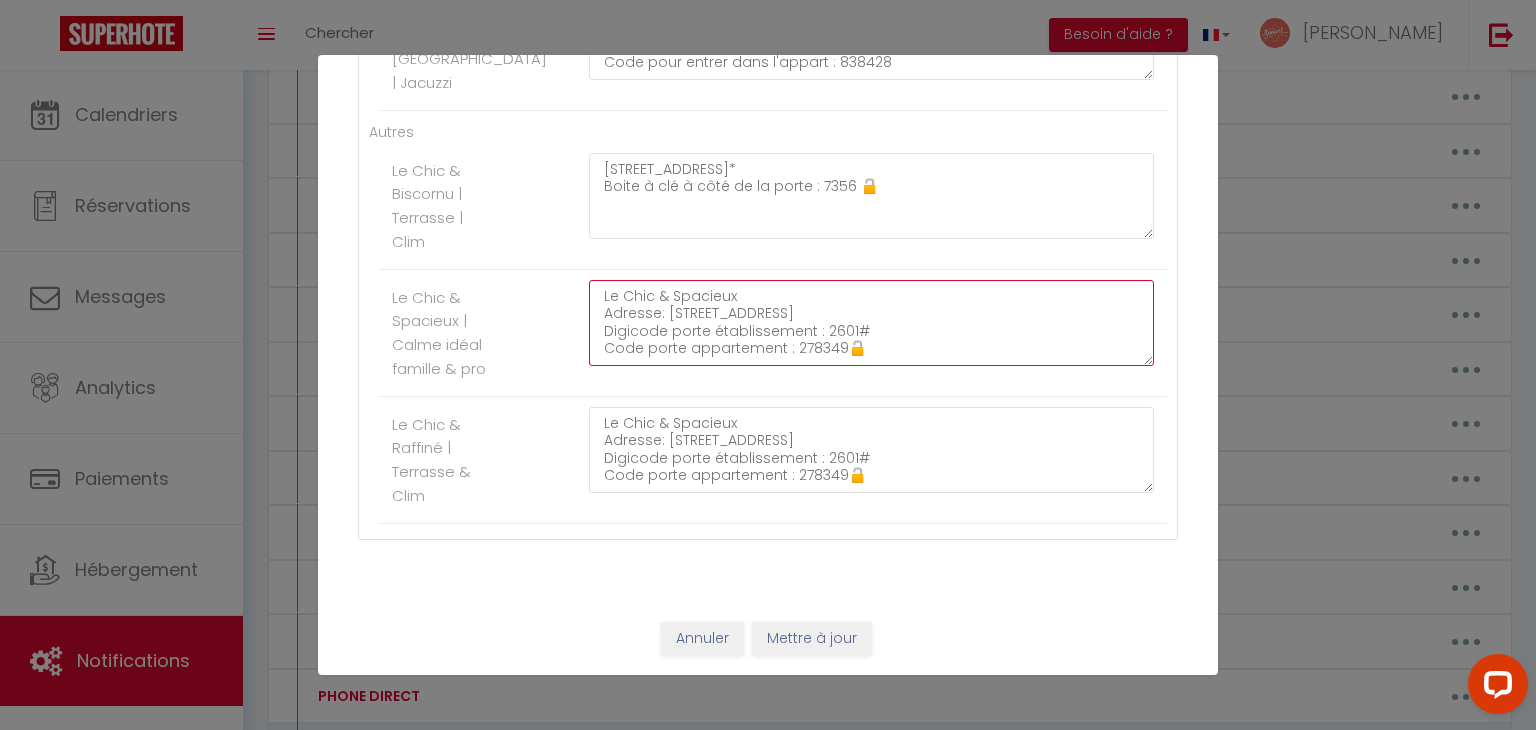 type on "Le Chic & Spacieux
Adresse: 8 rue de Campniac 24000 Périgueux
Digicode porte établissement : 2601#
Code porte appartement : 278349🔓" 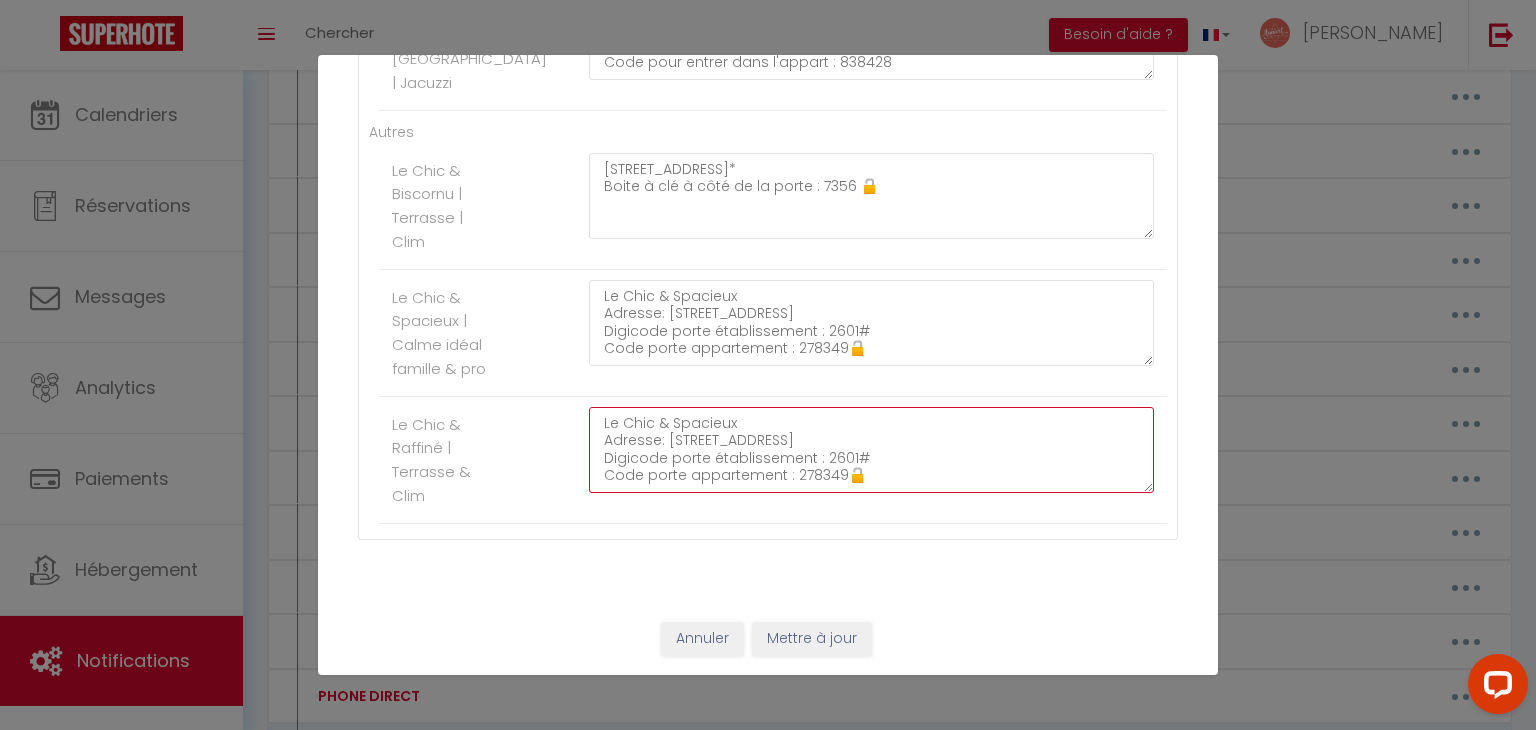 click on "Le Chic & Spacieux
Adresse: 8 rue de Campniac 24000 Périgueux
Digicode porte établissement : 2601#
Code porte appartement : 278349🔓" at bounding box center (871, -662) 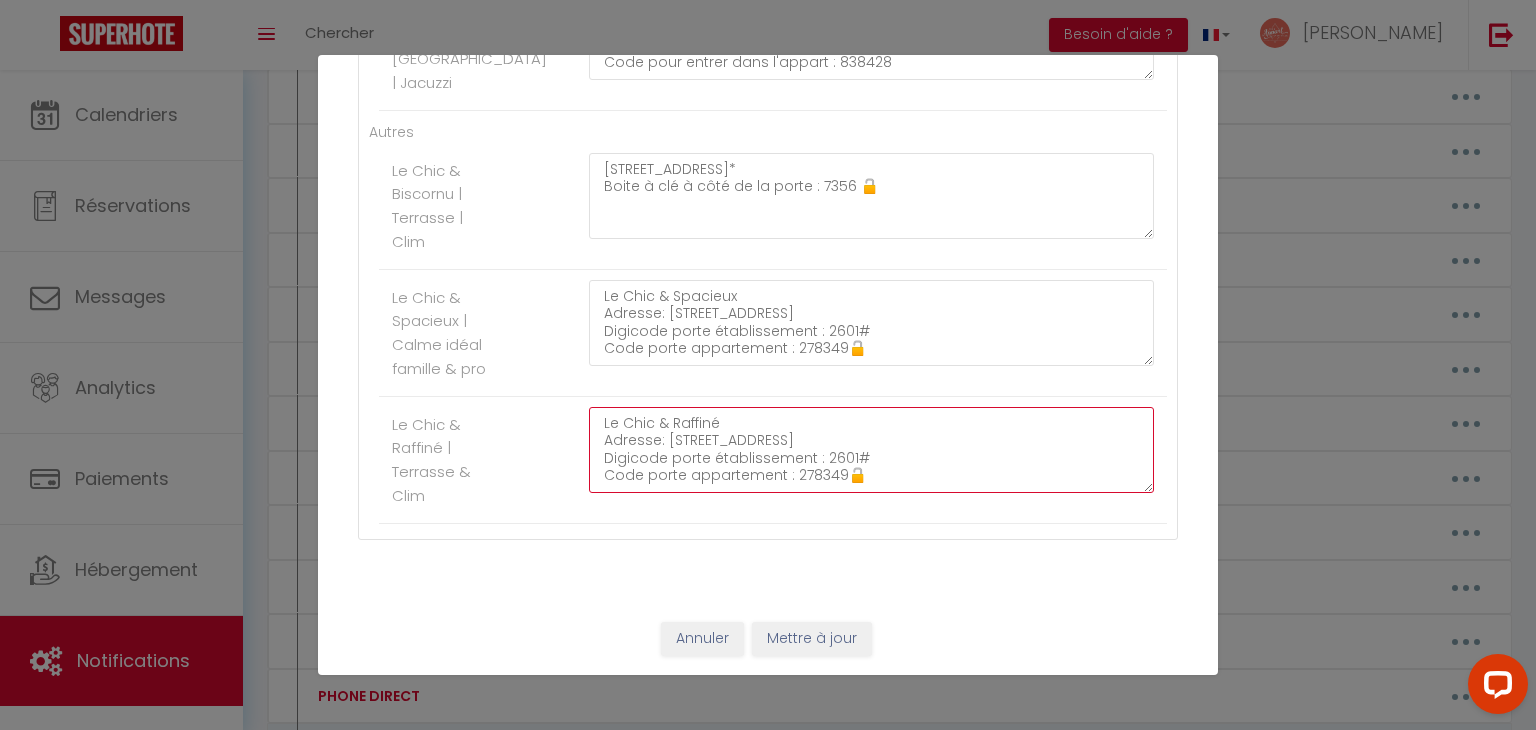 click on "Le Chic & Raffiné
Adresse: 8 rue de Campniac 24000 Périgueux
Digicode porte établissement : 2601#
Code porte appartement : 278349🔓" at bounding box center (871, -662) 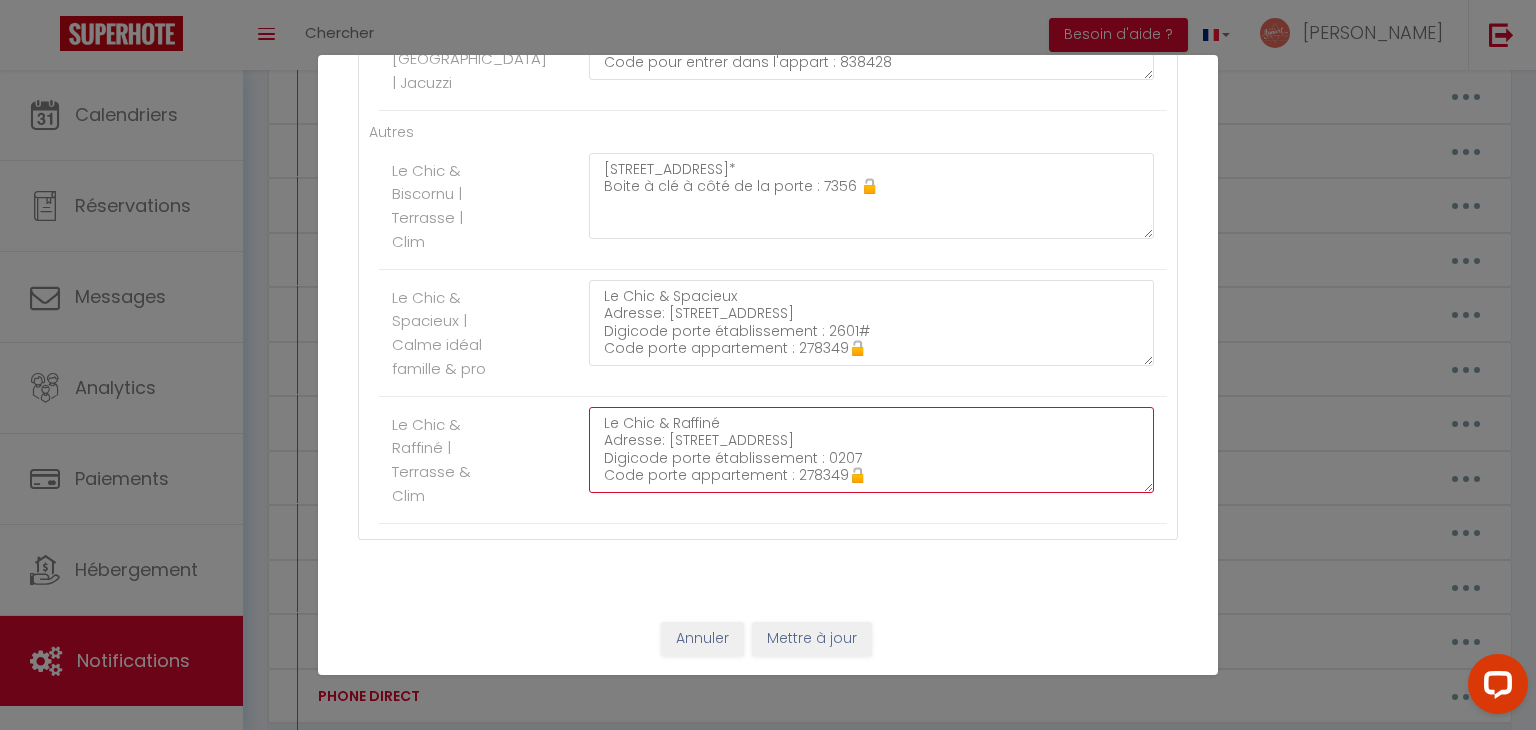 drag, startPoint x: 805, startPoint y: 458, endPoint x: 598, endPoint y: 461, distance: 207.02174 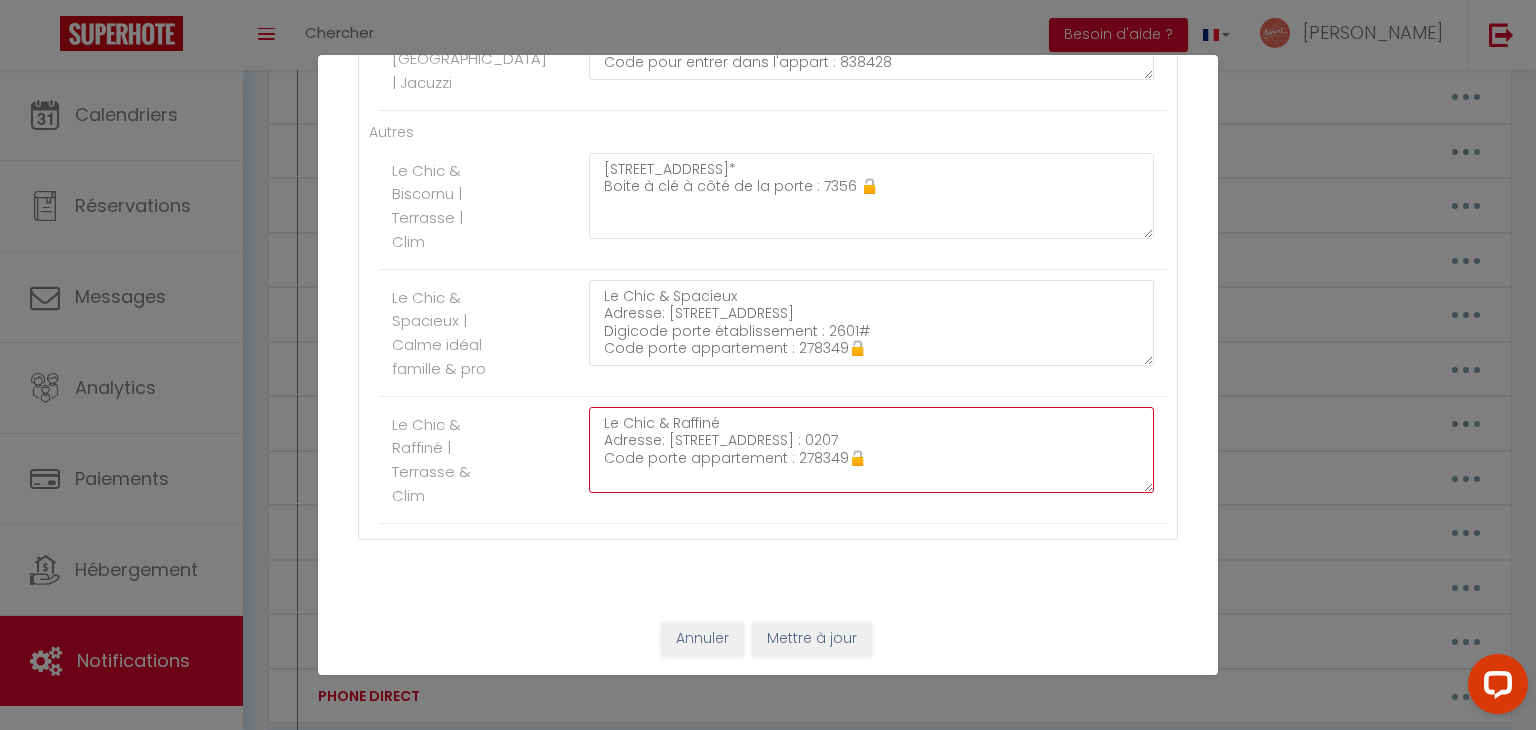 click on "Le Chic & Raffiné
Adresse: 17 rue de Vésone 24000 Périgueux
Boite à clé portillon : 0207
Code porte appartement : 278349🔓" at bounding box center [871, -662] 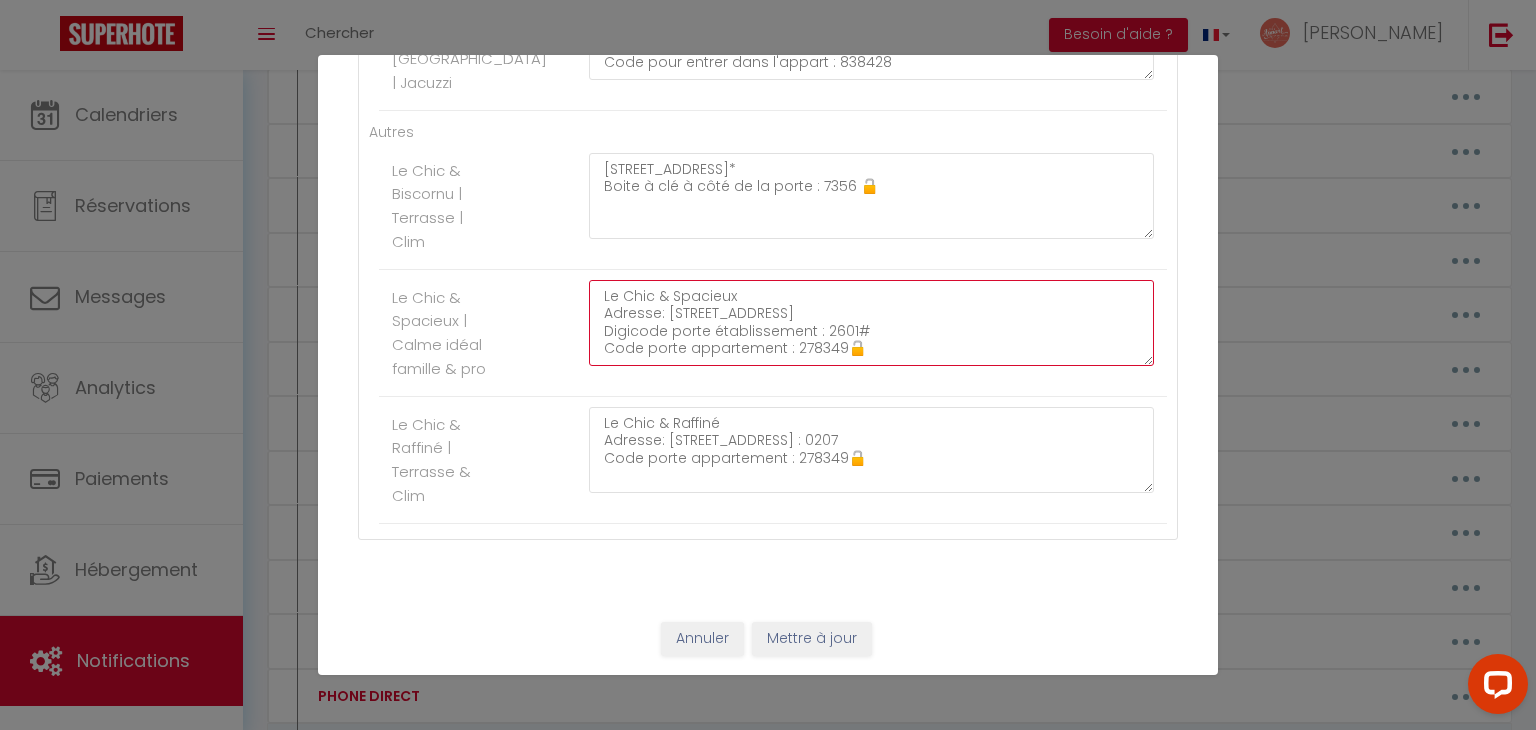 click on "Le Chic & Spacieux
Adresse: 8 rue de Campniac 24000 Périgueux
Digicode porte établissement : 2601#
Code porte appartement : 278349🔓" at bounding box center [871, -789] 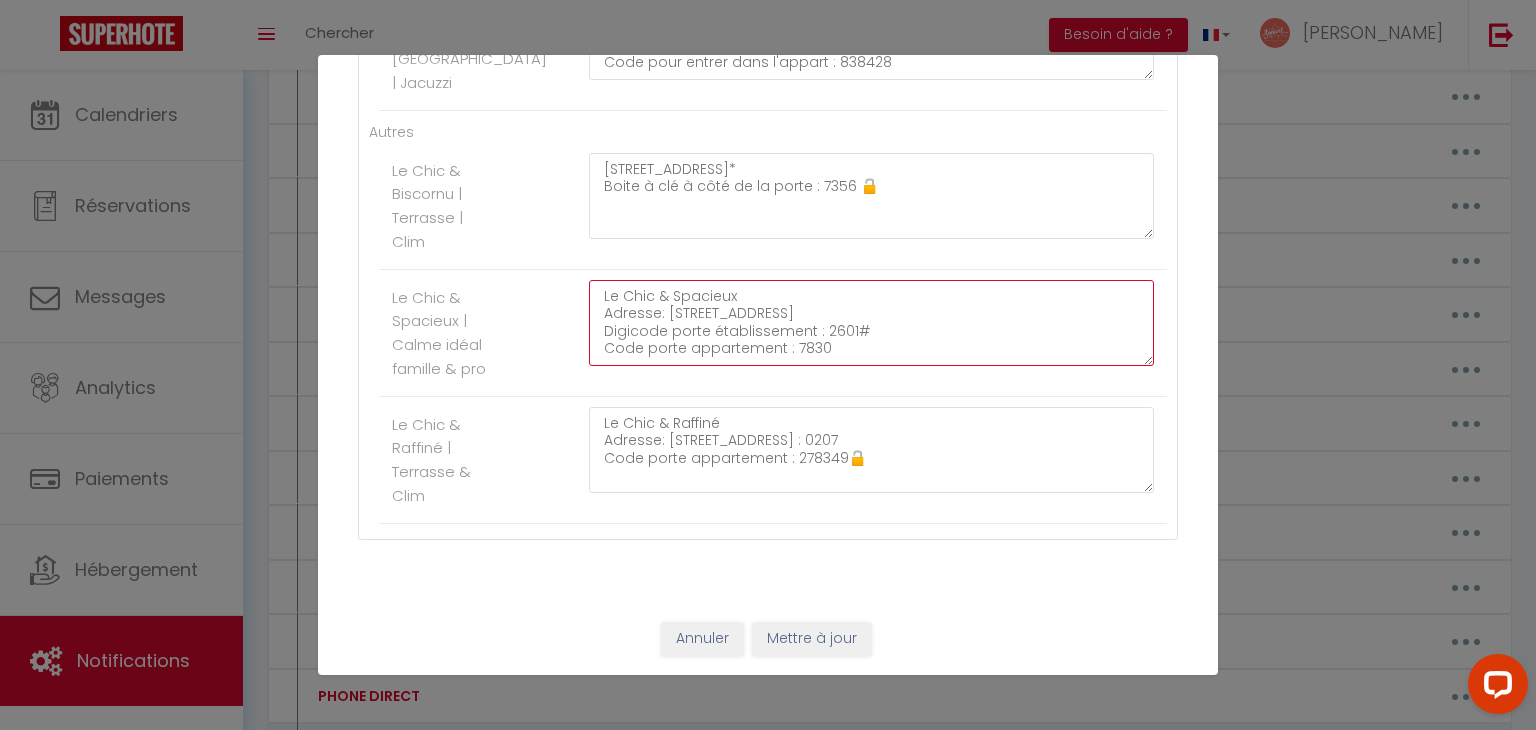 type on "Le Chic & Spacieux
Adresse: 8 rue de Campniac 24000 Périgueux
Digicode porte établissement : 2601#
Code porte appartement : 7830" 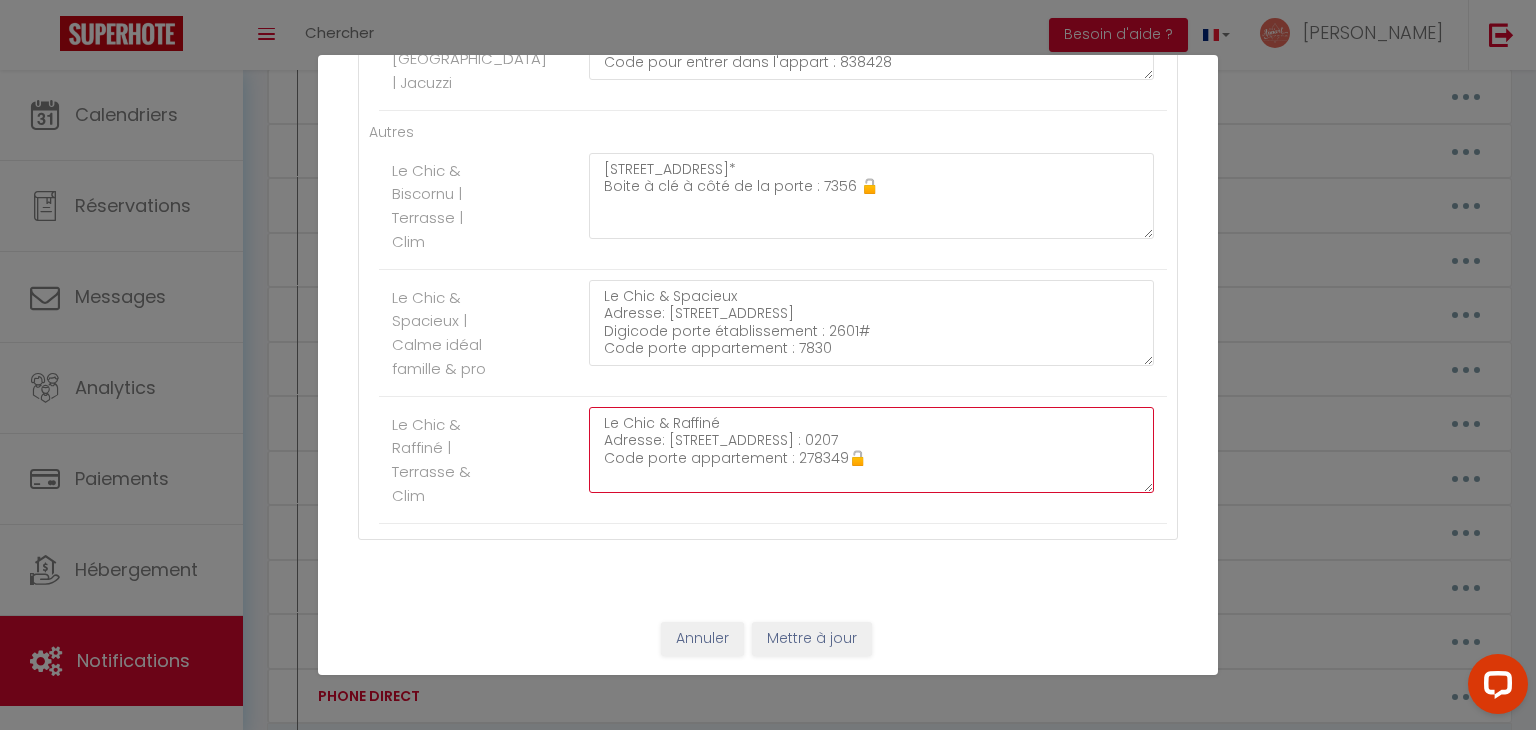 click on "Le Chic & Raffiné
Adresse: 17 rue de Vésone 24000 Périgueux
Boite à clé portillon : 0207
Code porte appartement : 278349🔓" at bounding box center (871, -662) 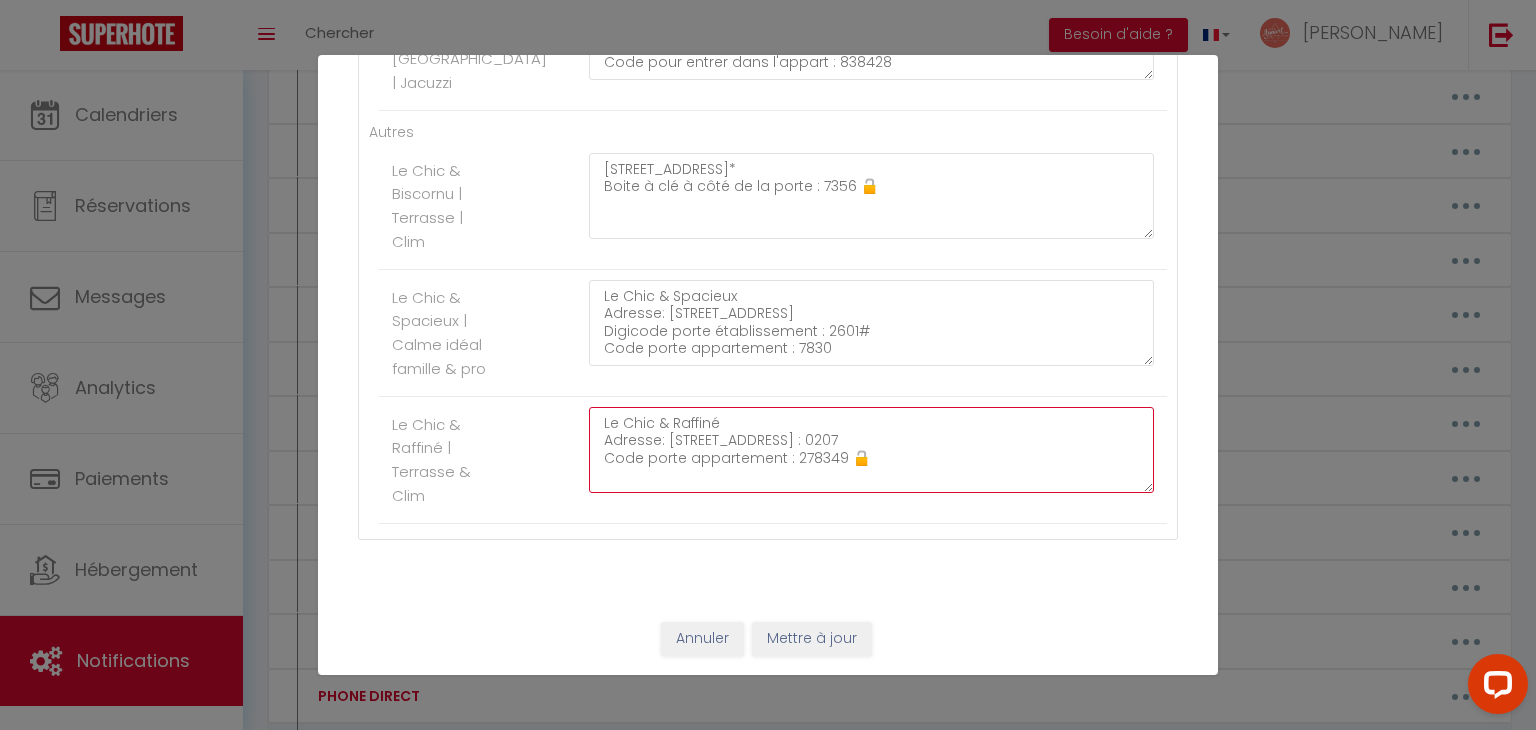 type on "Le Chic & Raffiné
Adresse: 17 rue de Vésone 24000 Périgueux
Boite à clé portillon : 0207
Code porte appartement : 278349 🔓" 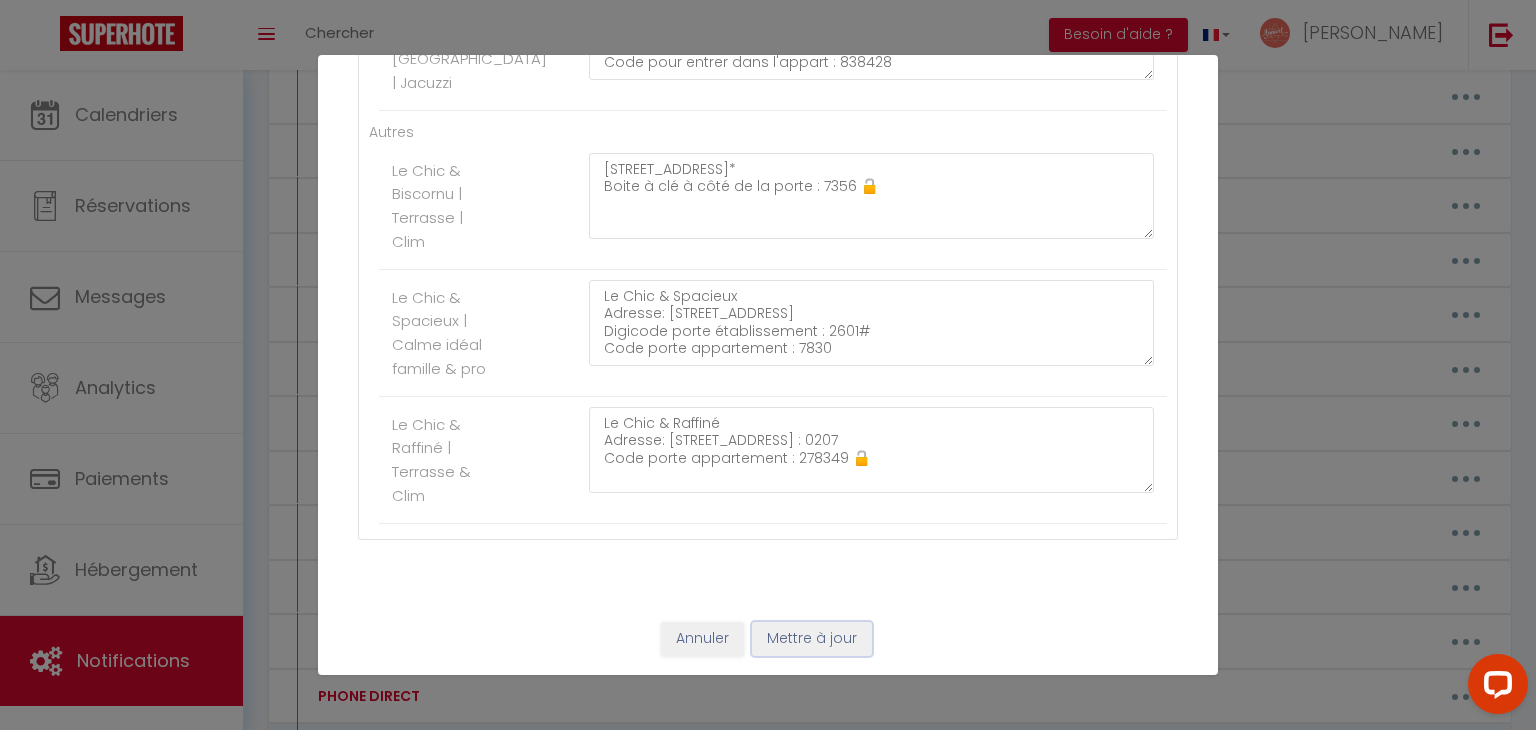 click on "Mettre à jour" at bounding box center [812, 639] 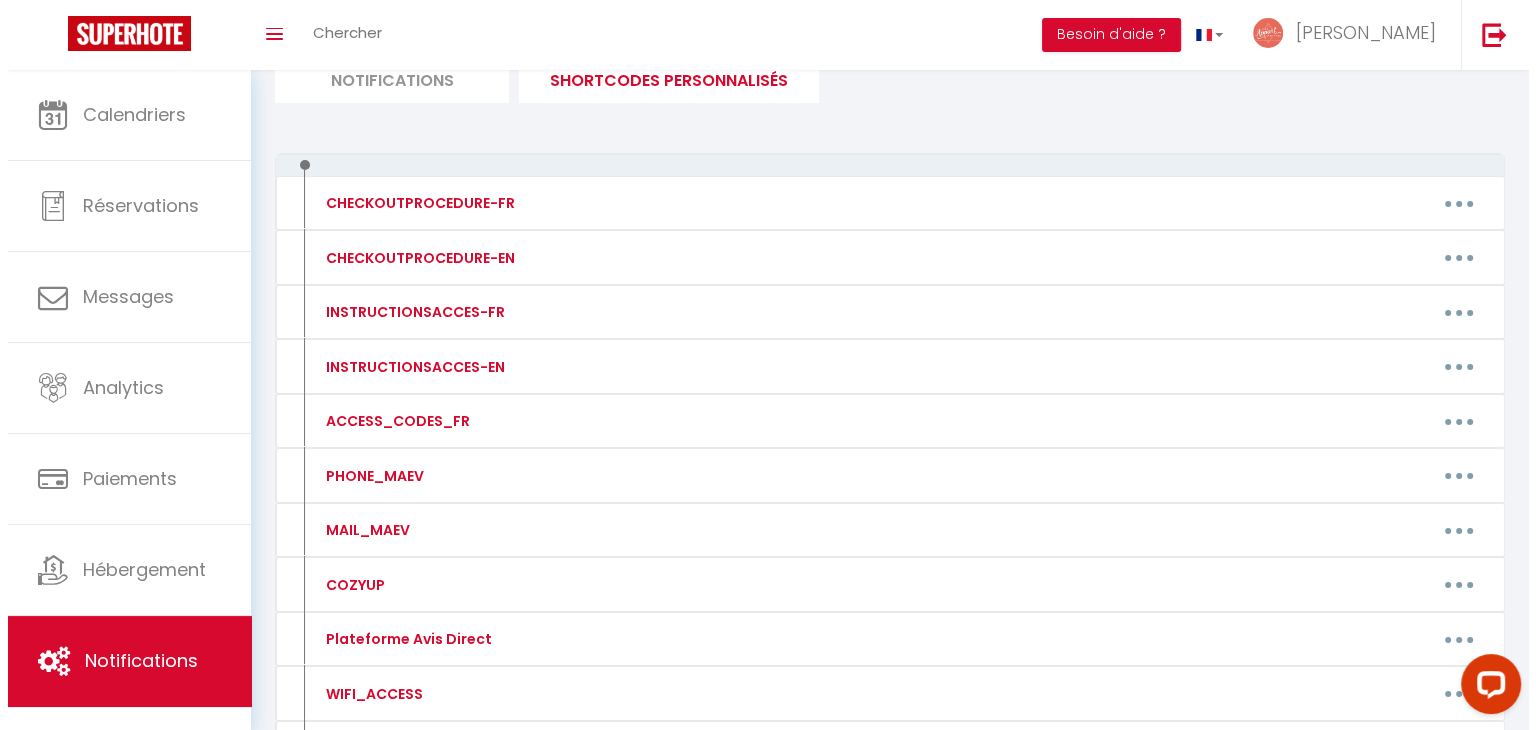 scroll, scrollTop: 153, scrollLeft: 0, axis: vertical 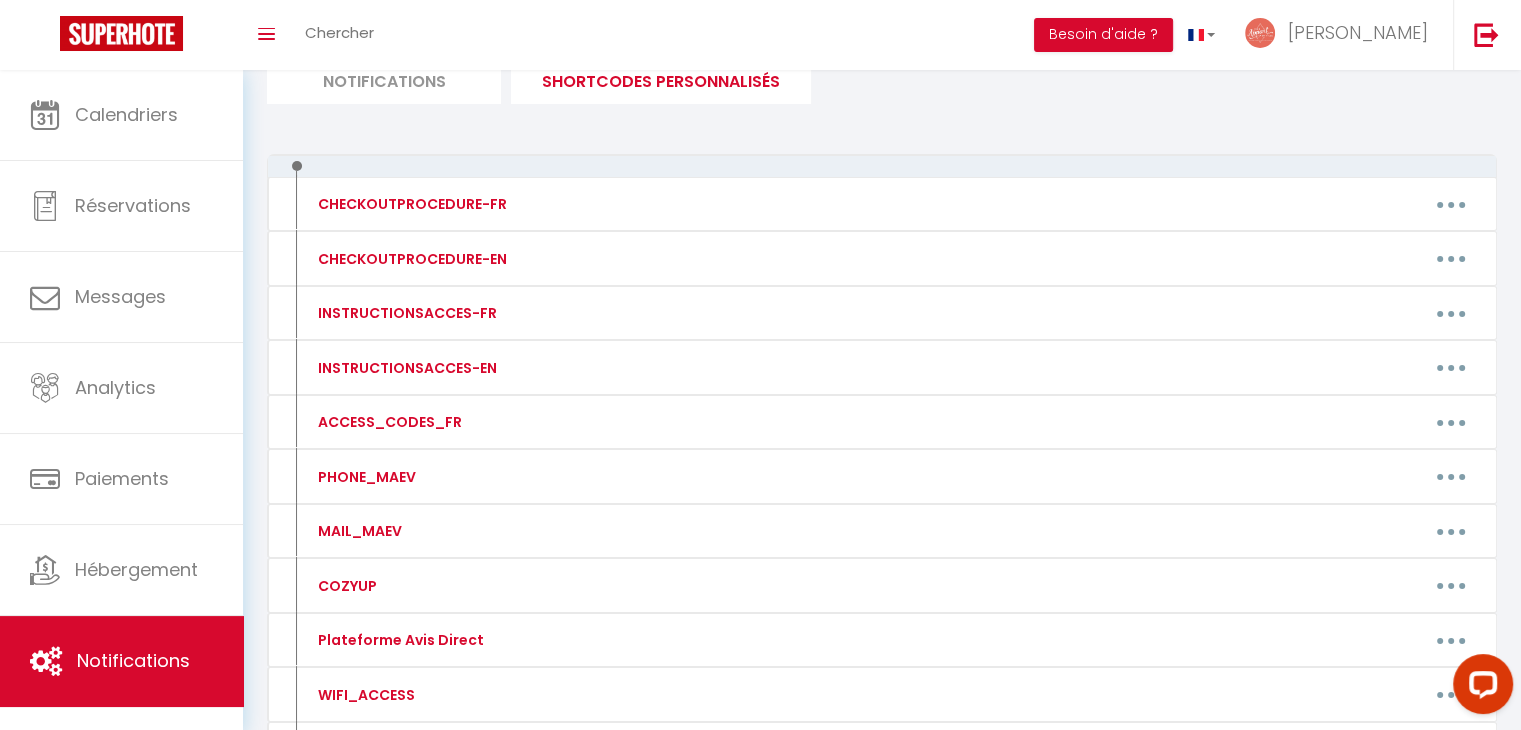 click on "ACCESS_CODES_FR" at bounding box center [449, 422] 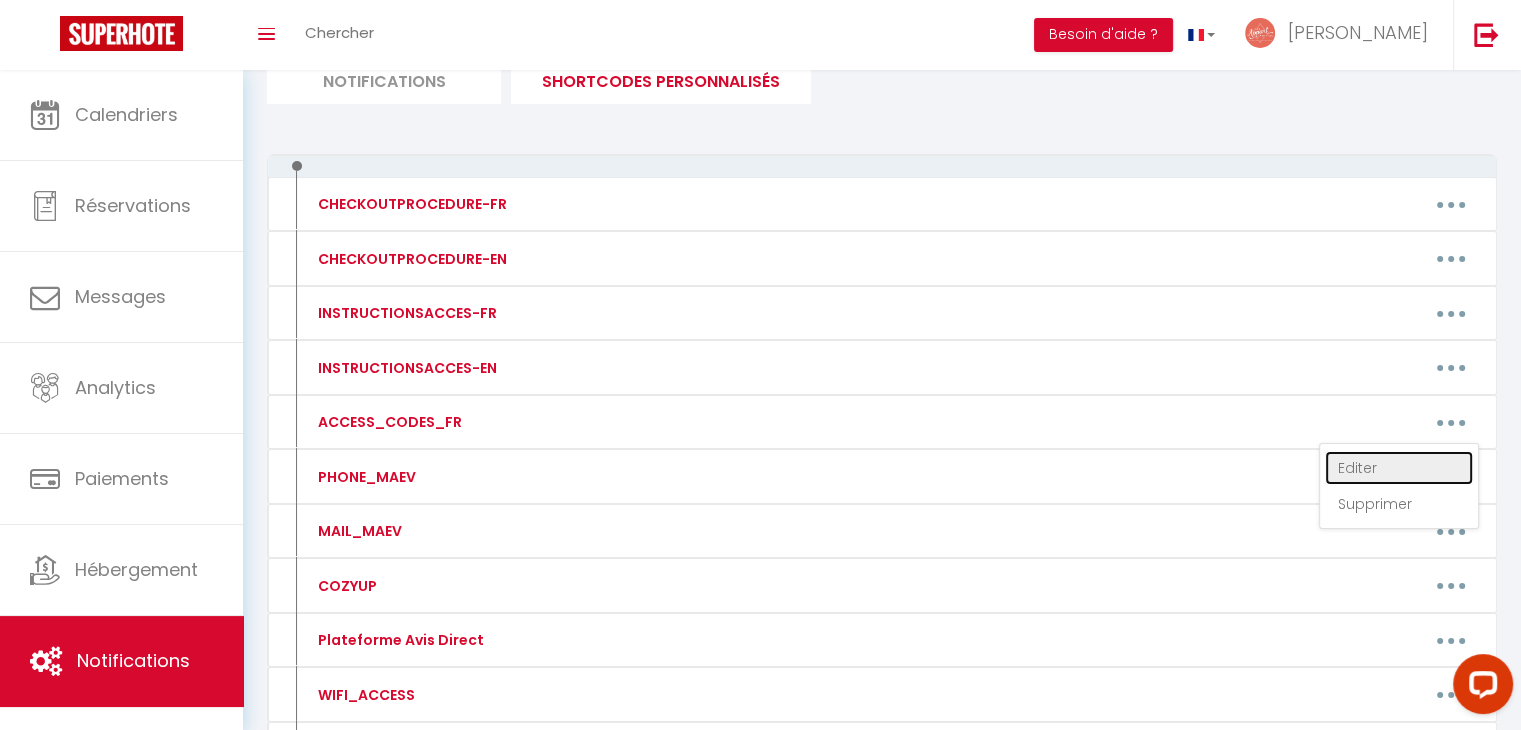 click on "Editer" at bounding box center (1399, 468) 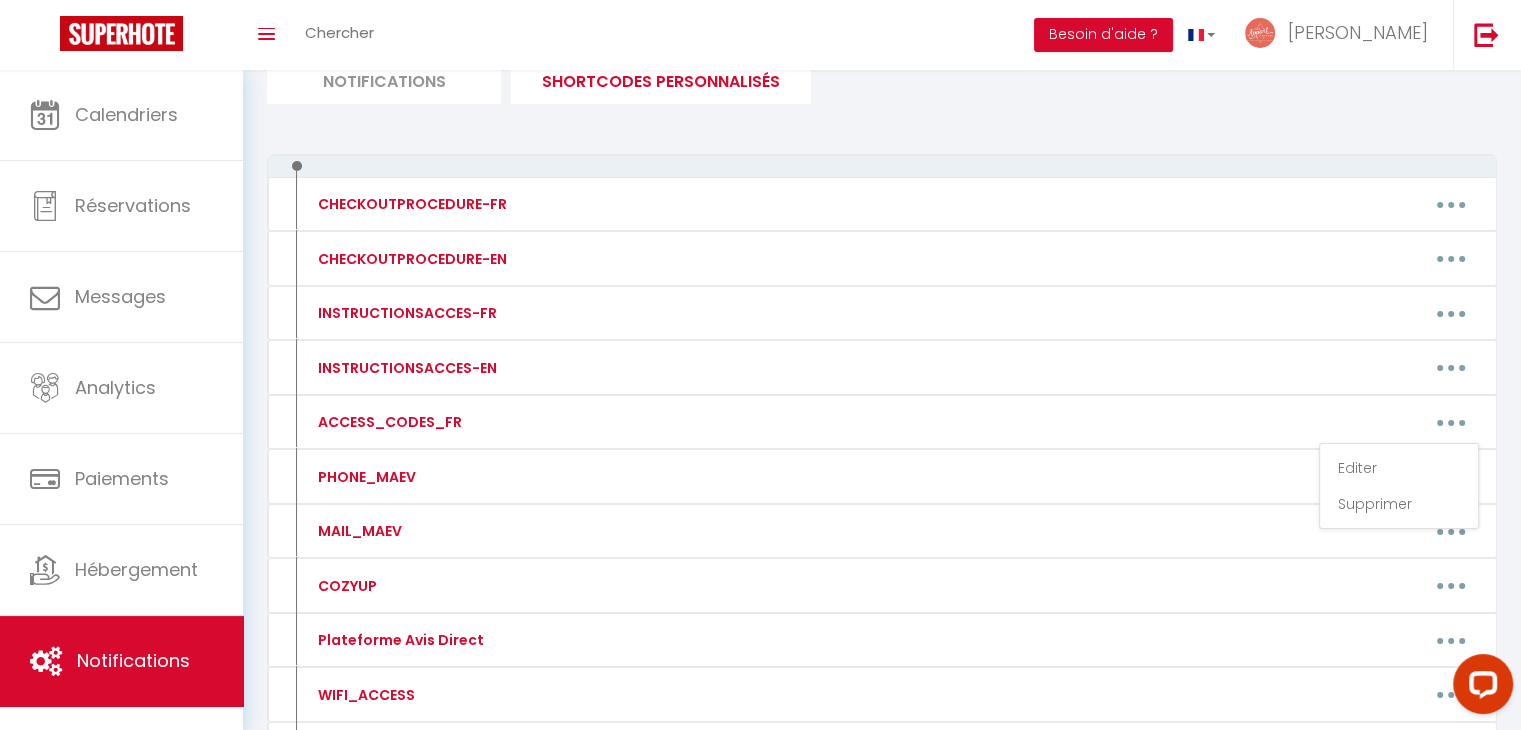 type on "ACCESS_CODES_FR" 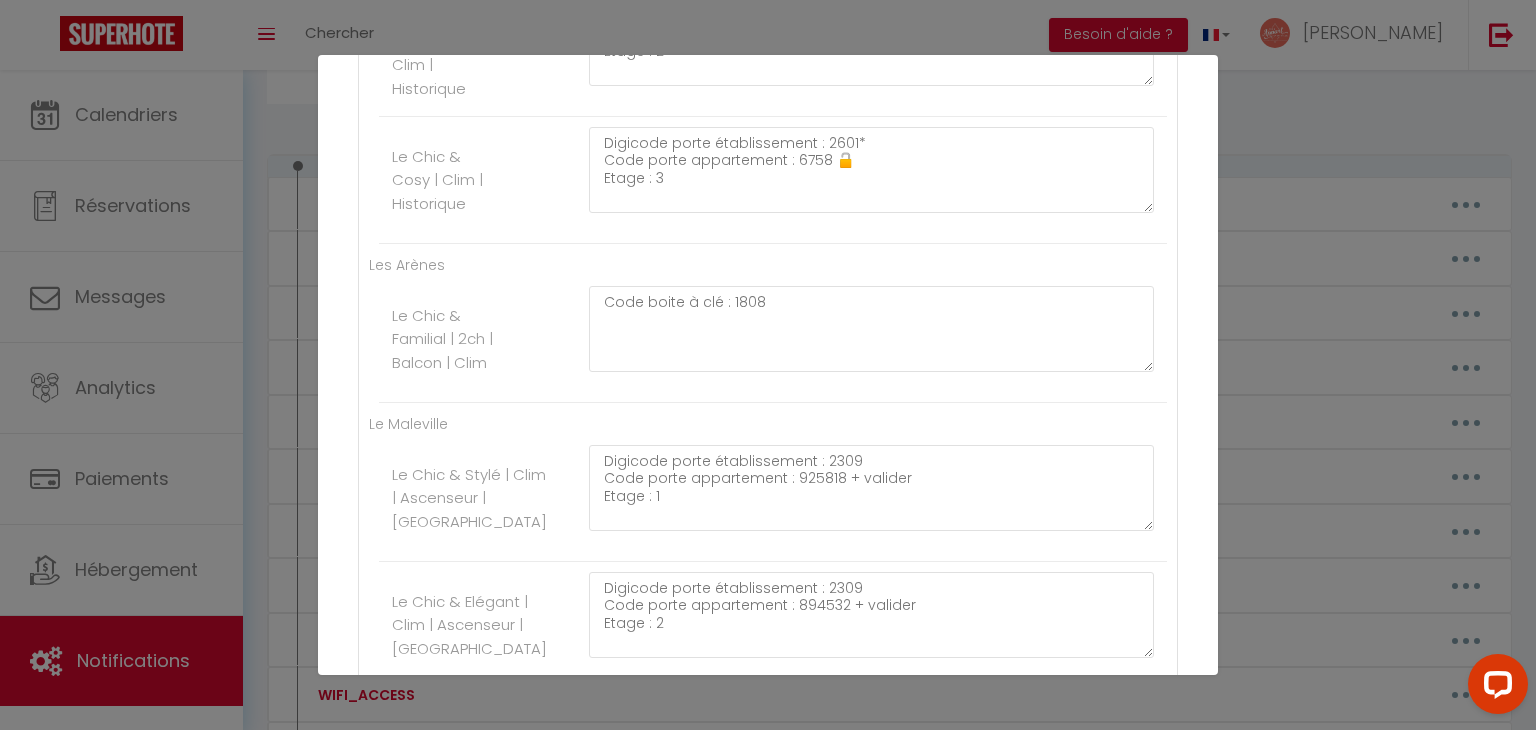 scroll, scrollTop: 762, scrollLeft: 0, axis: vertical 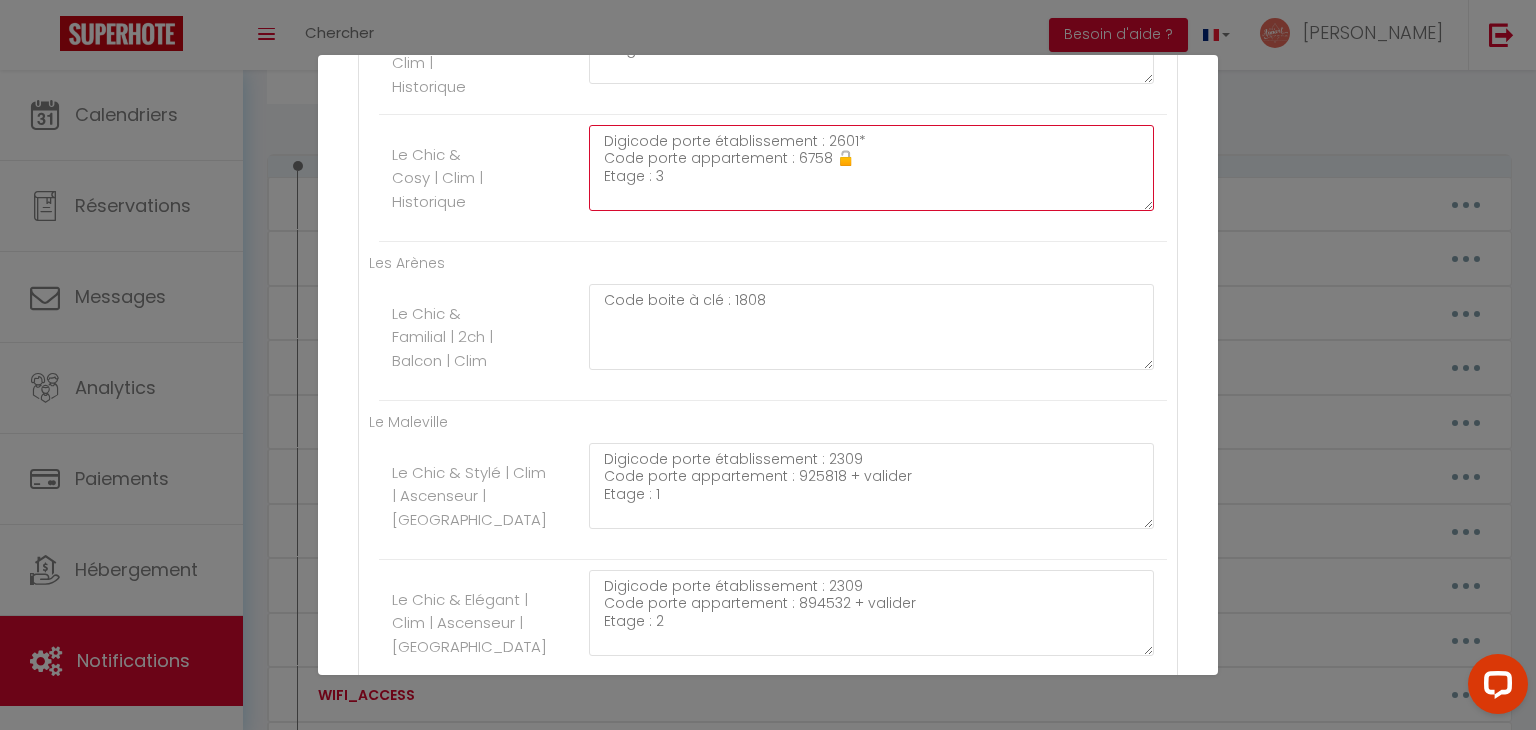 drag, startPoint x: 691, startPoint y: 173, endPoint x: 588, endPoint y: 120, distance: 115.83609 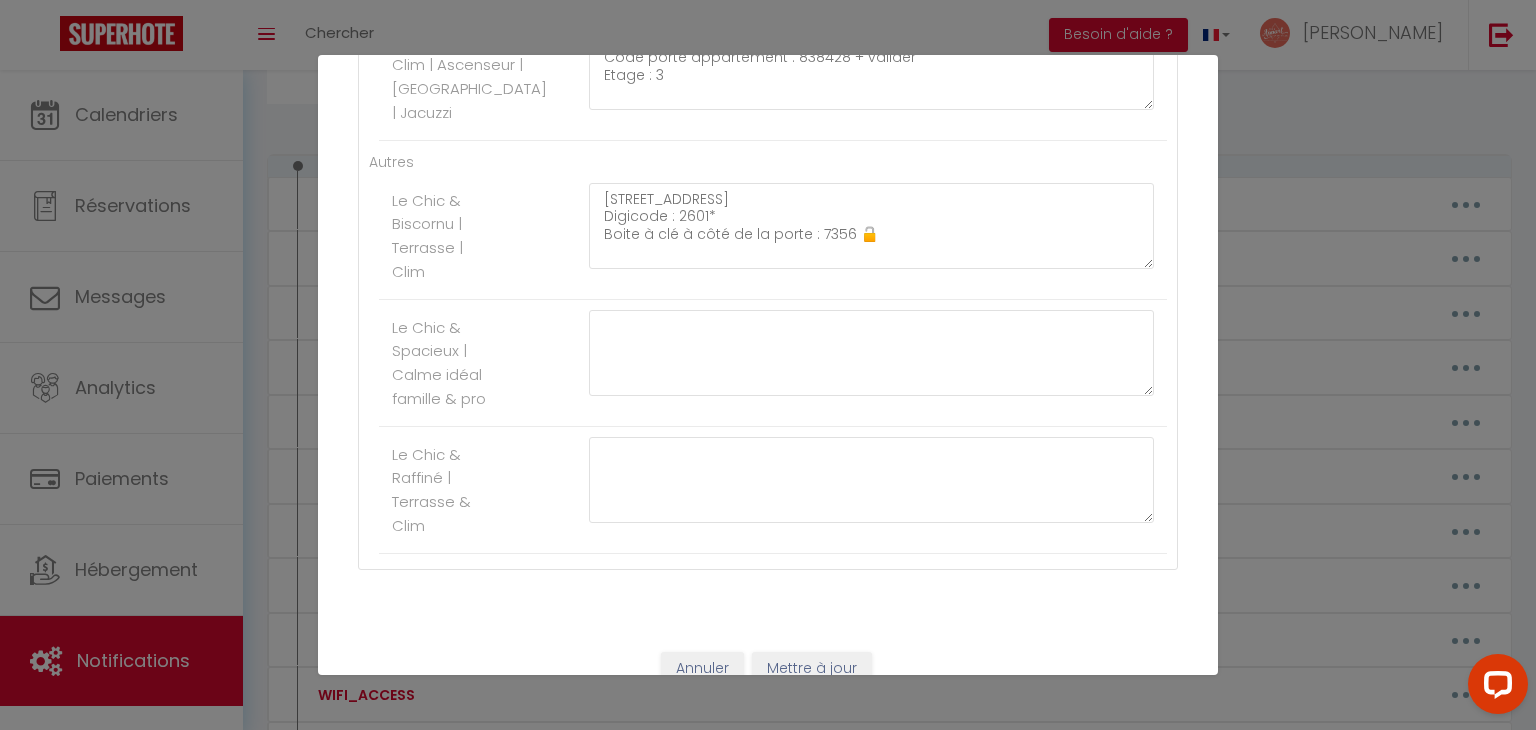 scroll, scrollTop: 1470, scrollLeft: 0, axis: vertical 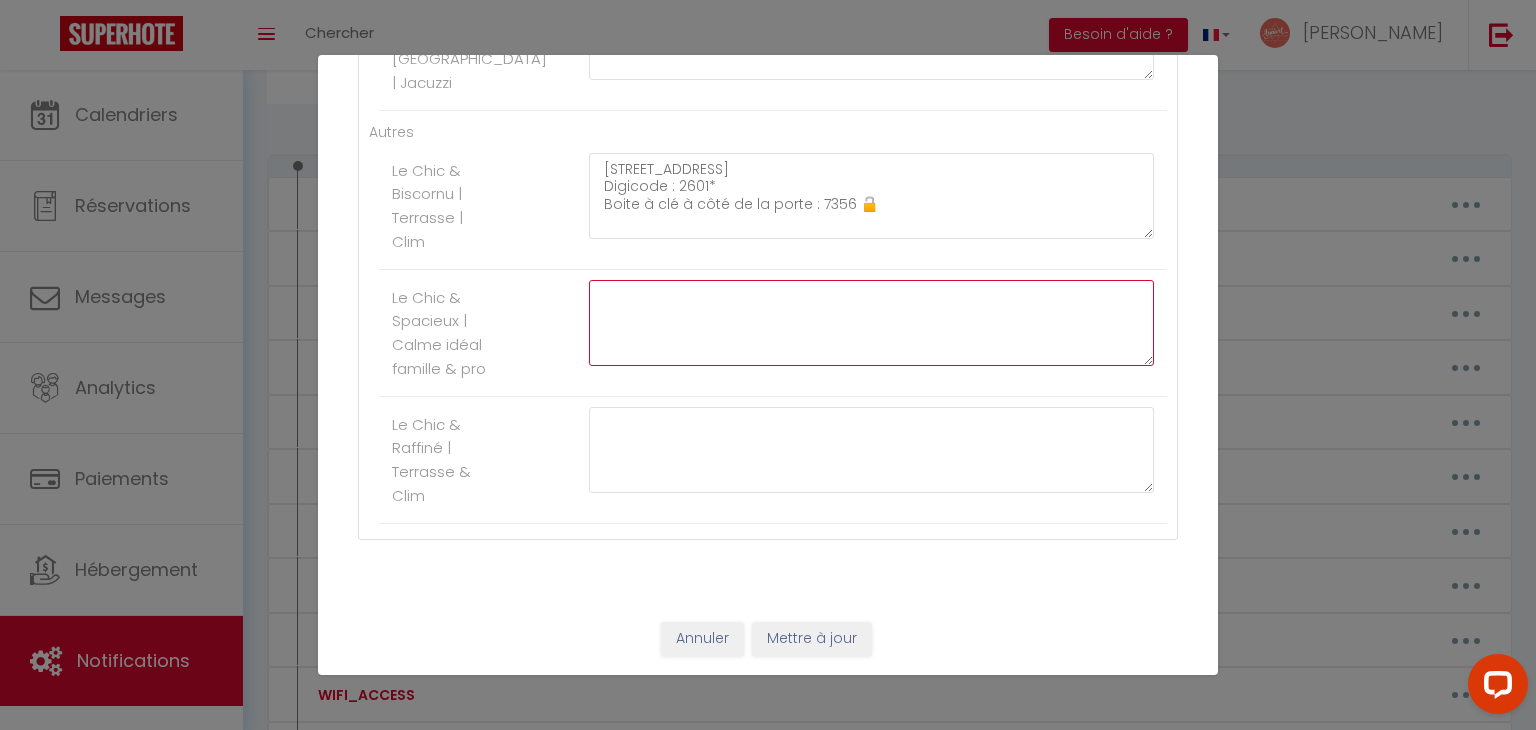 click at bounding box center (871, -789) 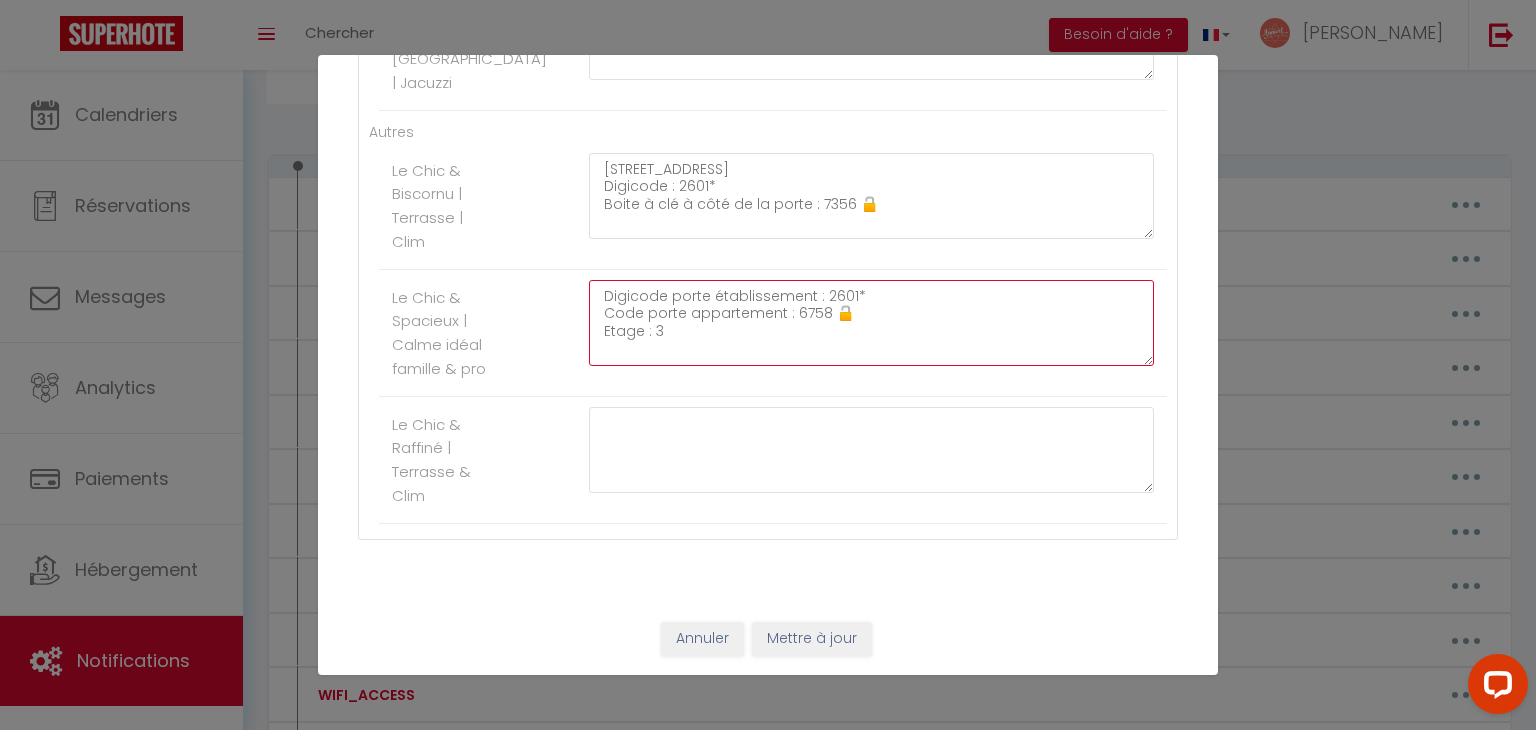 drag, startPoint x: 820, startPoint y: 293, endPoint x: 771, endPoint y: 294, distance: 49.010204 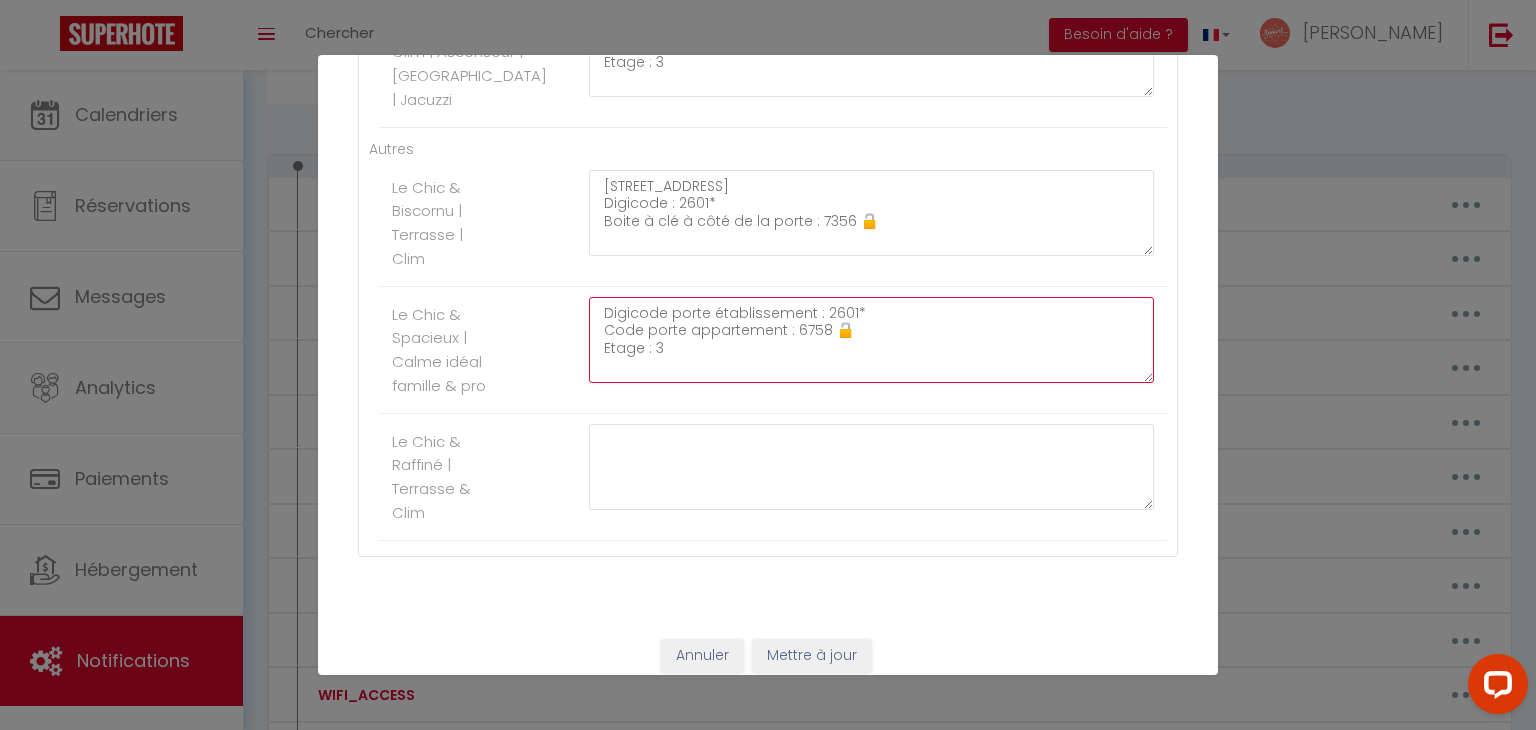click on "Digicode porte établissement : 2601*
Code porte appartement : 6758 🔓
Etage : 3" at bounding box center [871, -772] 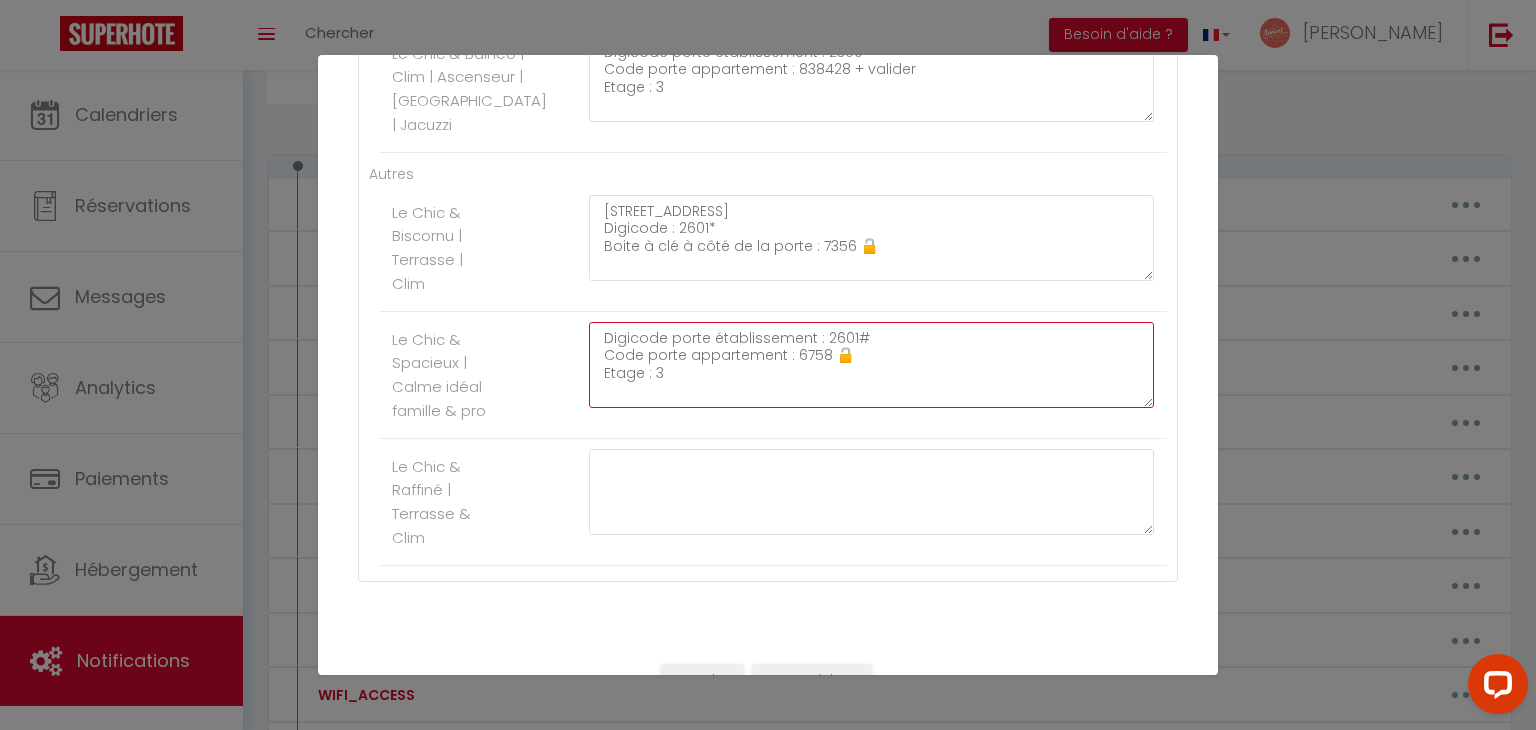 scroll, scrollTop: 1454, scrollLeft: 0, axis: vertical 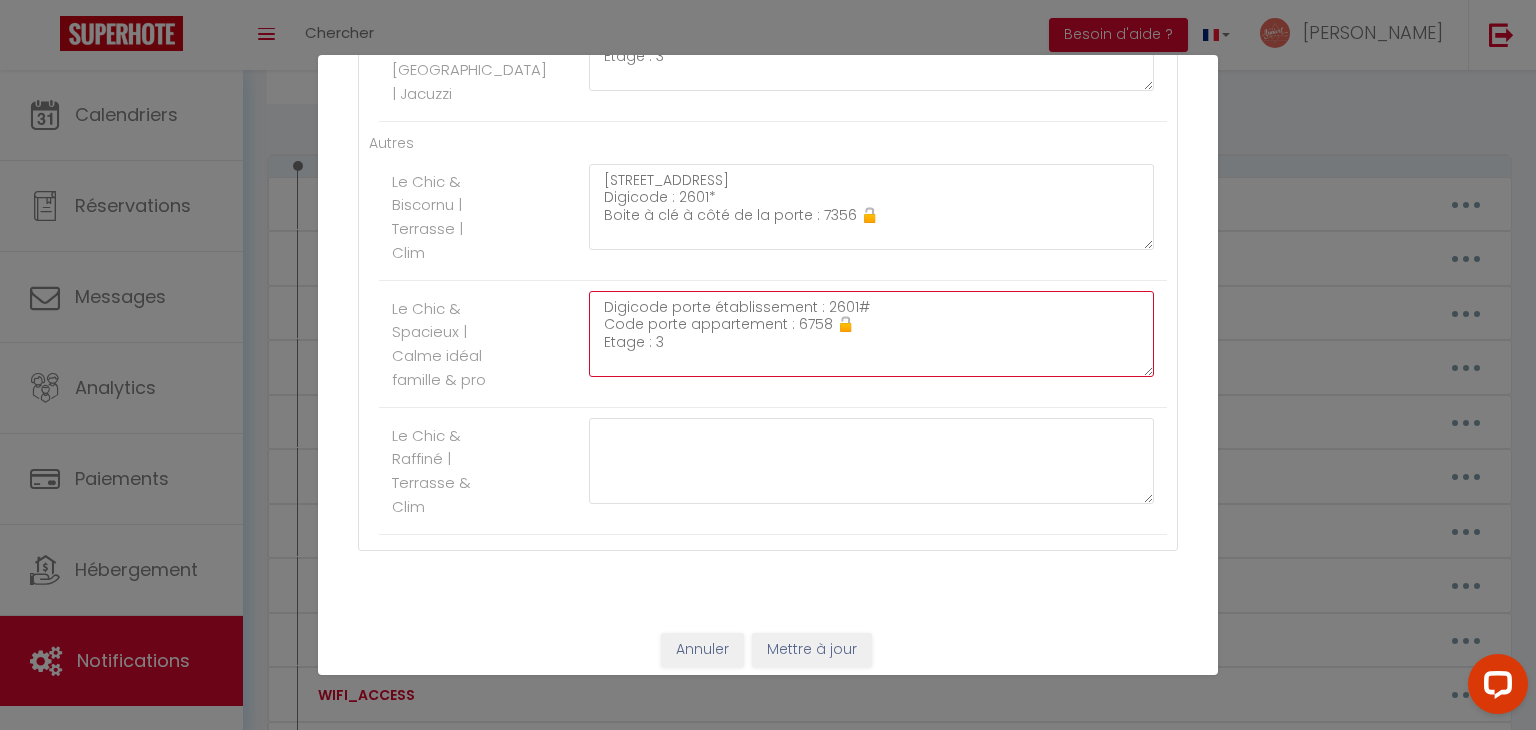drag, startPoint x: 755, startPoint y: 338, endPoint x: 614, endPoint y: 286, distance: 150.28307 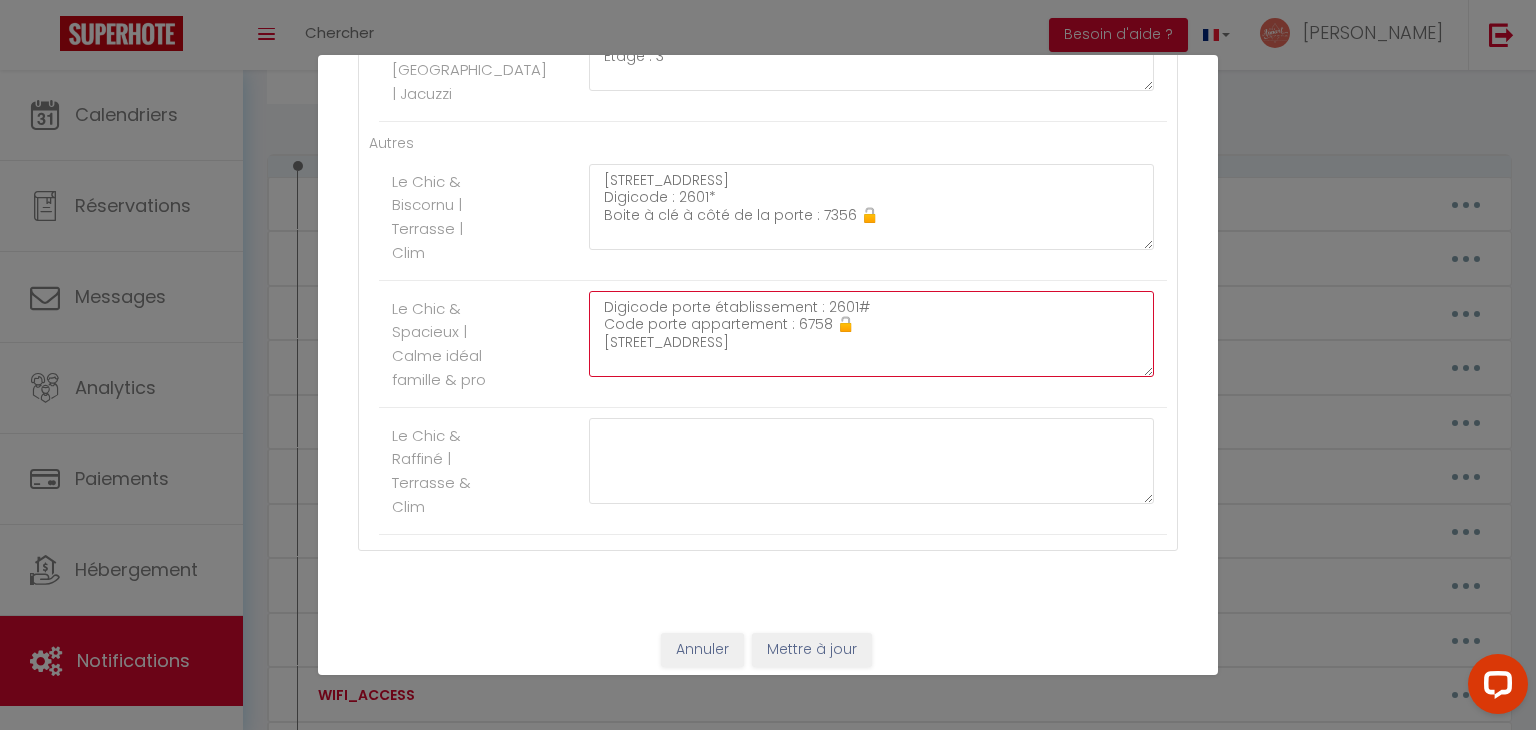 type on "Digicode porte établissement : 2601#
Code porte appartement : 6758 🔓
8 rue de Campniac 24000 Périgueux
Porte de droite" 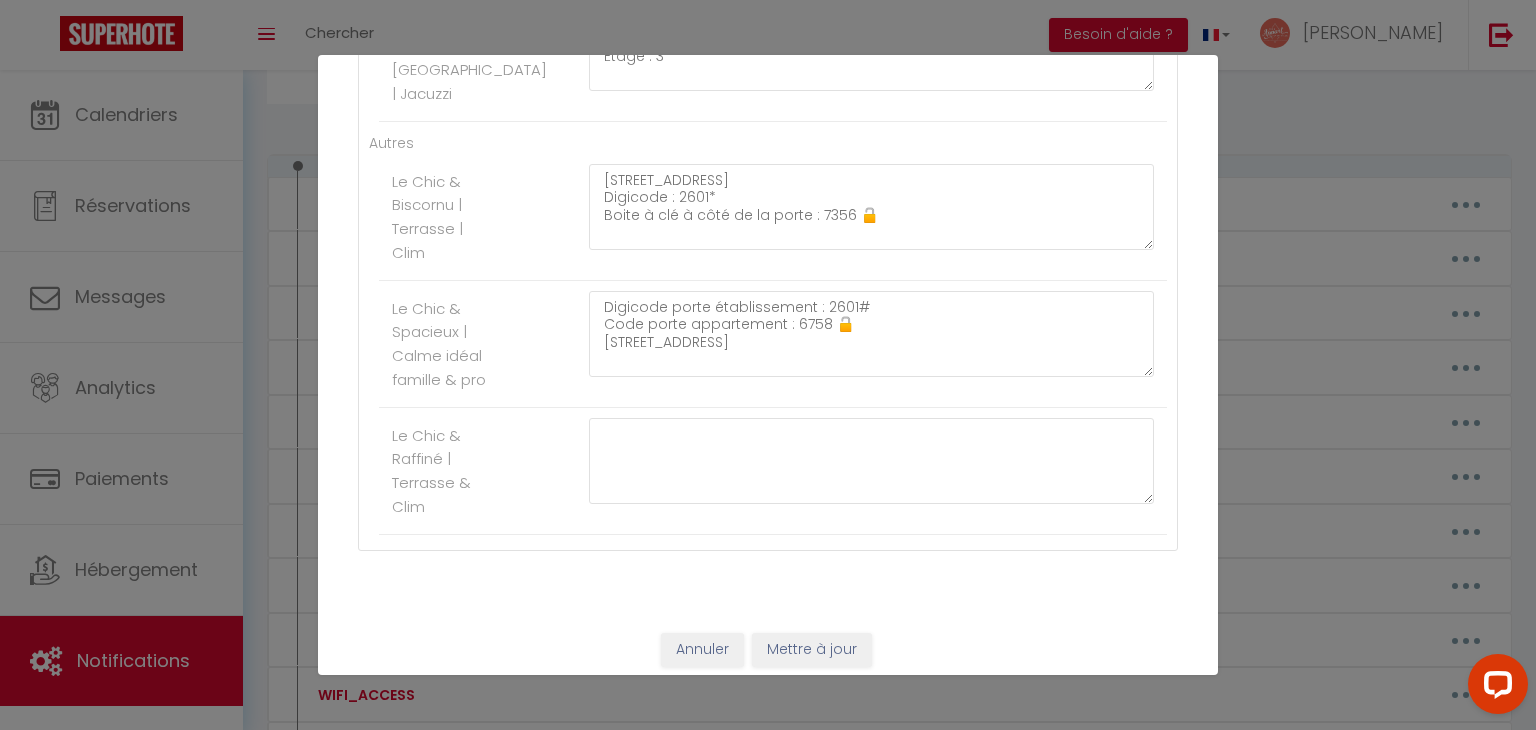 click on "Le Chic & Spacieux | Calme idéal famille & pro     Digicode porte établissement : 2601#
Code porte appartement : 6758 🔓
8 rue de Campniac 24000 Périgueux
Porte de droite" at bounding box center (773, -768) 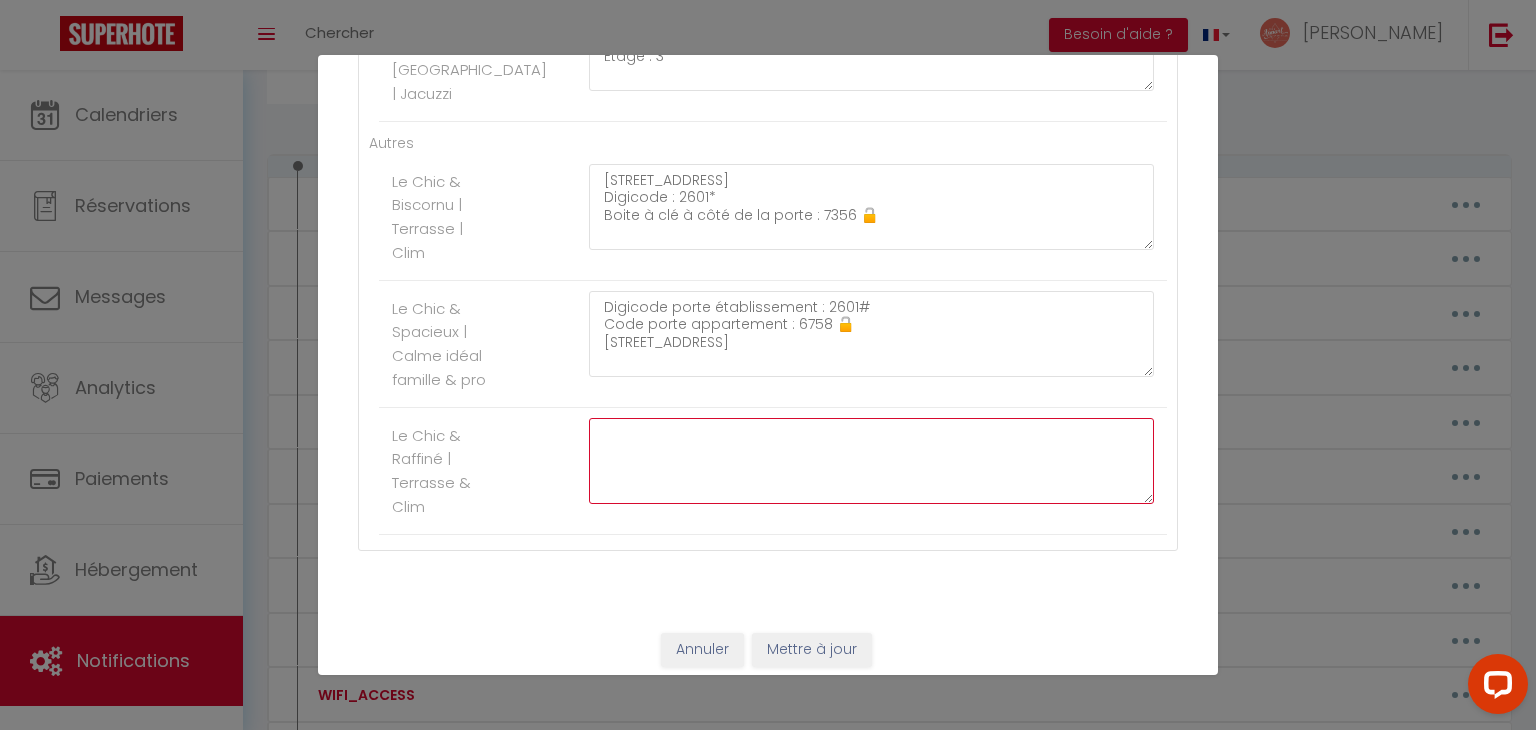 click at bounding box center (871, -651) 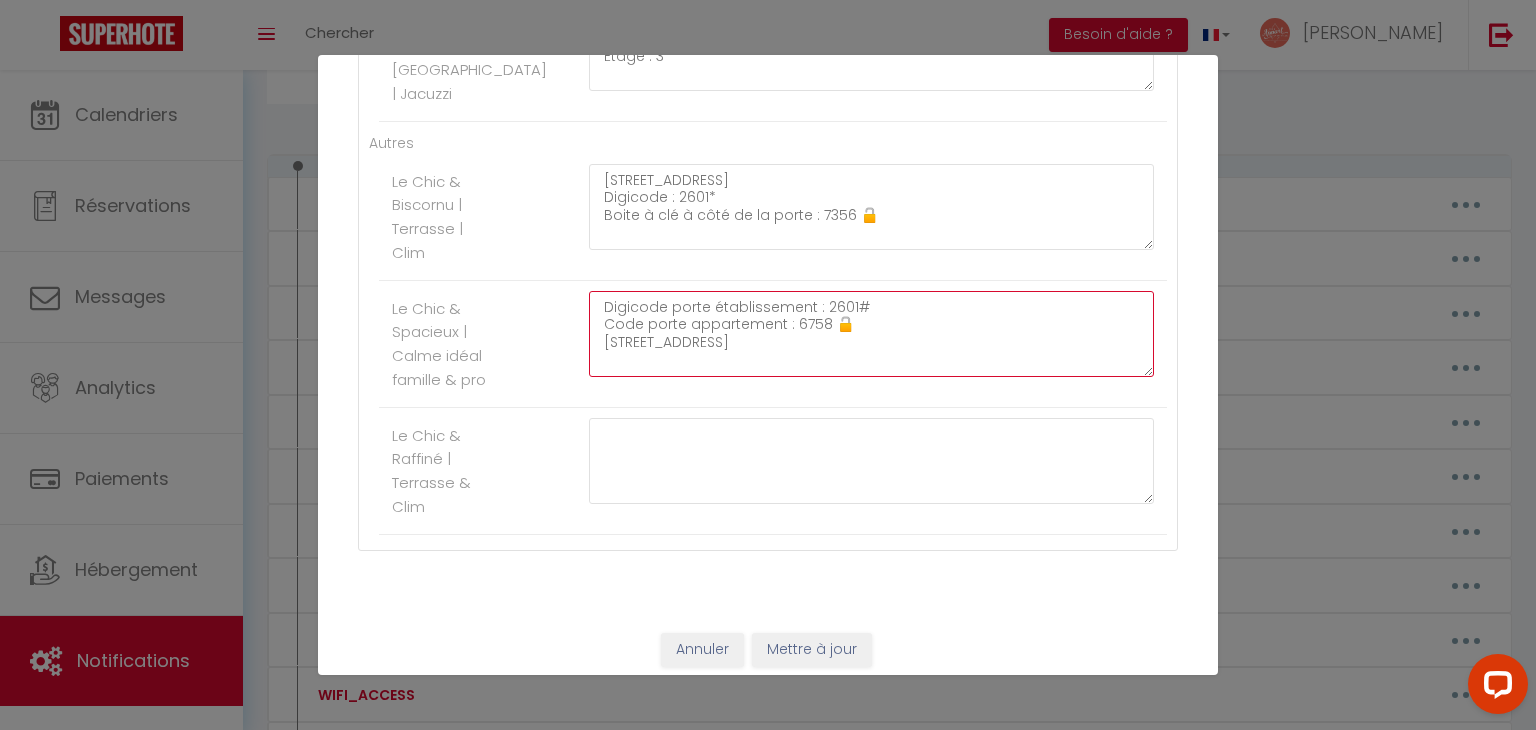 drag, startPoint x: 715, startPoint y: 369, endPoint x: 560, endPoint y: 281, distance: 178.2386 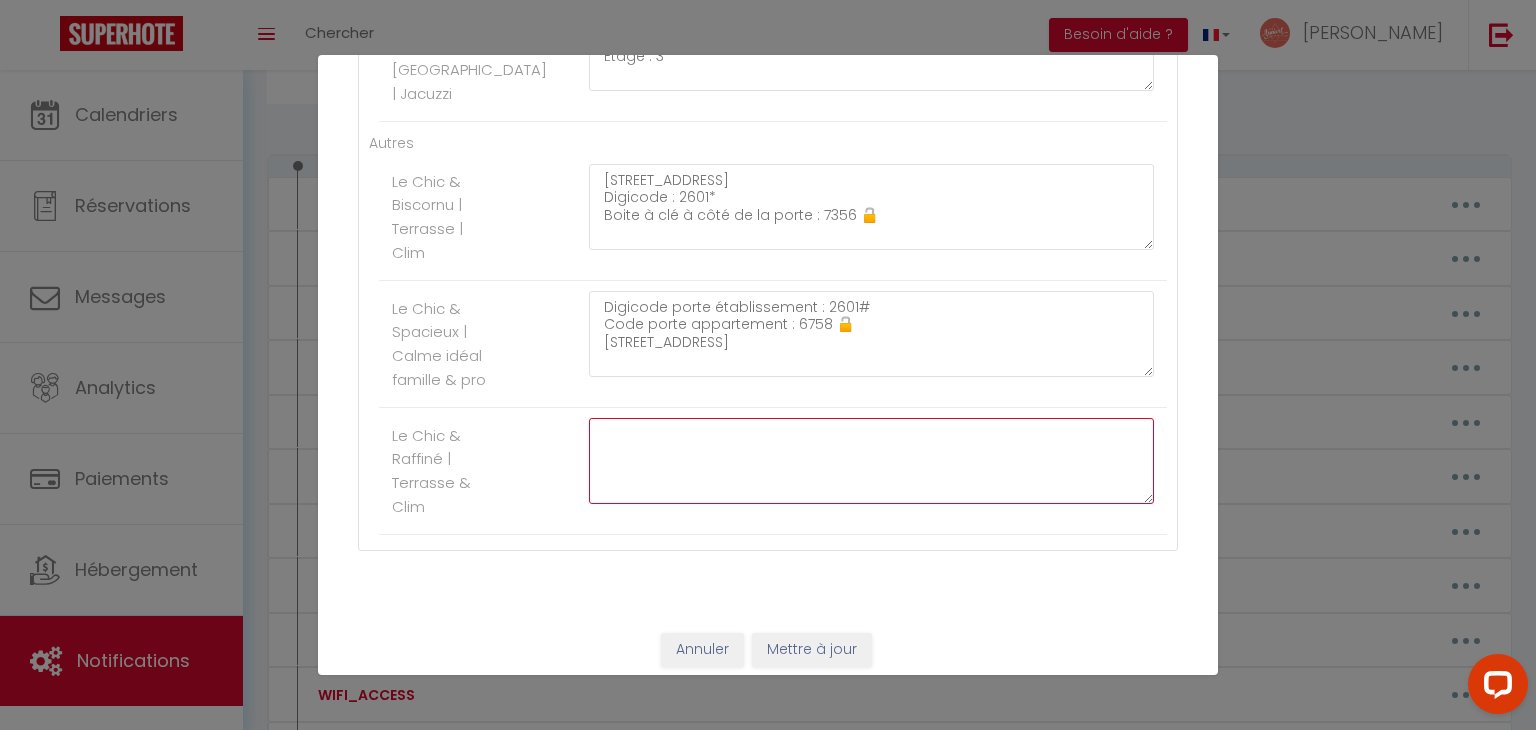 click at bounding box center (871, -651) 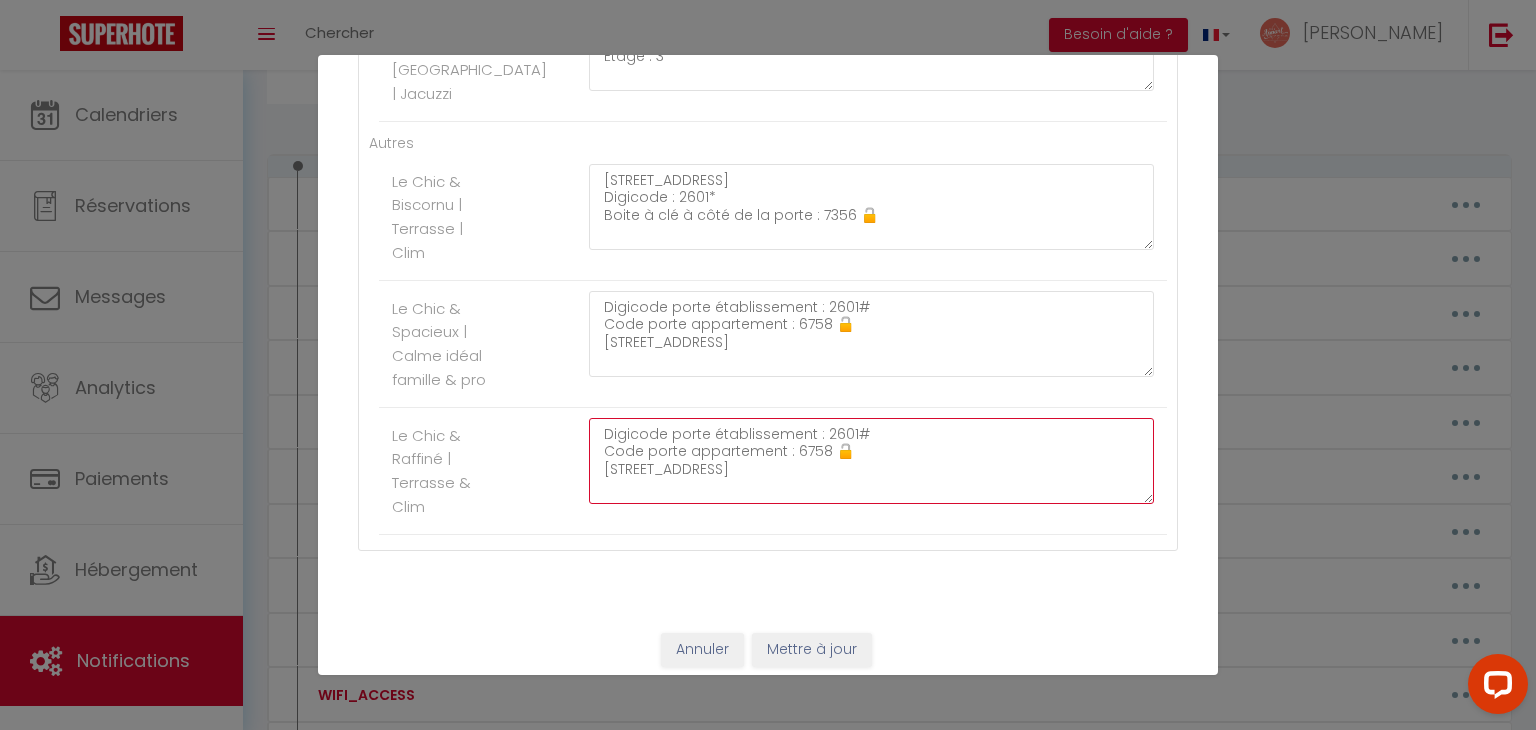 drag, startPoint x: 864, startPoint y: 446, endPoint x: 816, endPoint y: 439, distance: 48.507732 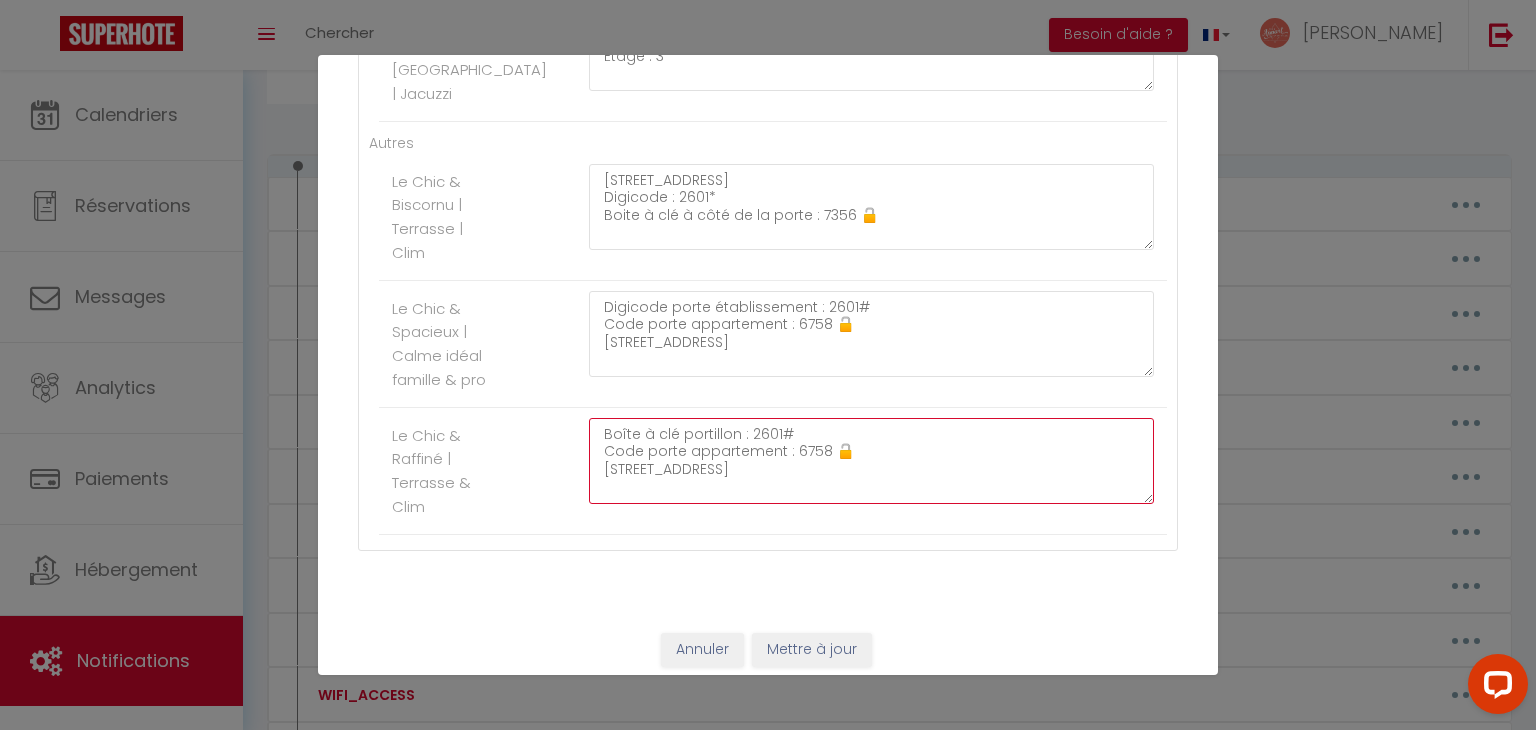 click on "Boîte à clé portillon : 2601#
Code porte appartement : 6758 🔓
8 rue de Campniac 24000 Périgueux
Porte de droite" at bounding box center [871, -651] 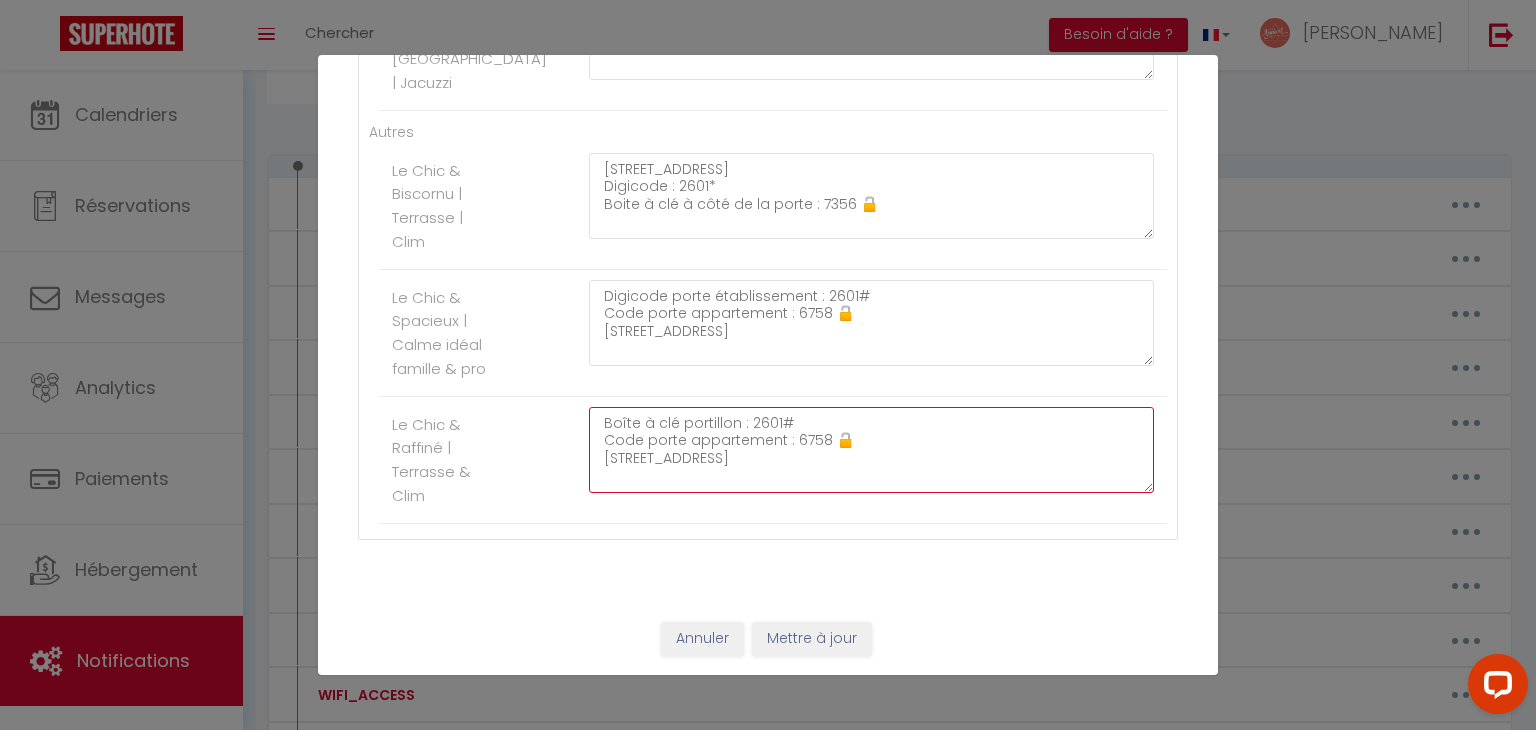 click on "Boîte à clé portillon : 2601#
Code porte appartement : 6758 🔓
8 rue de Campniac 24000 Périgueux
Porte de droite" at bounding box center [871, -662] 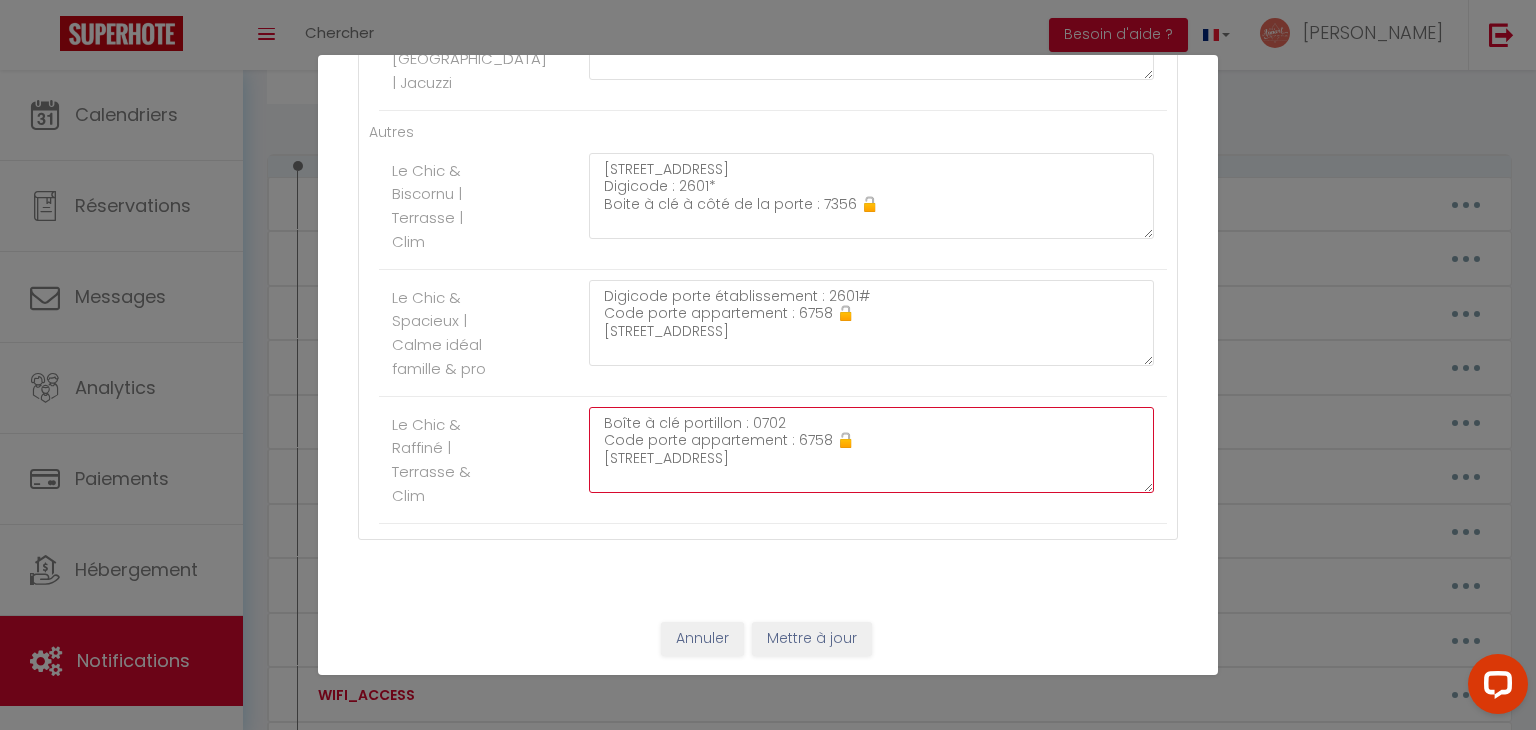 click on "Boîte à clé portillon : 0702
Code porte appartement : 6758 🔓
8 rue de Campniac 24000 Périgueux
Porte de droite" at bounding box center [871, -662] 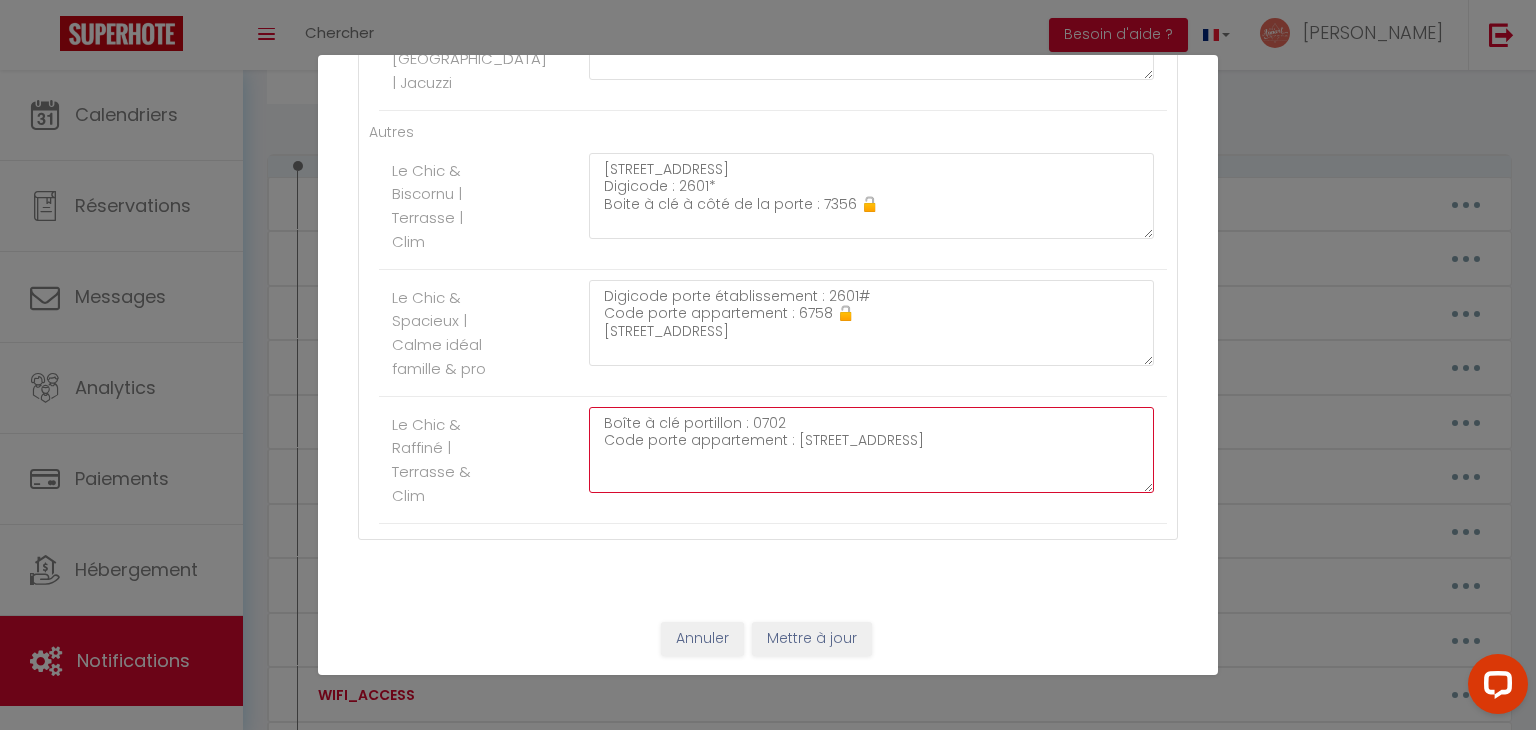 click on "Boîte à clé portillon : 0702
Code porte appartement : 7830
8 rue de Campniac 24000 Périgueux
Porte de droite" at bounding box center (871, -662) 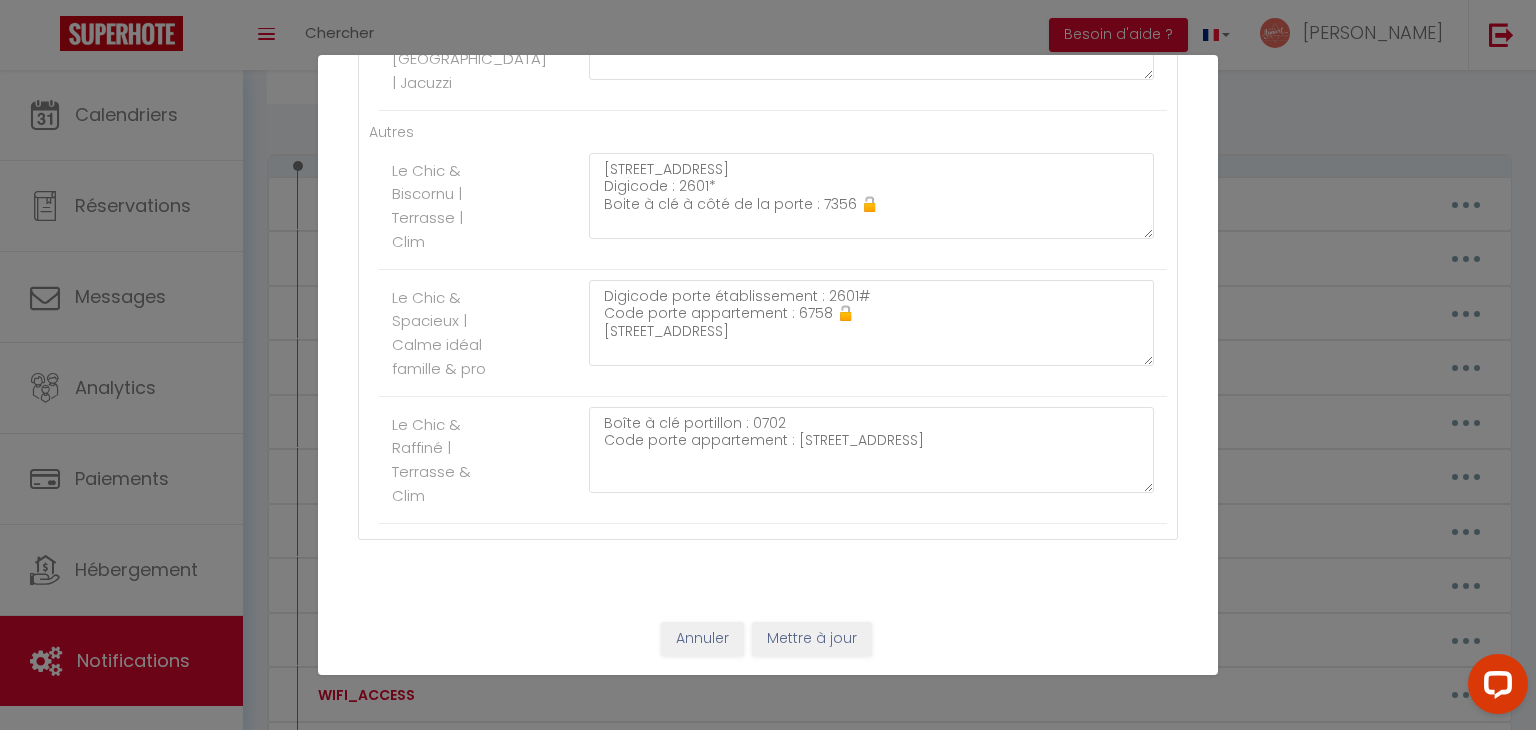 click on "Boîte à clé portillon : 0702
Code porte appartement : 7830
17 rue de Vésone 24000 Périgueux
Porte de droite" at bounding box center (871, -652) 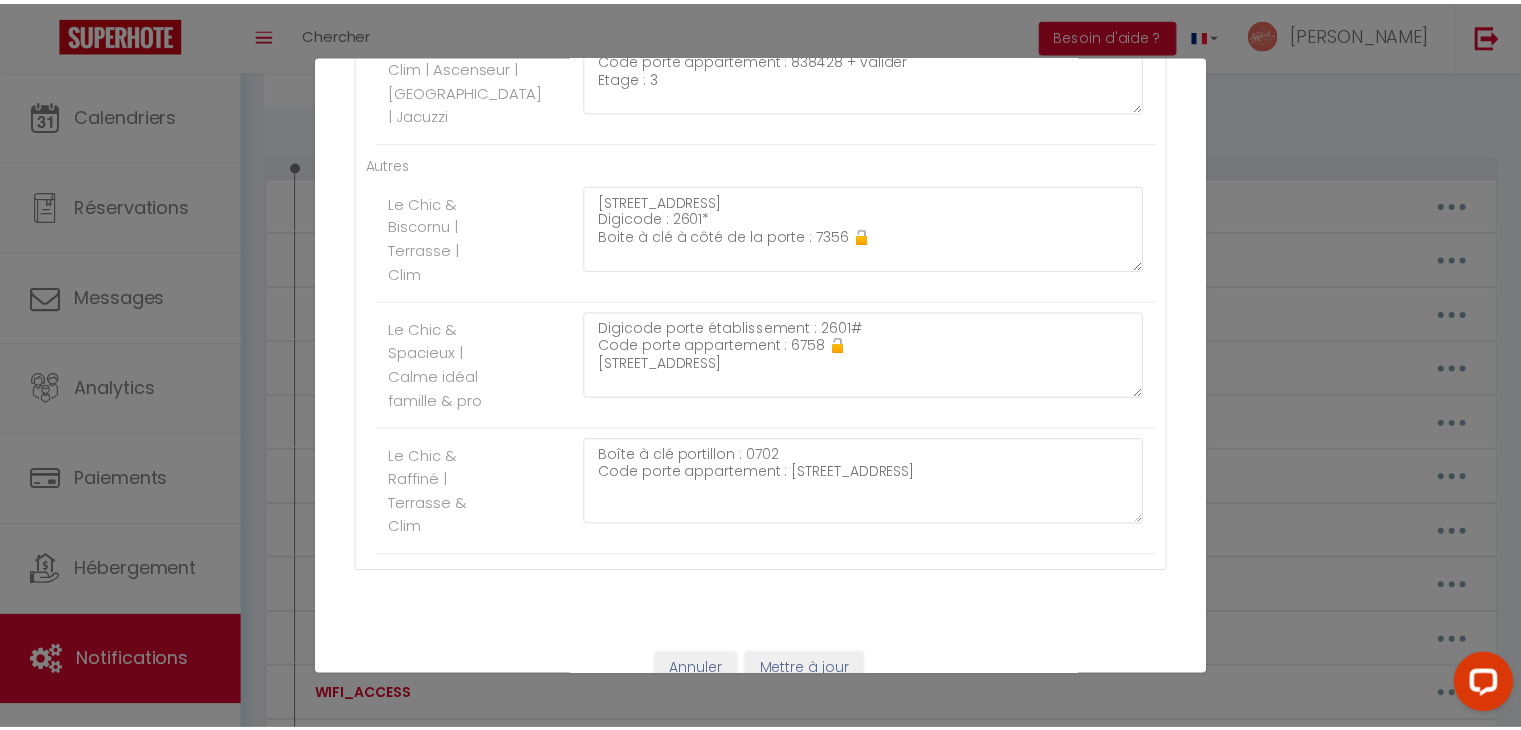 scroll, scrollTop: 1470, scrollLeft: 0, axis: vertical 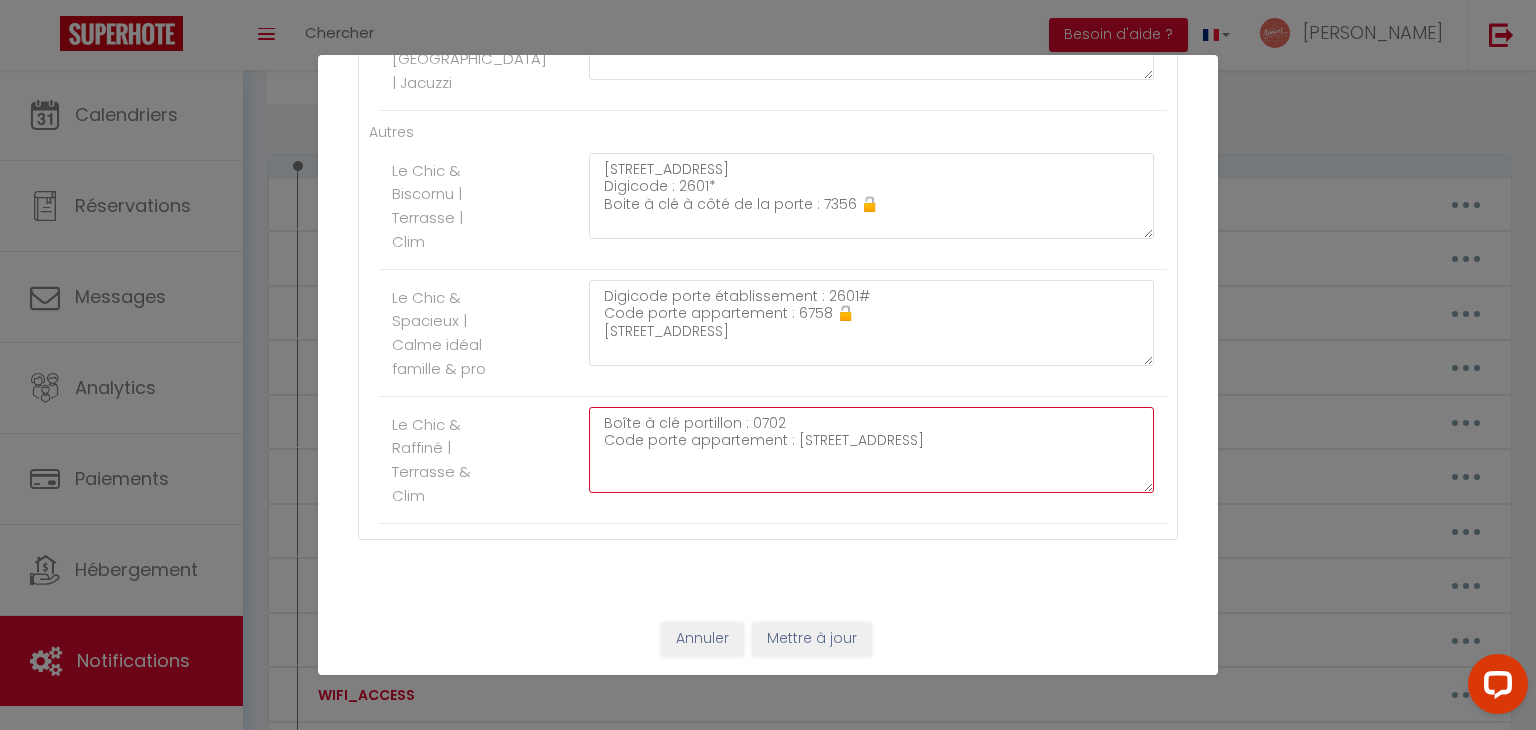 click on "Boîte à clé portillon : 0702
Code porte appartement : 7830
17 rue de Vésone 24000 Périgueux
Porte de droite" at bounding box center (871, -662) 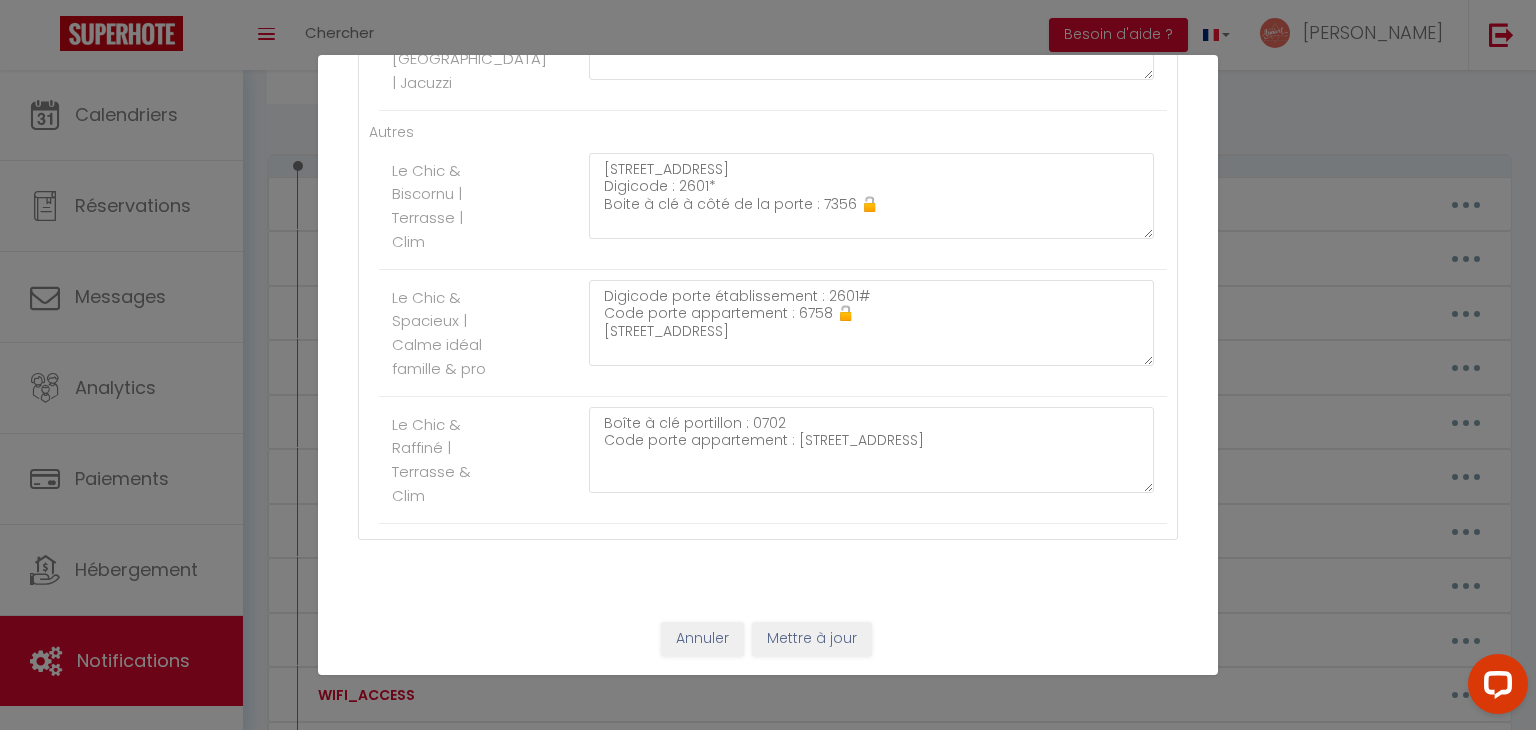 click on "Boîte à clé portillon : 0702
Code porte appartement : 7830
17 rue de Vésone 24000 Périgueux
Porte de droite" at bounding box center (871, -652) 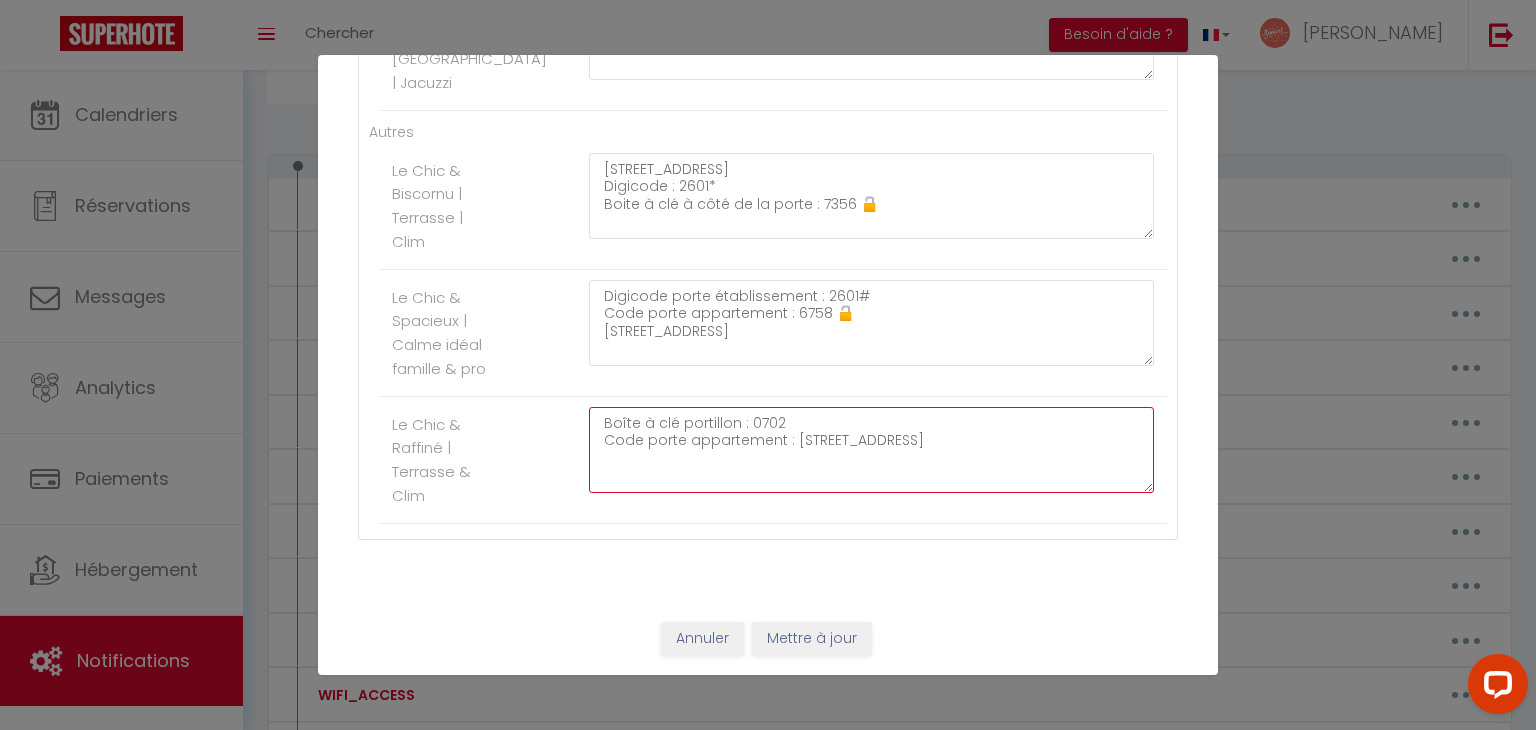 click on "Boîte à clé portillon : 0702
Code porte appartement : 7830
17 rue de Vésone 24000 Périgueux
Porte de droite" at bounding box center (871, -662) 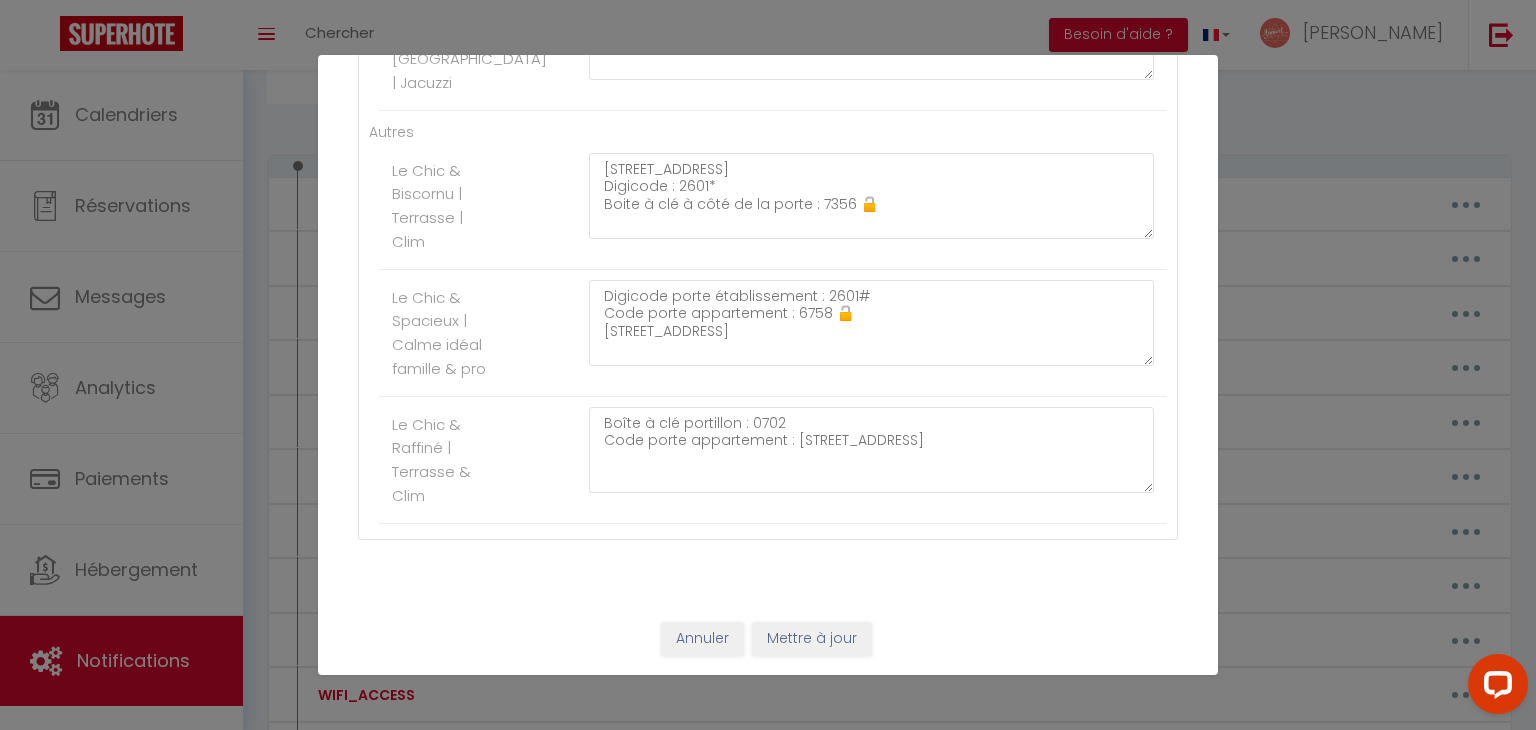 click on "Le Chic & Raffiné | Terrasse & Clim     Boîte à clé portillon : 0702
Code porte appartement : 7830
17 rue de Vésone 24000 Périgueux
Porte de droite" at bounding box center [773, -652] 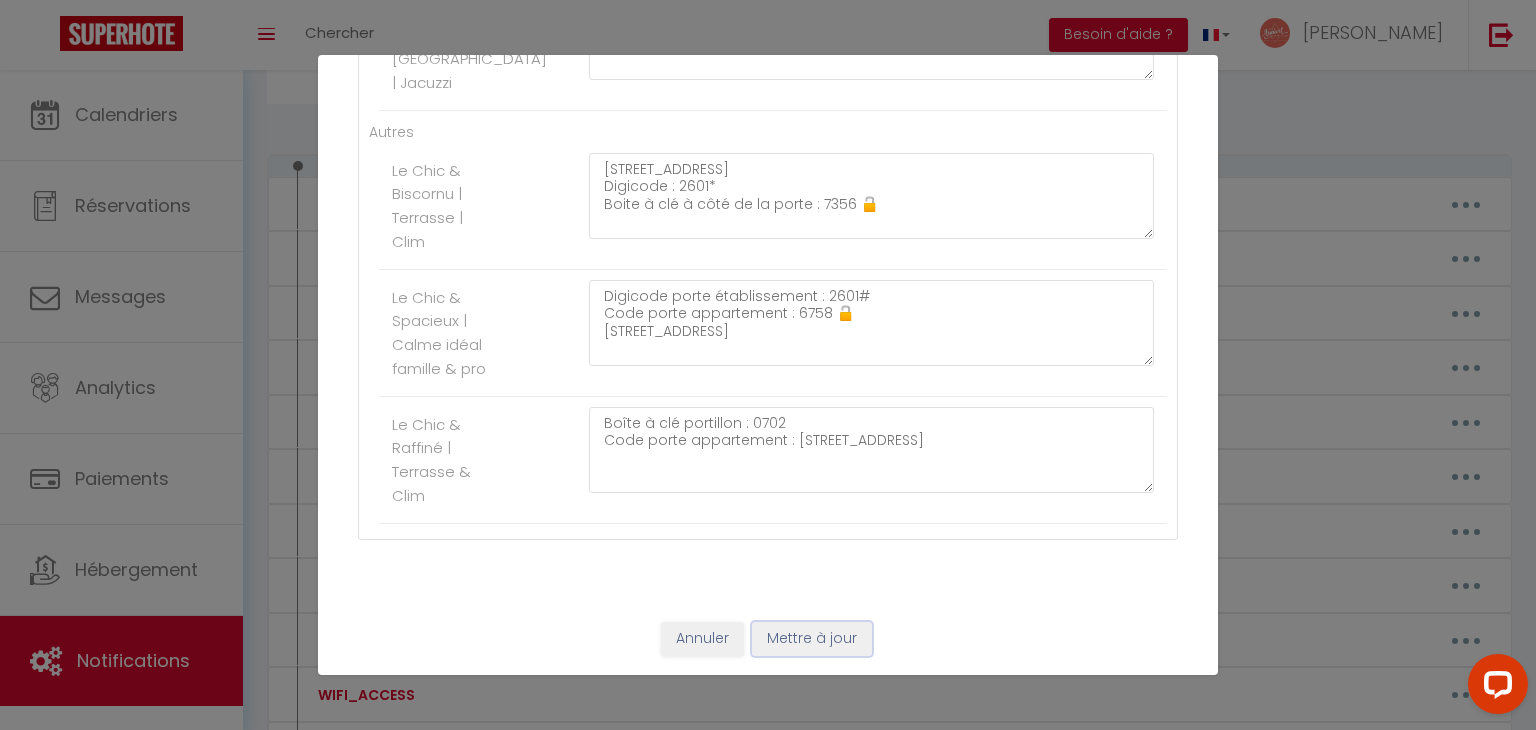 drag, startPoint x: 802, startPoint y: 641, endPoint x: 722, endPoint y: 532, distance: 135.20724 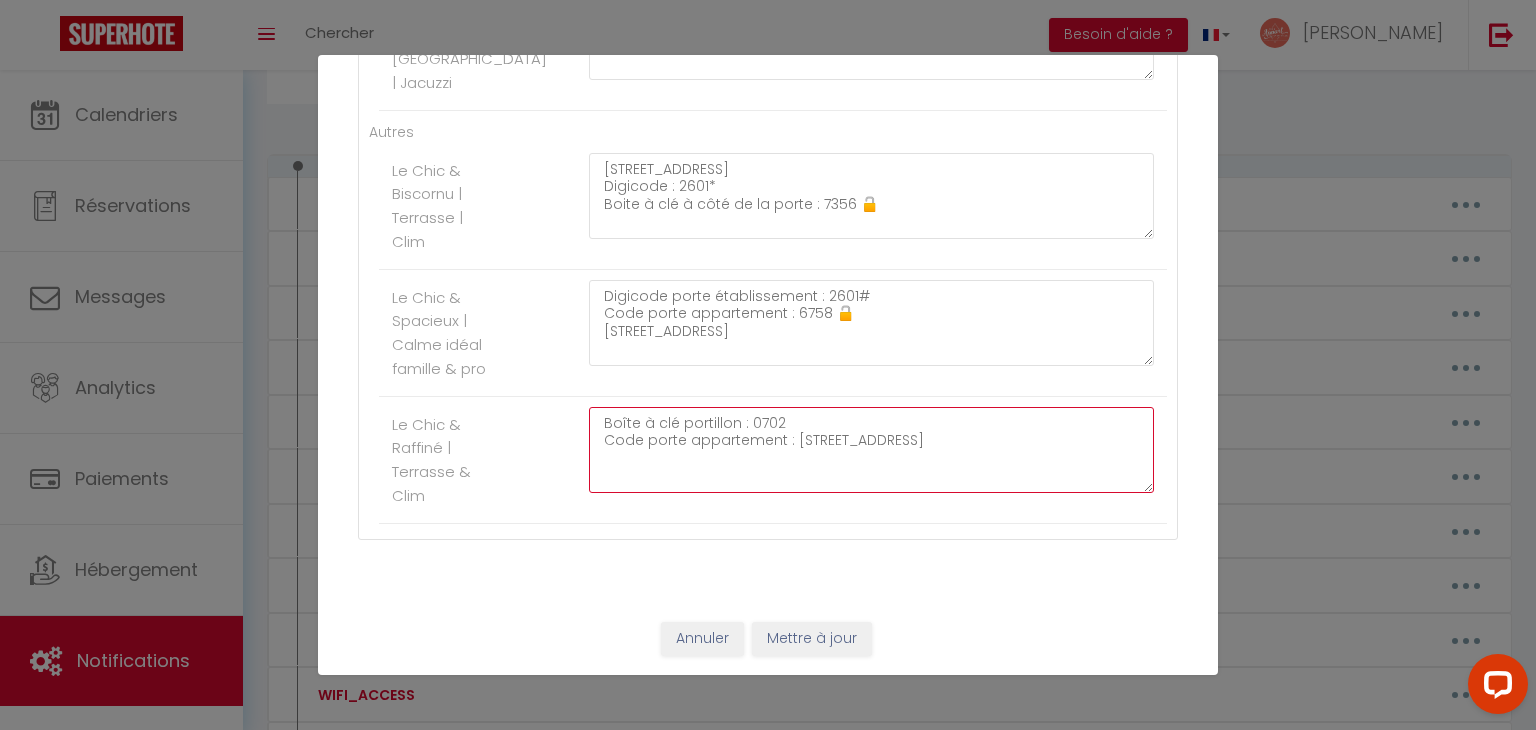 click on "Boîte à clé portillon : 0702
Code porte appartement : 7830
17 rue de Vésone 24000 Périgueux
Porte de droite" at bounding box center (871, -662) 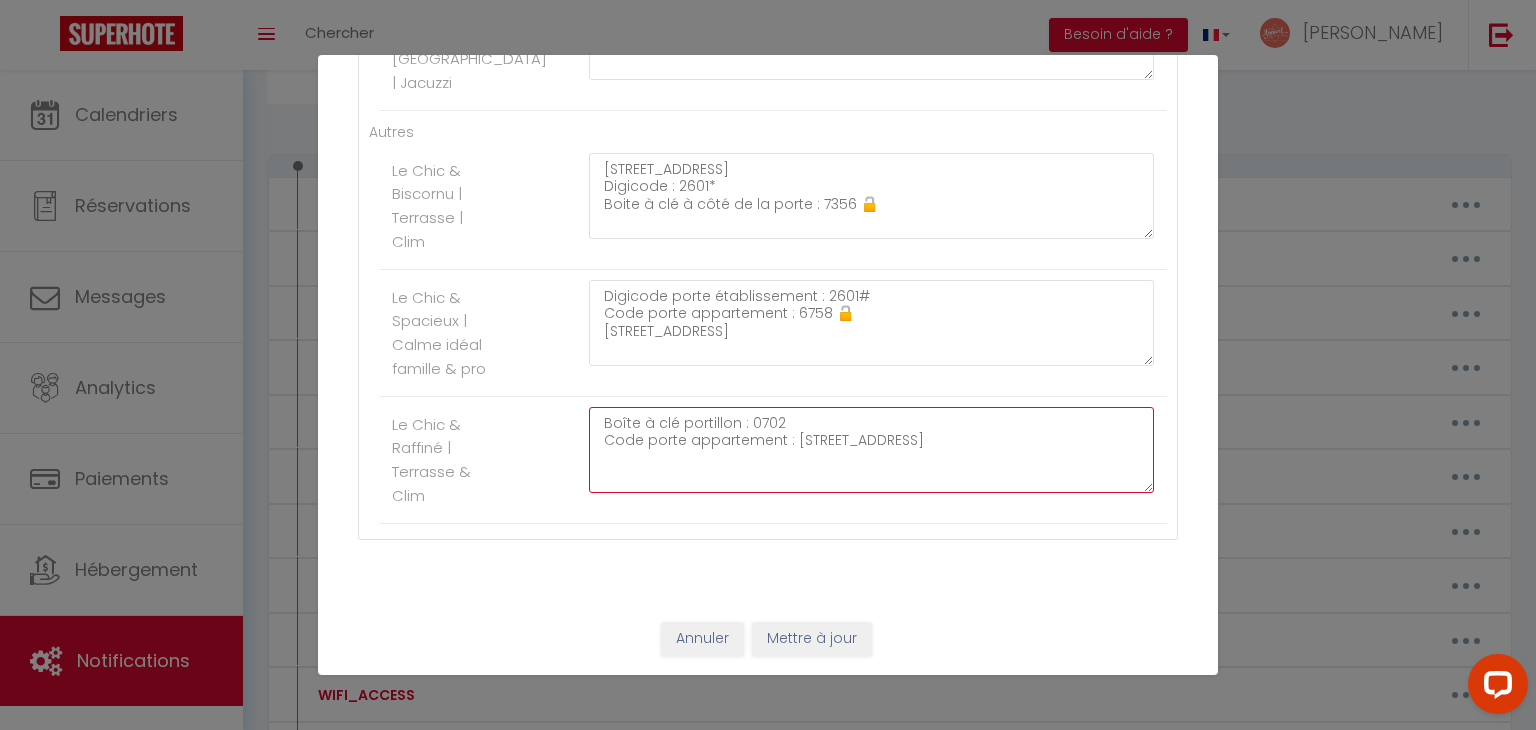type on "Boîte à clé portillon : 0702
Code porte appartement : 7830
17 rue de Vésone 24000 Périgueux" 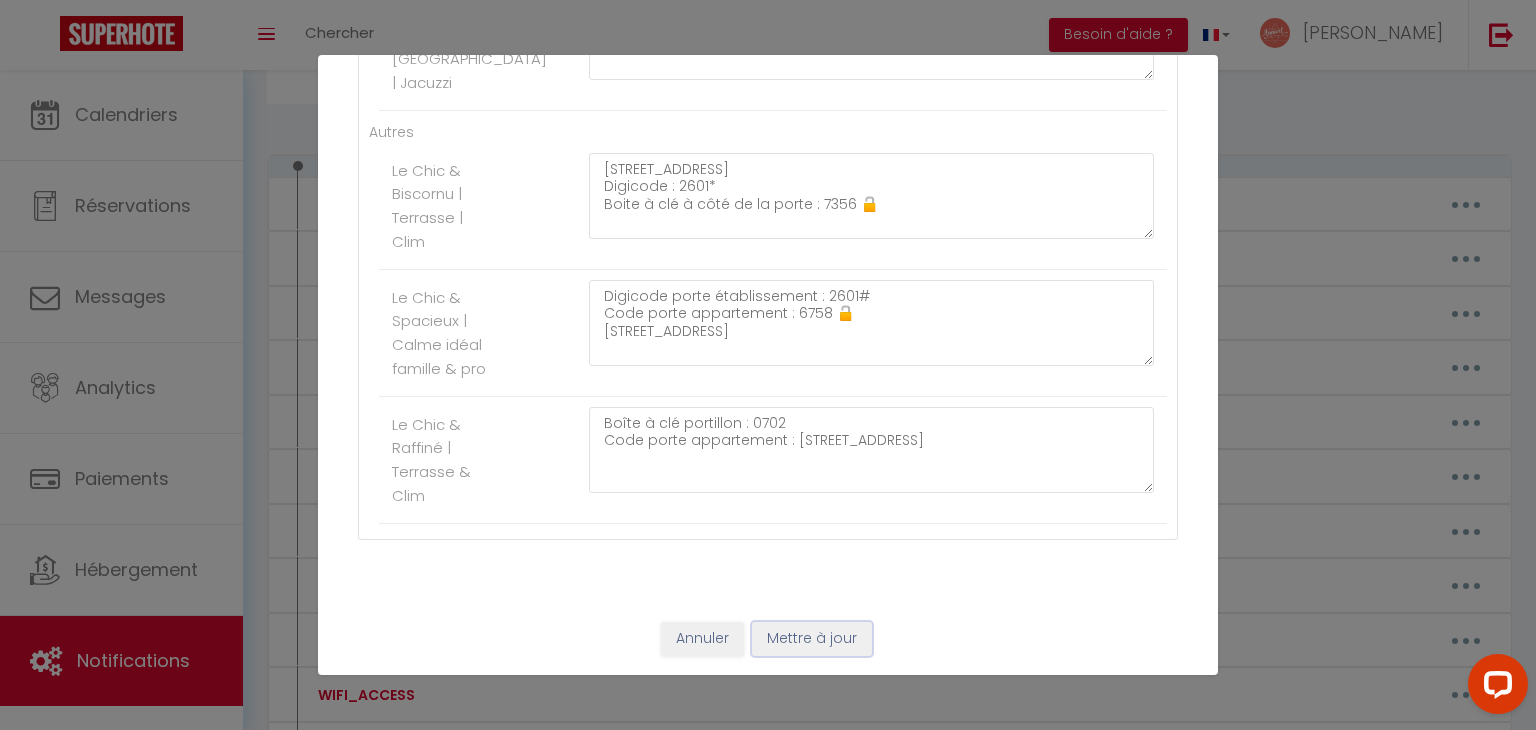 click on "Mettre à jour" at bounding box center [812, 639] 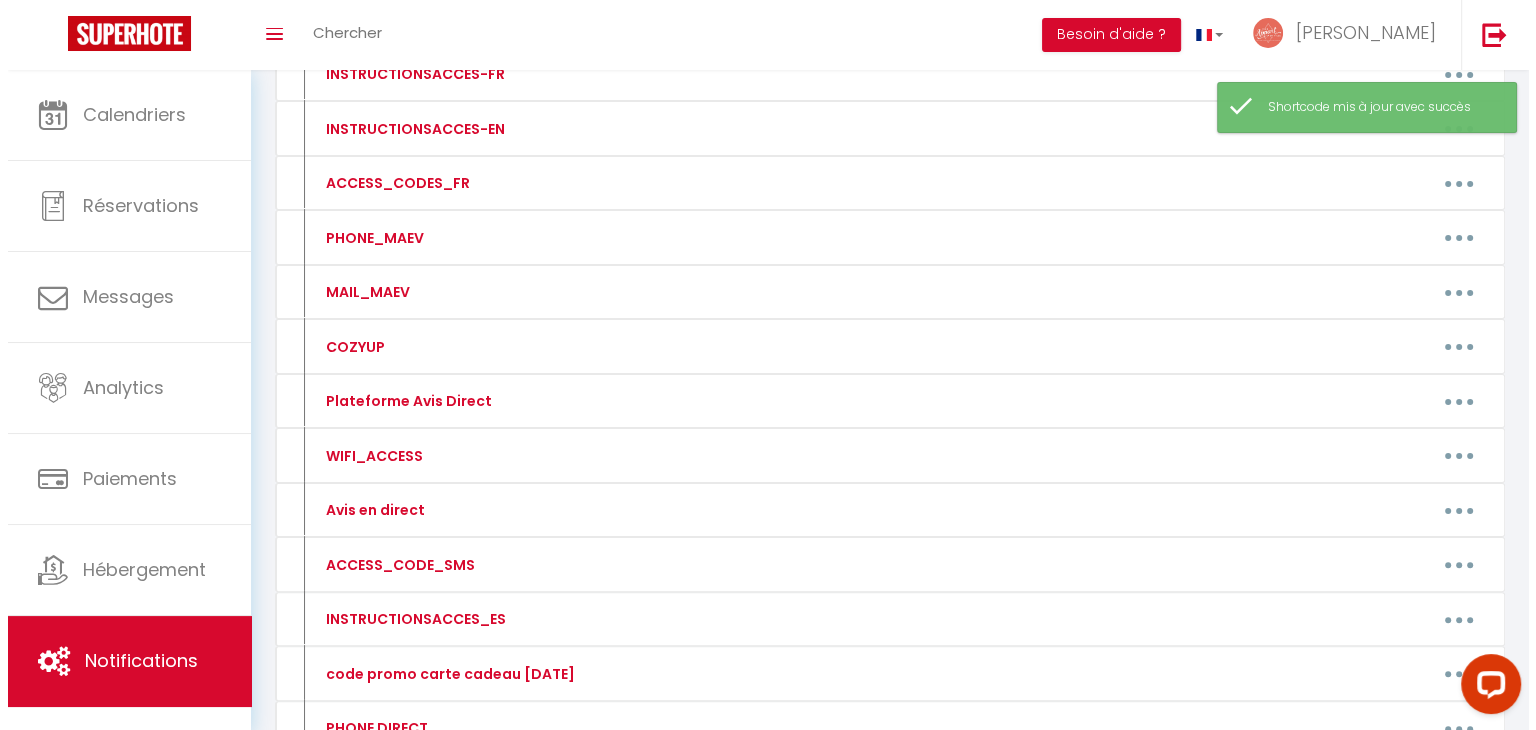 scroll, scrollTop: 393, scrollLeft: 0, axis: vertical 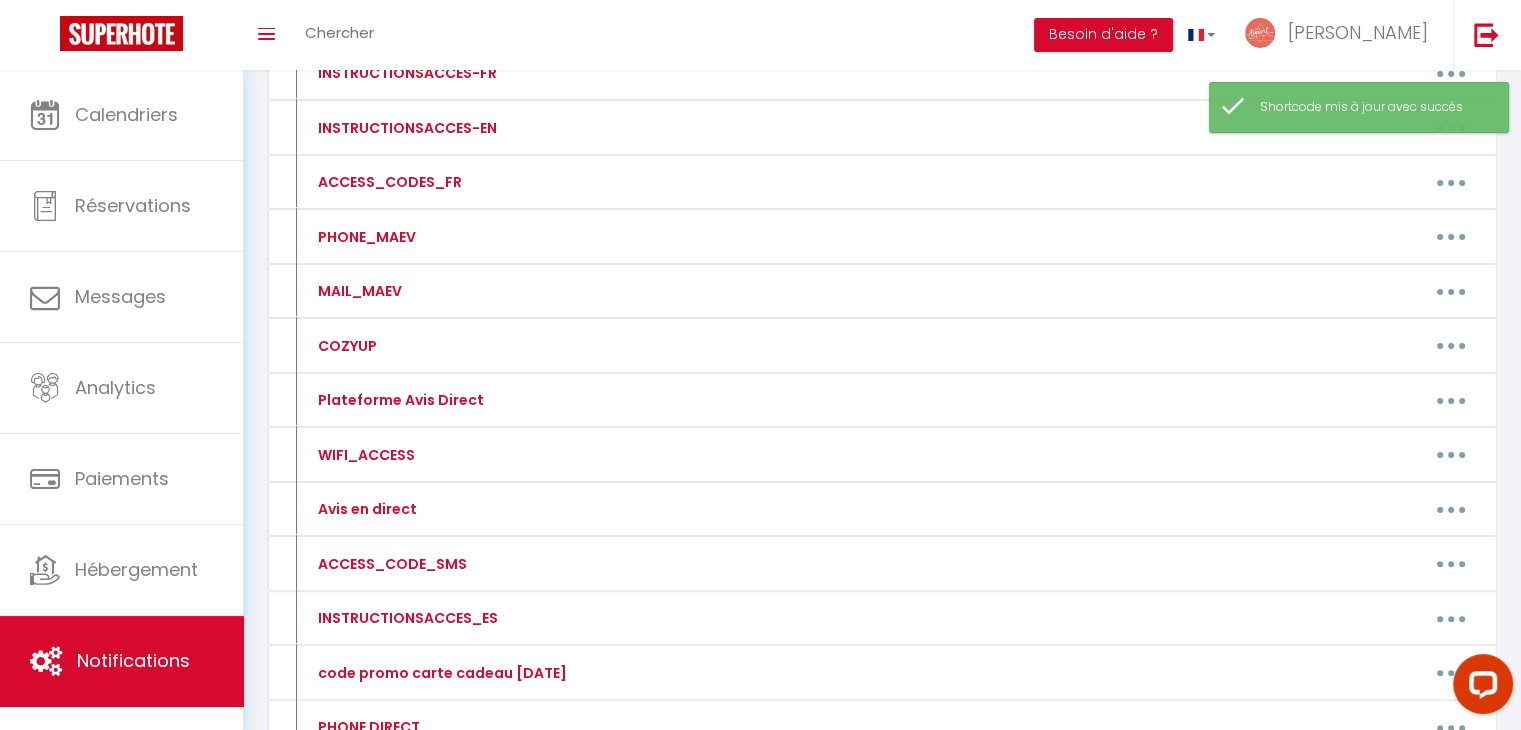 click at bounding box center (1451, 455) 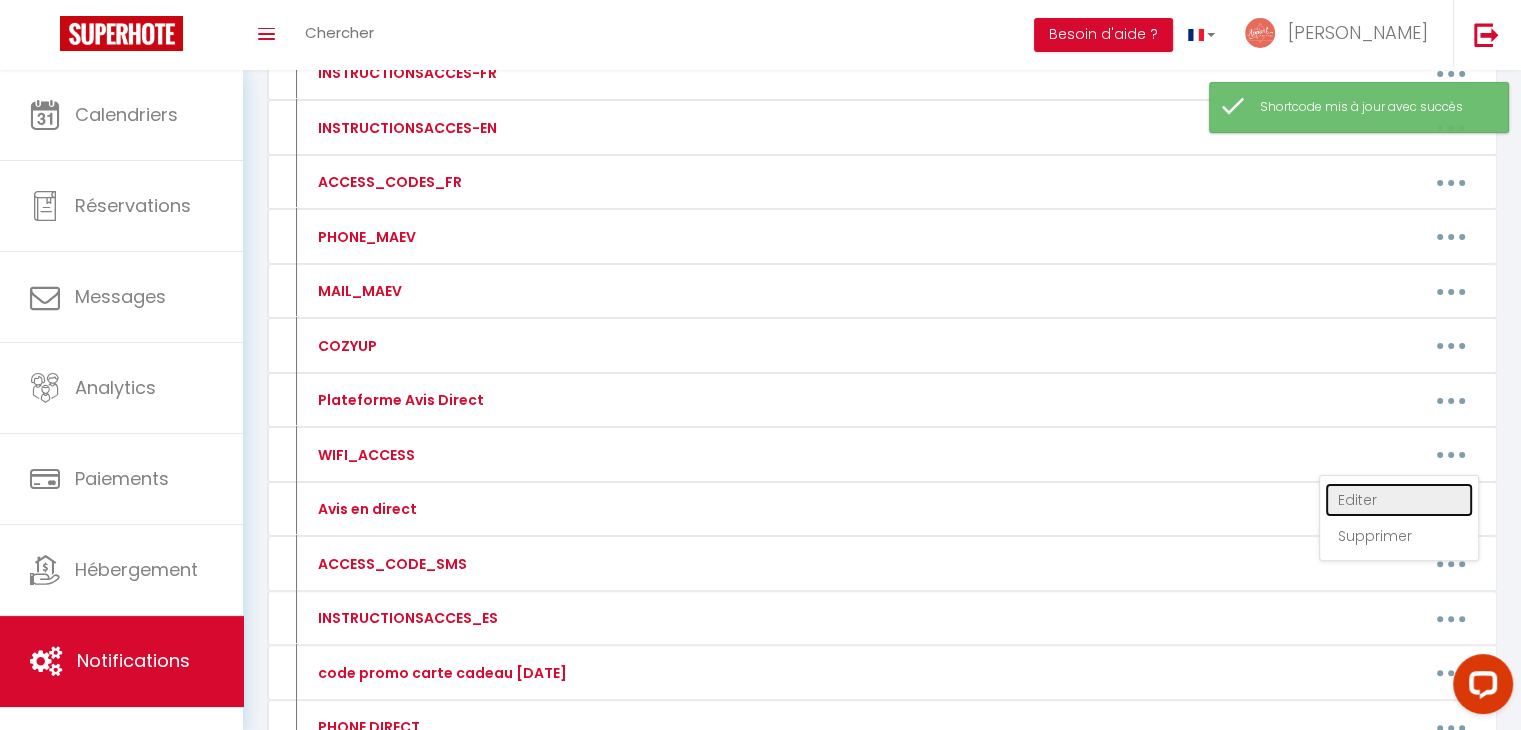 click on "Editer" at bounding box center [1399, 500] 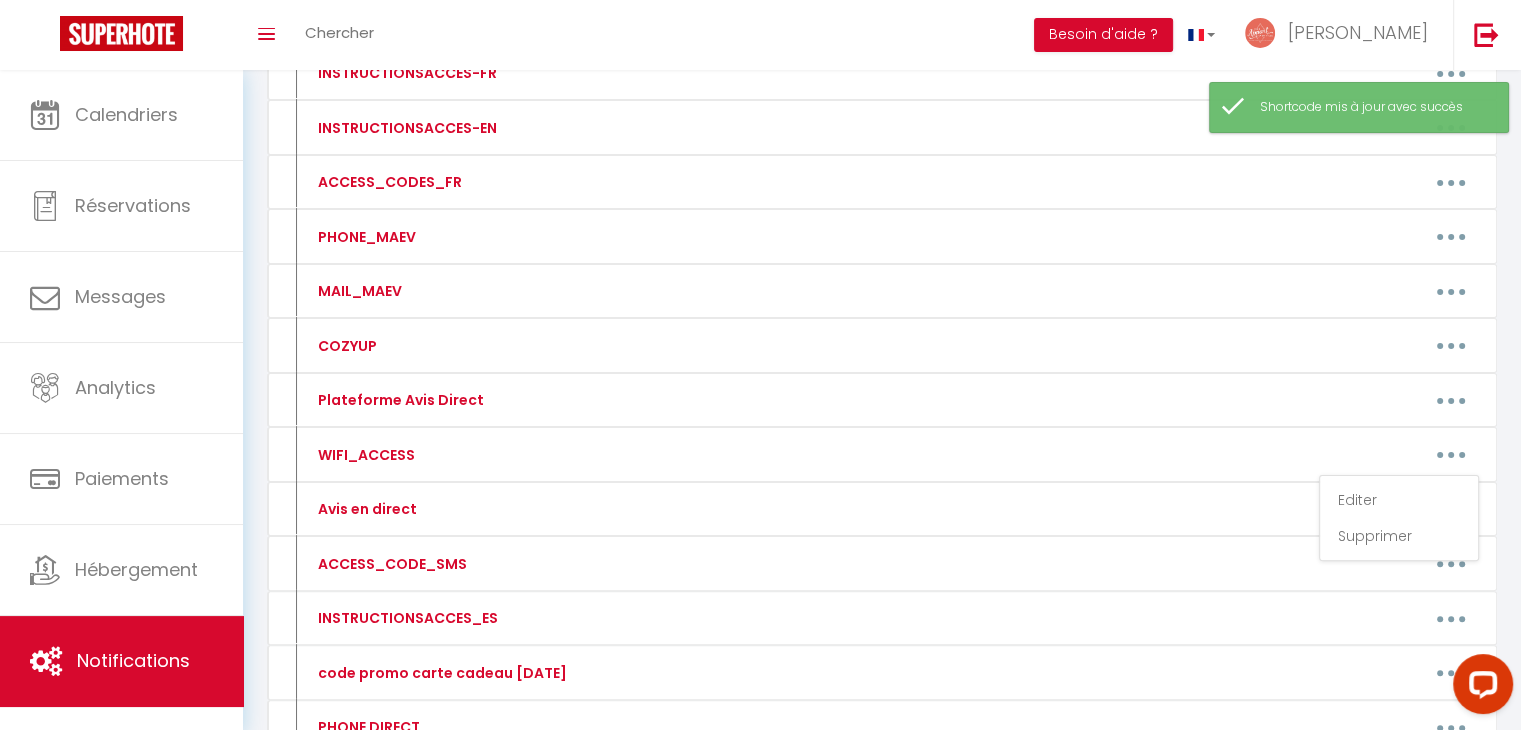 type on "WIFI_ACCESS" 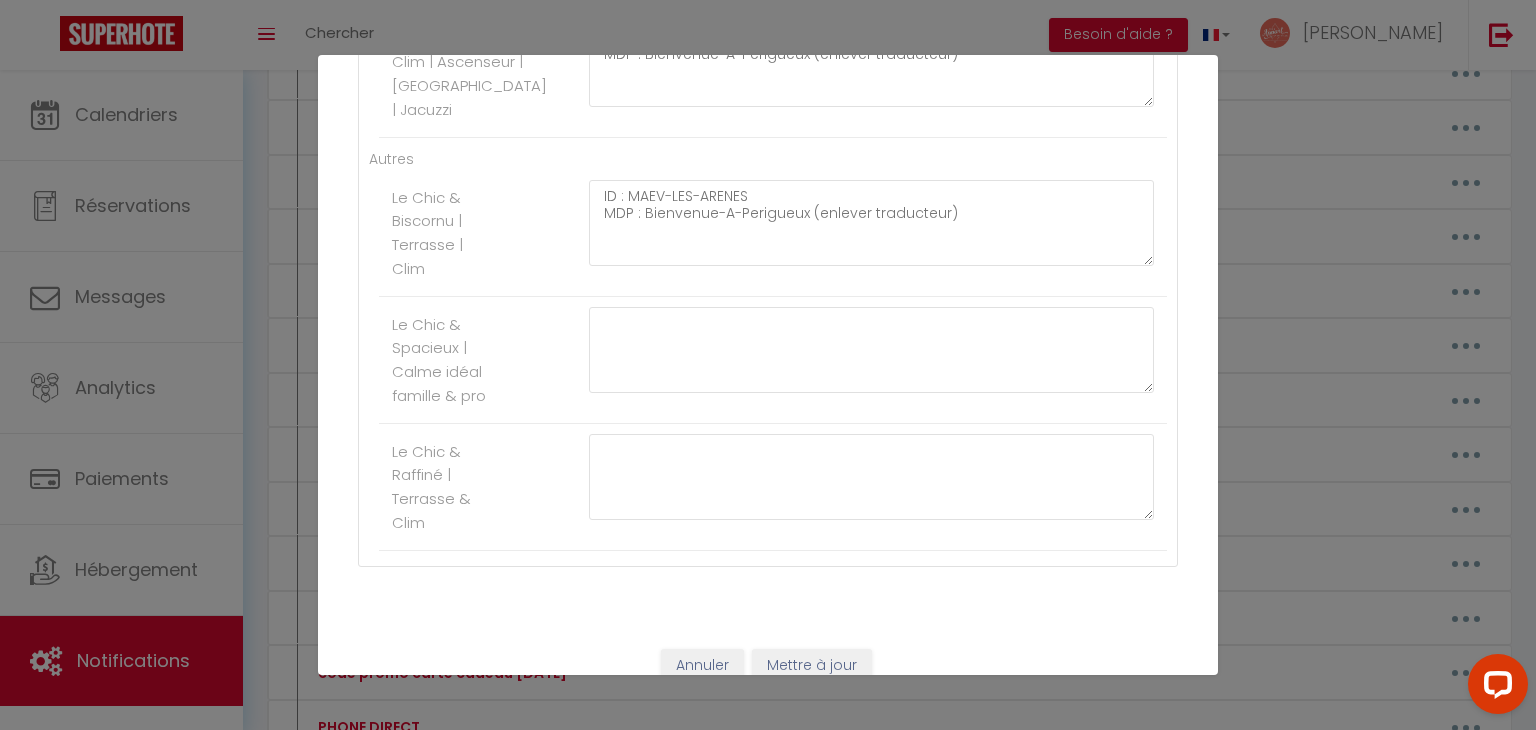 scroll, scrollTop: 1439, scrollLeft: 0, axis: vertical 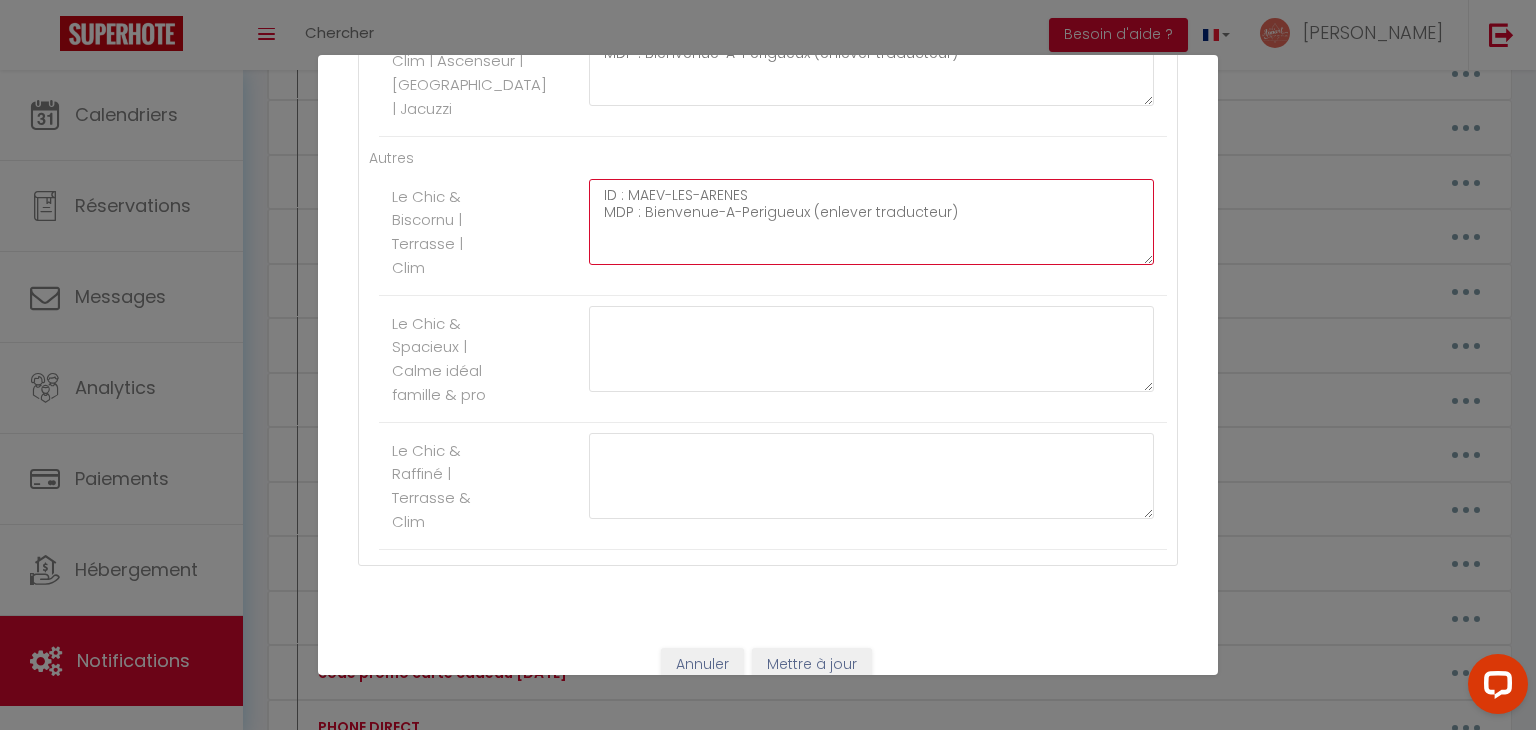 drag, startPoint x: 960, startPoint y: 214, endPoint x: 583, endPoint y: 197, distance: 377.3831 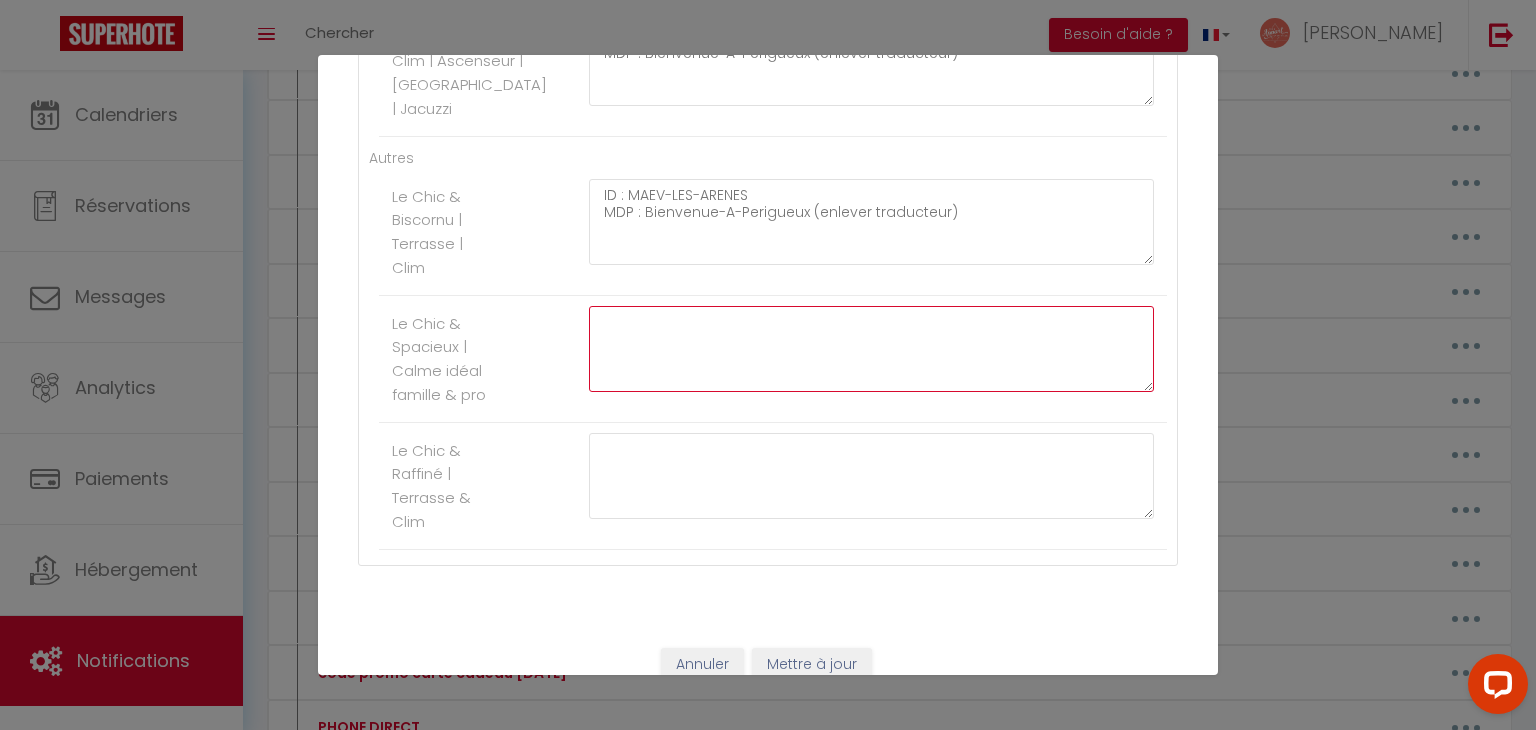click at bounding box center [871, -763] 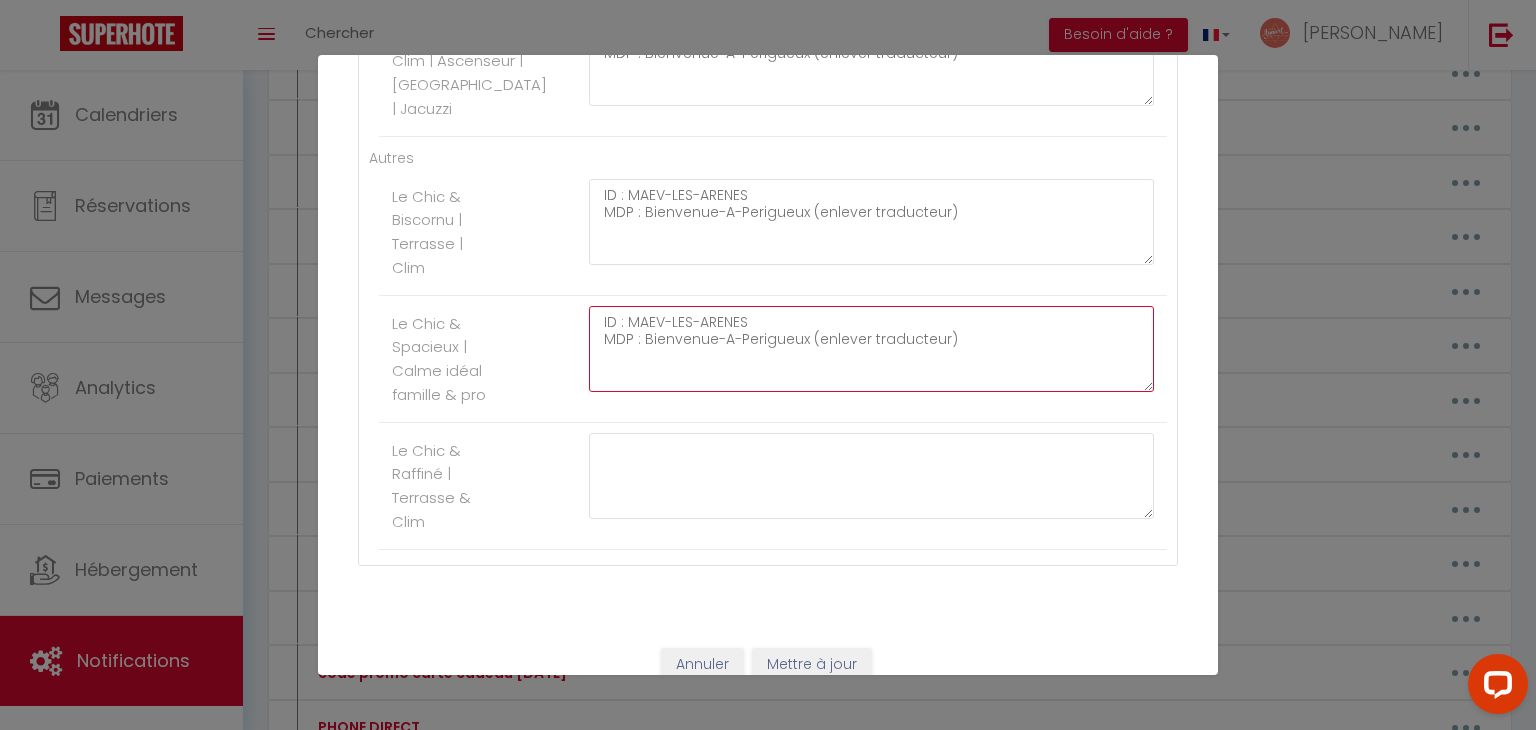 drag, startPoint x: 744, startPoint y: 327, endPoint x: 694, endPoint y: 329, distance: 50.039986 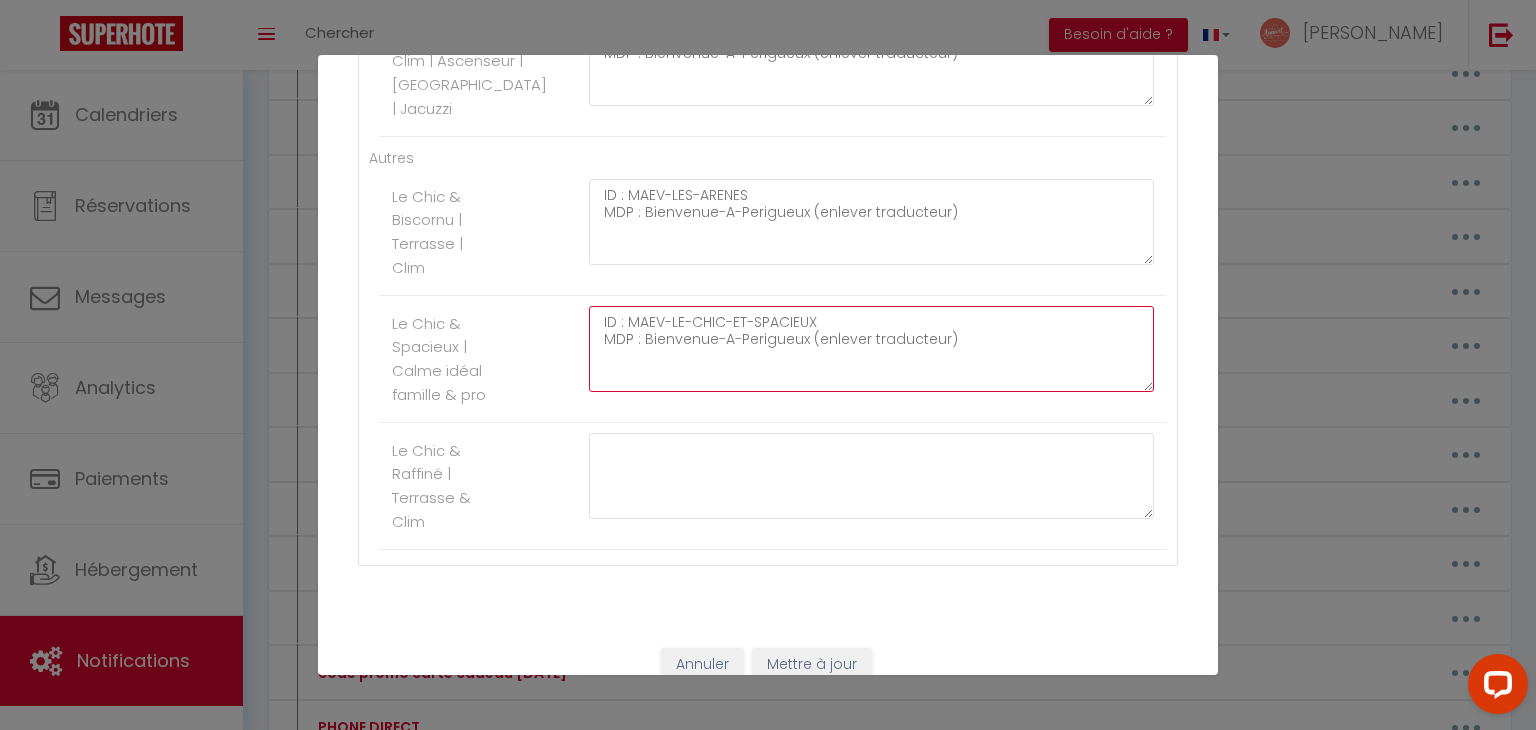 click on "ID : MAEV-LE-CHIC-ET-SPACIEUX
MDP : Bienvenue-A-Perigueux (enlever traducteur)" at bounding box center [871, -763] 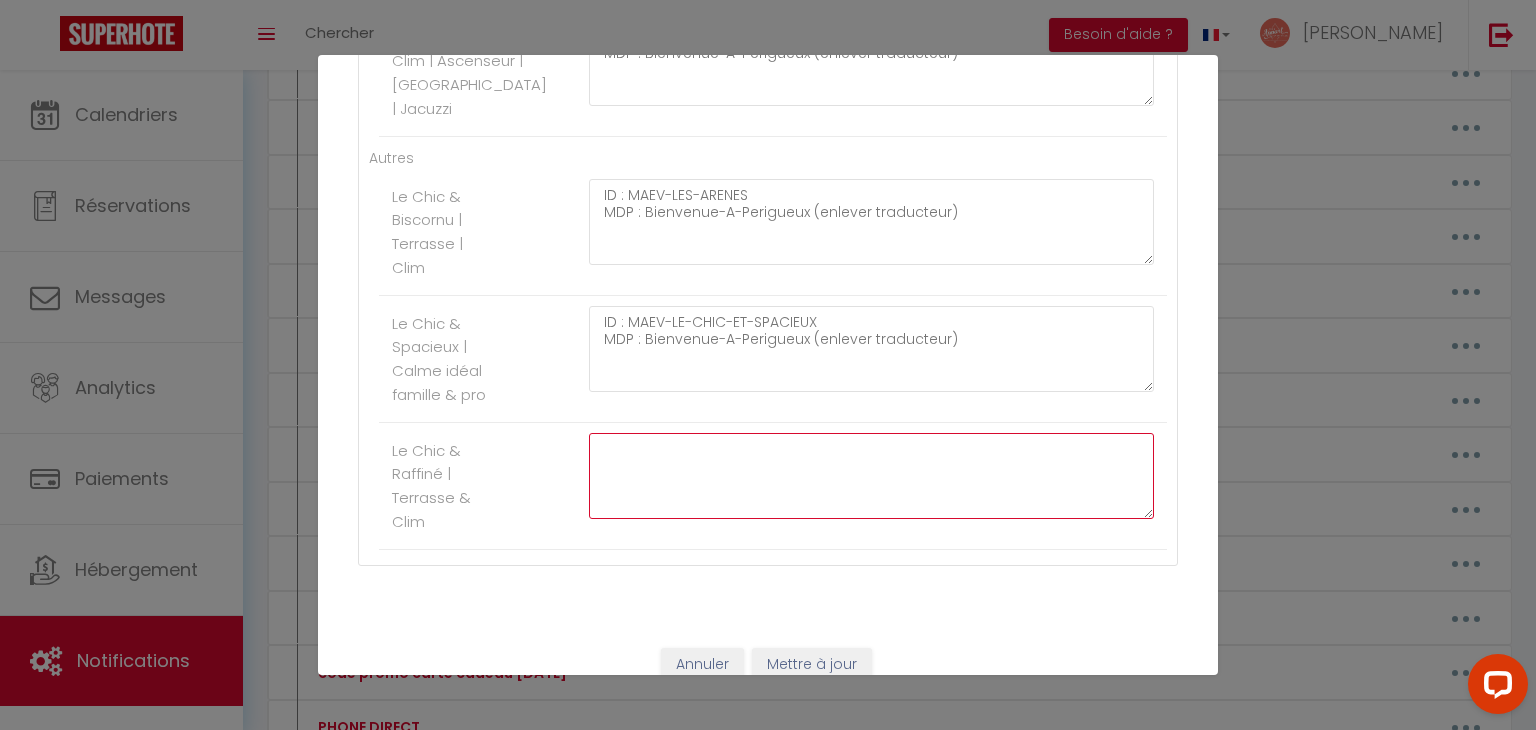 click at bounding box center (871, -636) 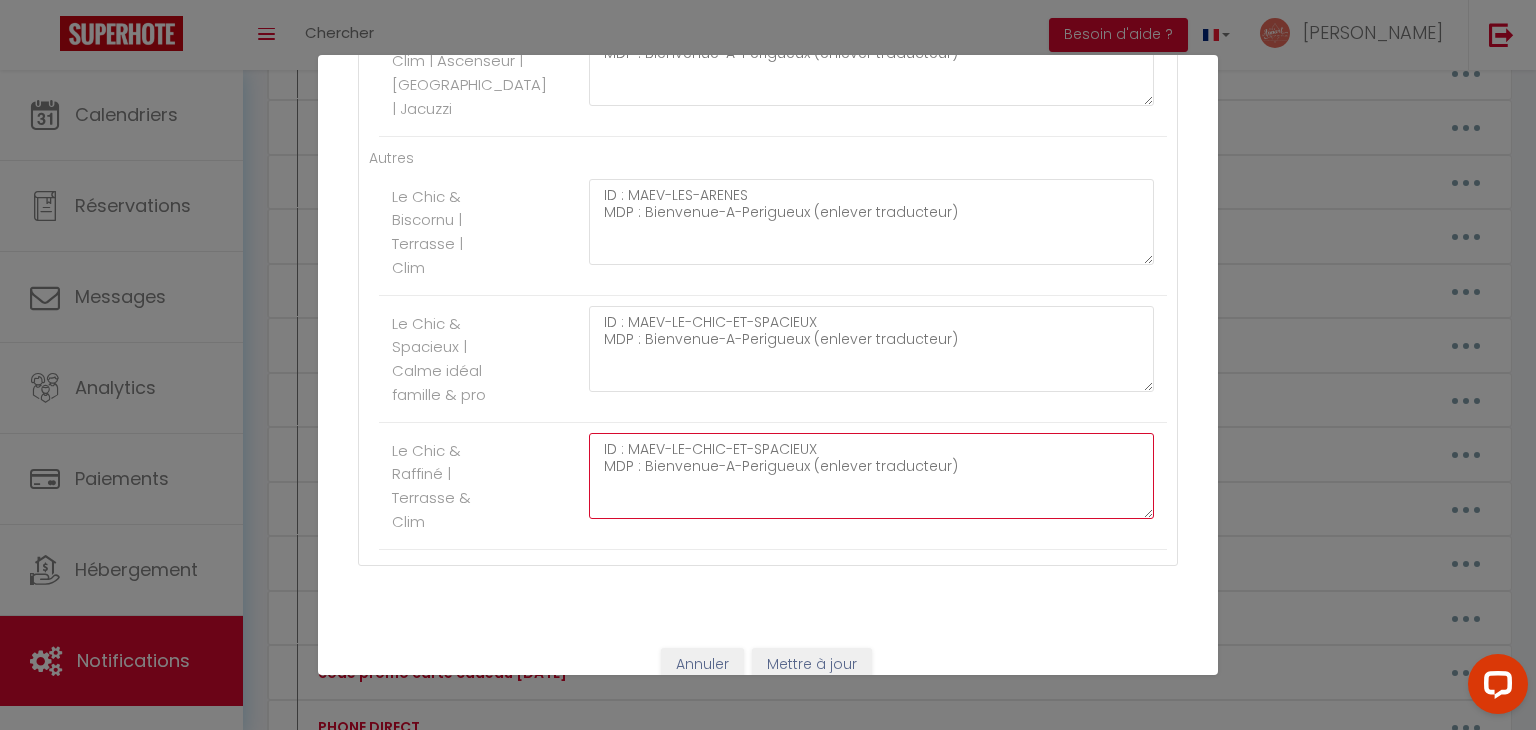click on "ID : MAEV-LE-CHIC-ET-SPACIEUX
MDP : Bienvenue-A-Perigueux (enlever traducteur)" at bounding box center [871, -636] 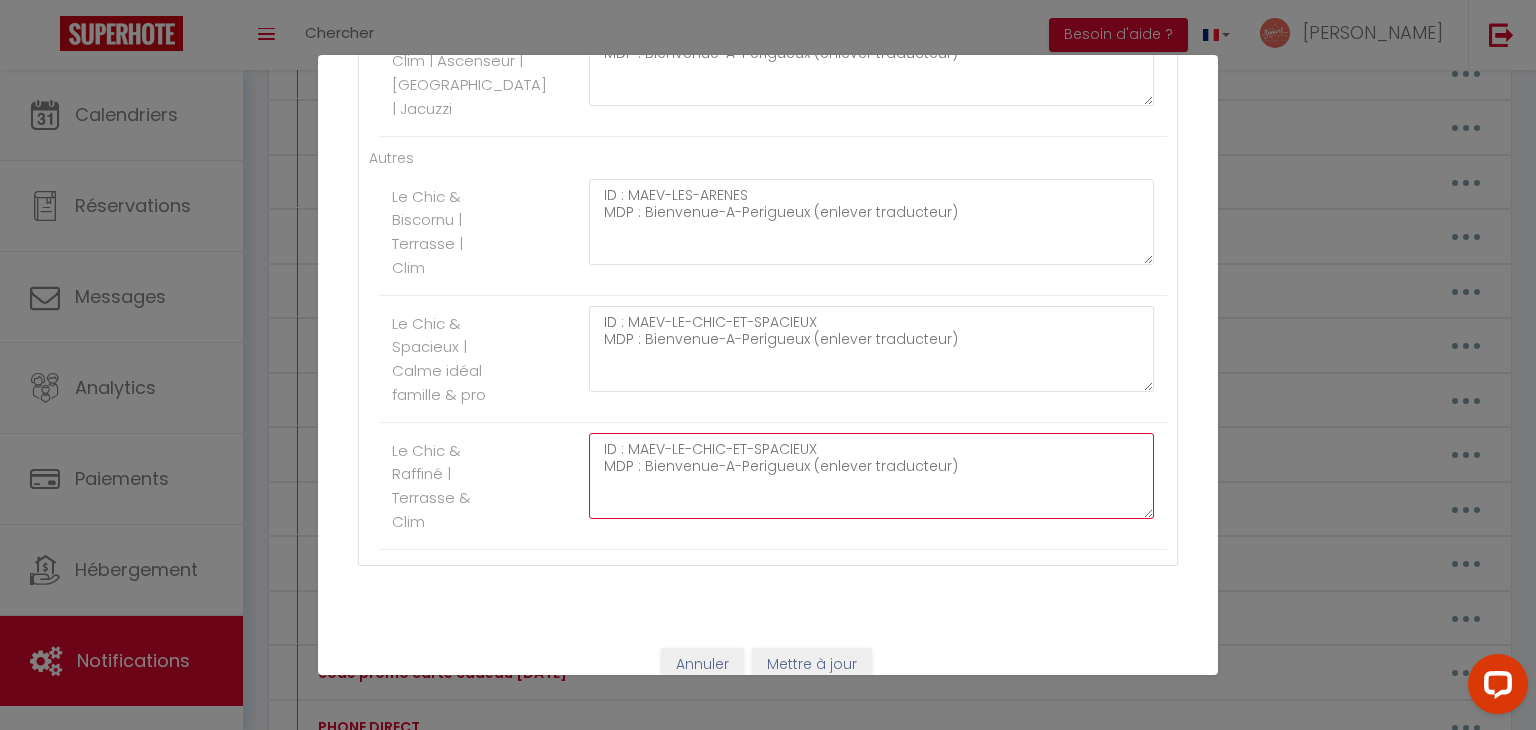 drag, startPoint x: 824, startPoint y: 445, endPoint x: 752, endPoint y: 436, distance: 72.56032 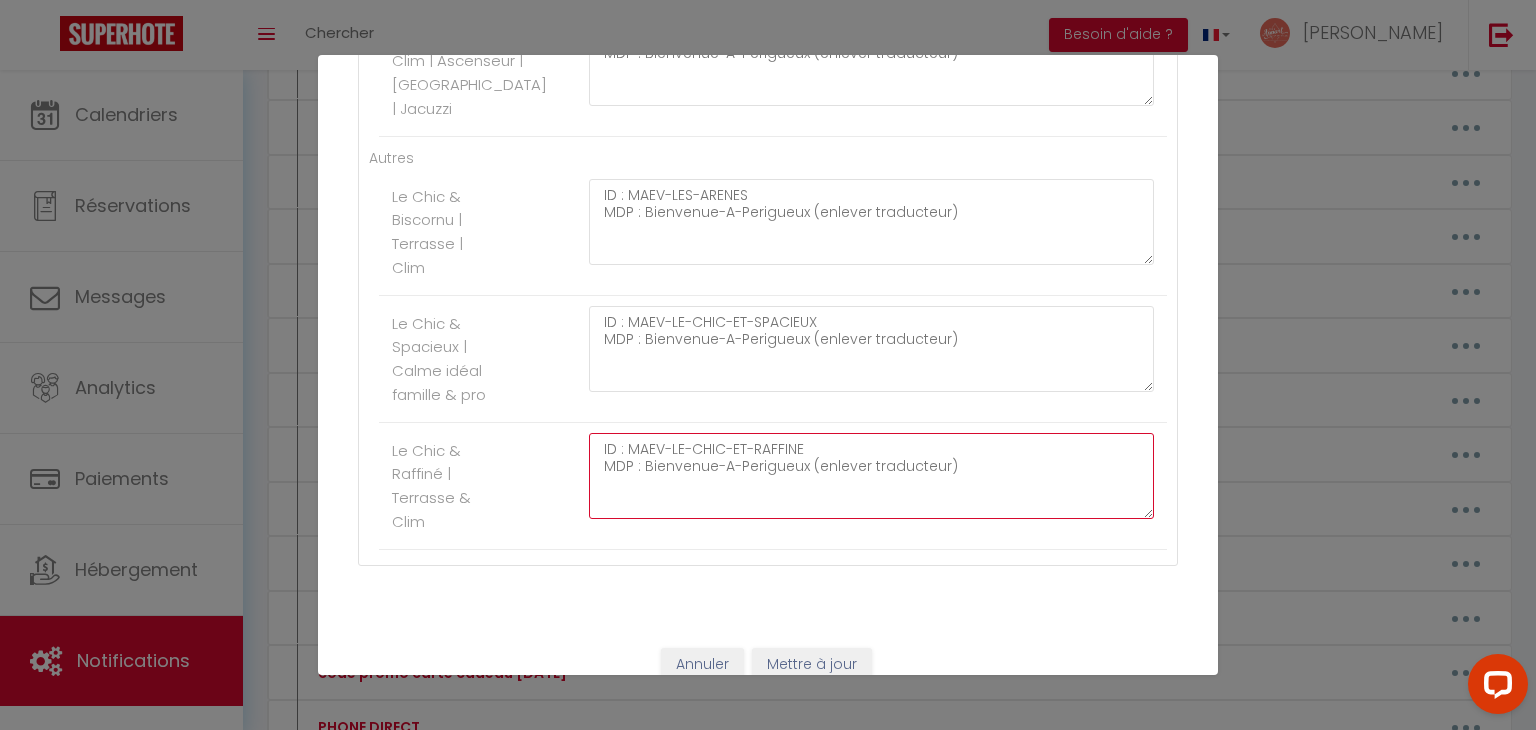 click on "ID : MAEV-LE-CHIC-ET-RAFFINE
MDP : Bienvenue-A-Perigueux (enlever traducteur)" at bounding box center [871, -636] 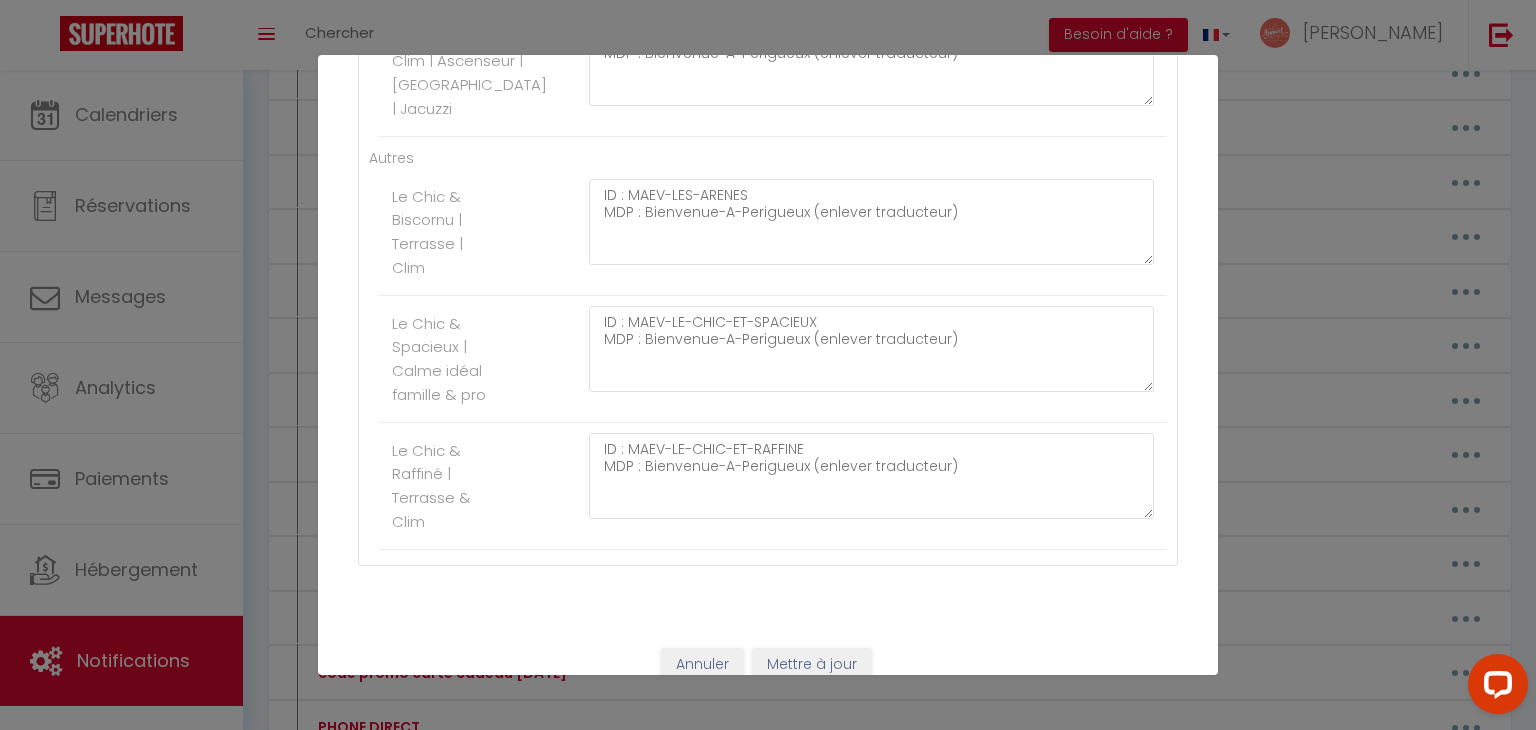 click on "Le Chic & Raffiné | Terrasse & Clim     ID : MAEV-LE-CHIC-ET-RAFFINE
MDP : Bienvenue-A-Perigueux (enlever traducteur)" at bounding box center (773, -626) 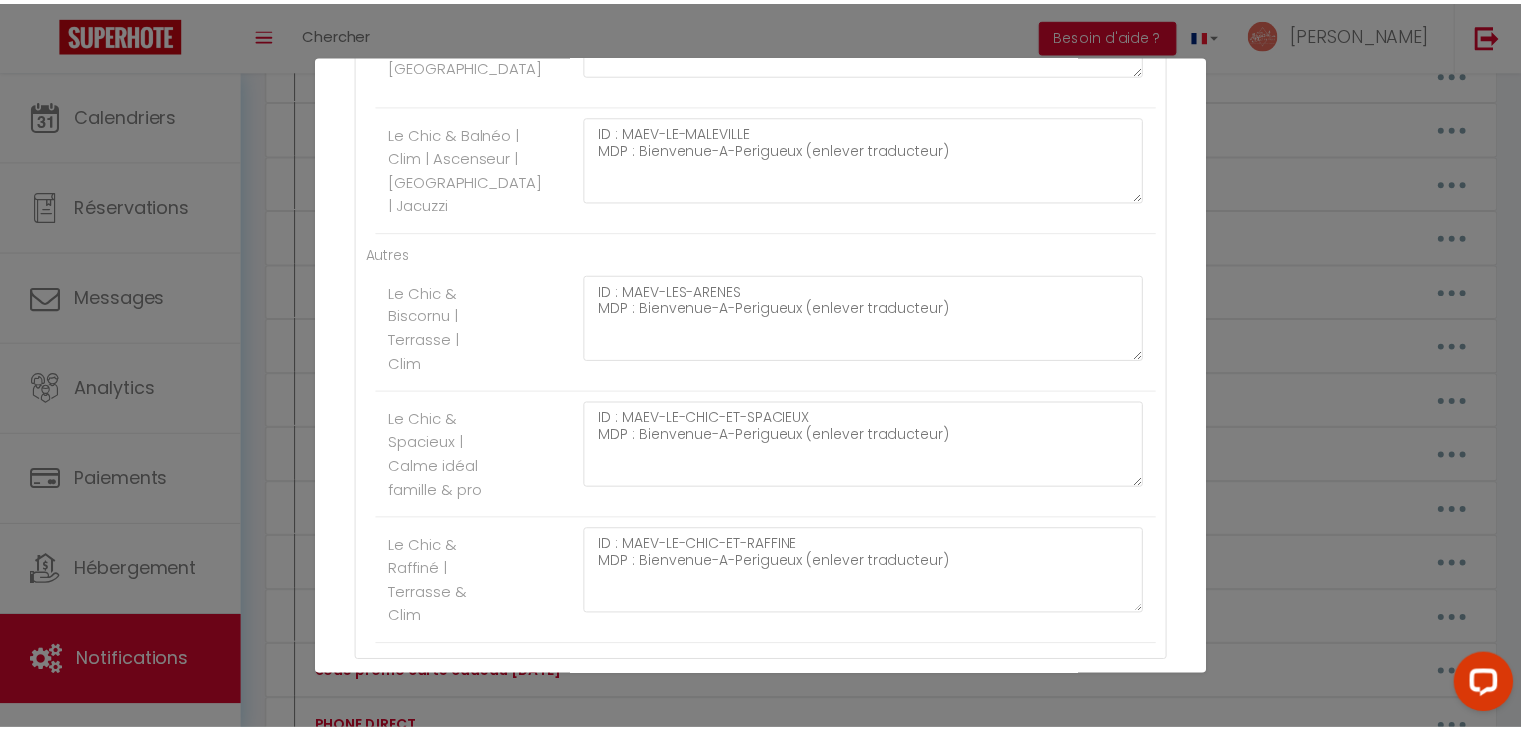 scroll, scrollTop: 1470, scrollLeft: 0, axis: vertical 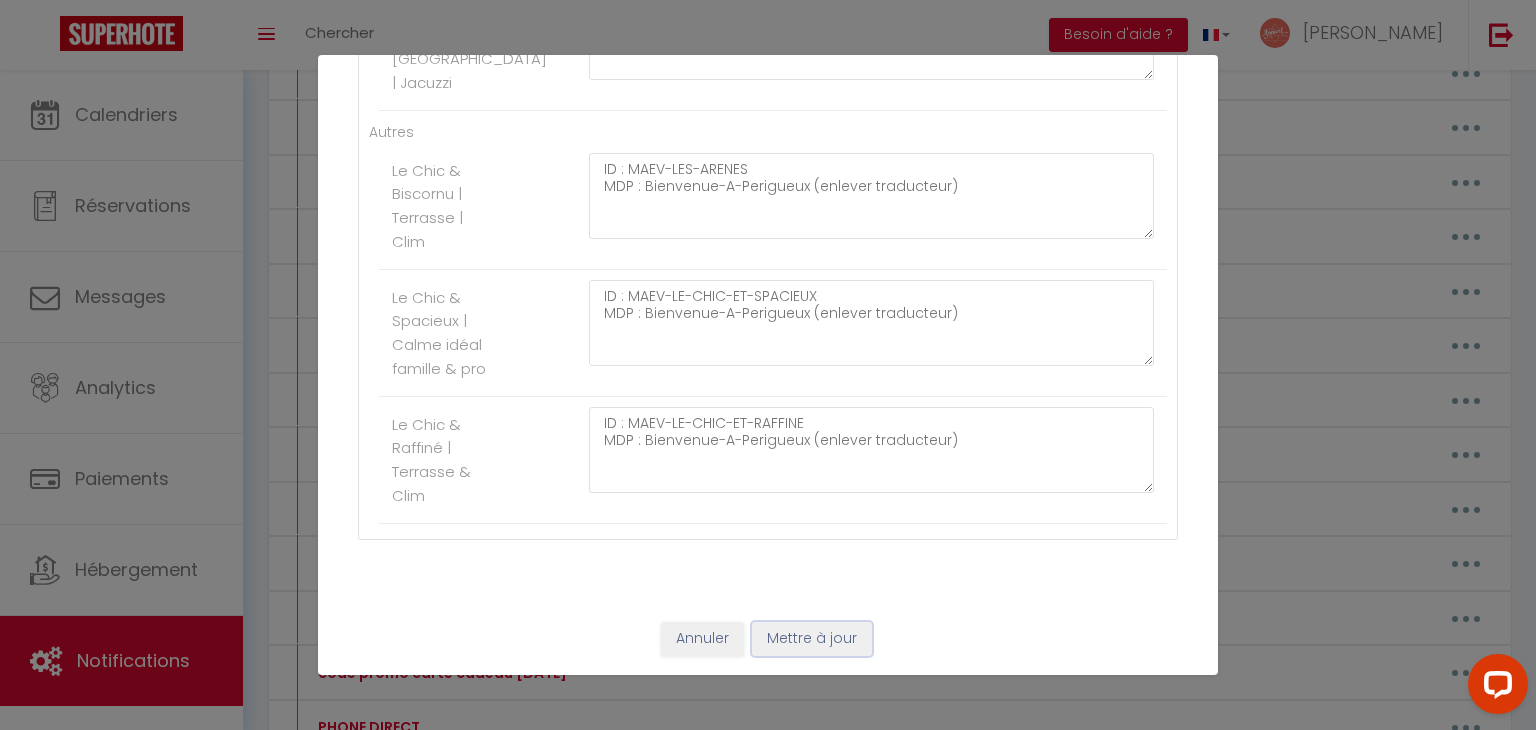 click on "Mettre à jour" at bounding box center [812, 639] 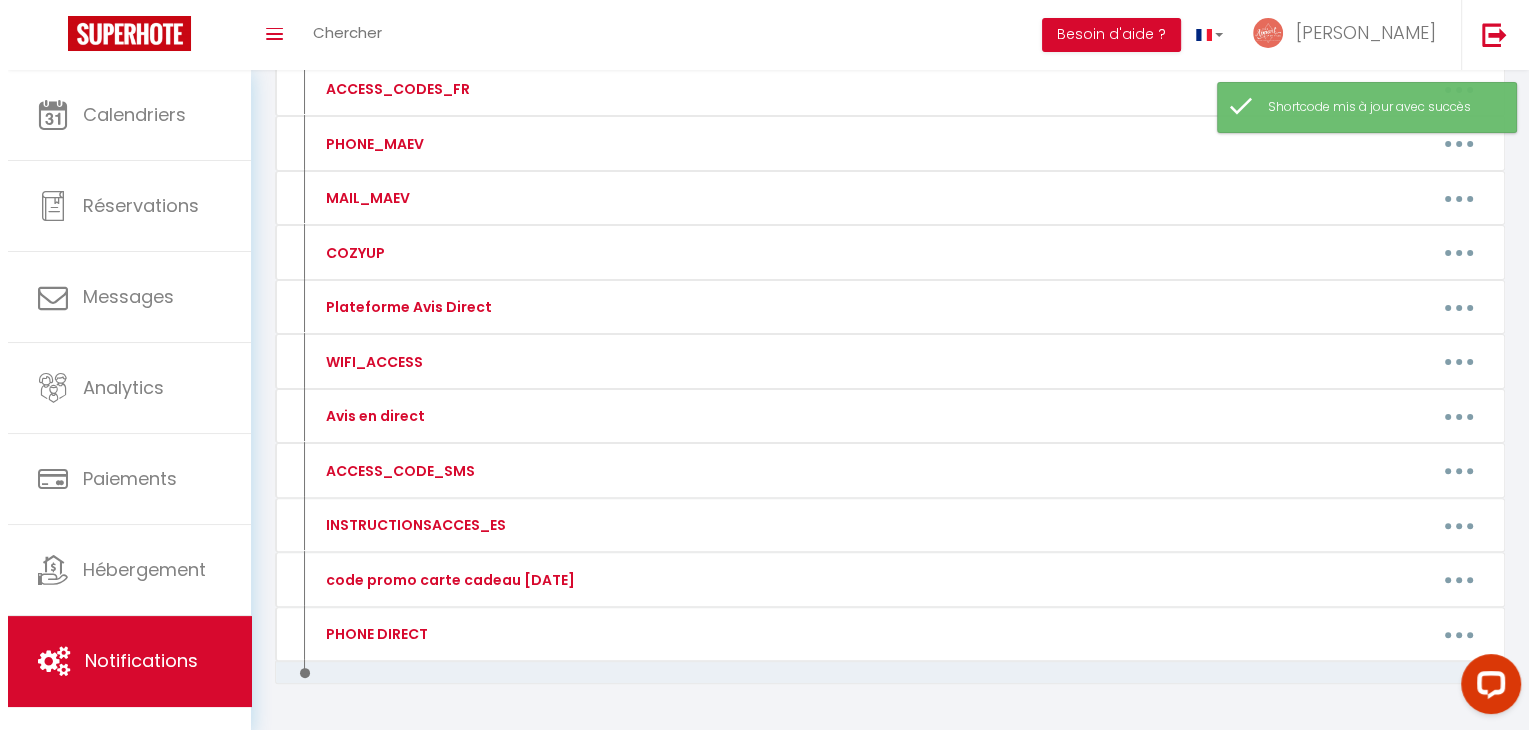 scroll, scrollTop: 488, scrollLeft: 0, axis: vertical 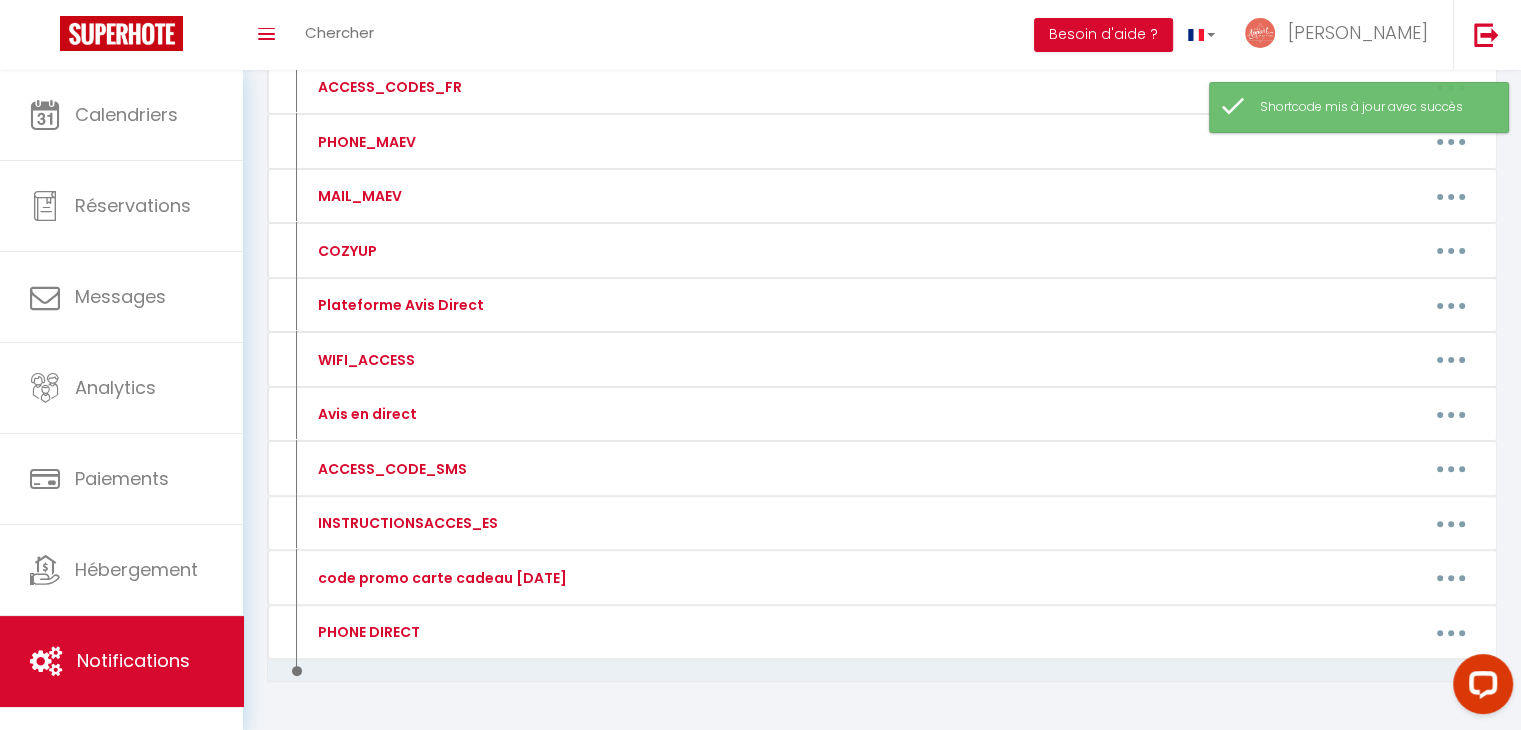 click at bounding box center [1451, 414] 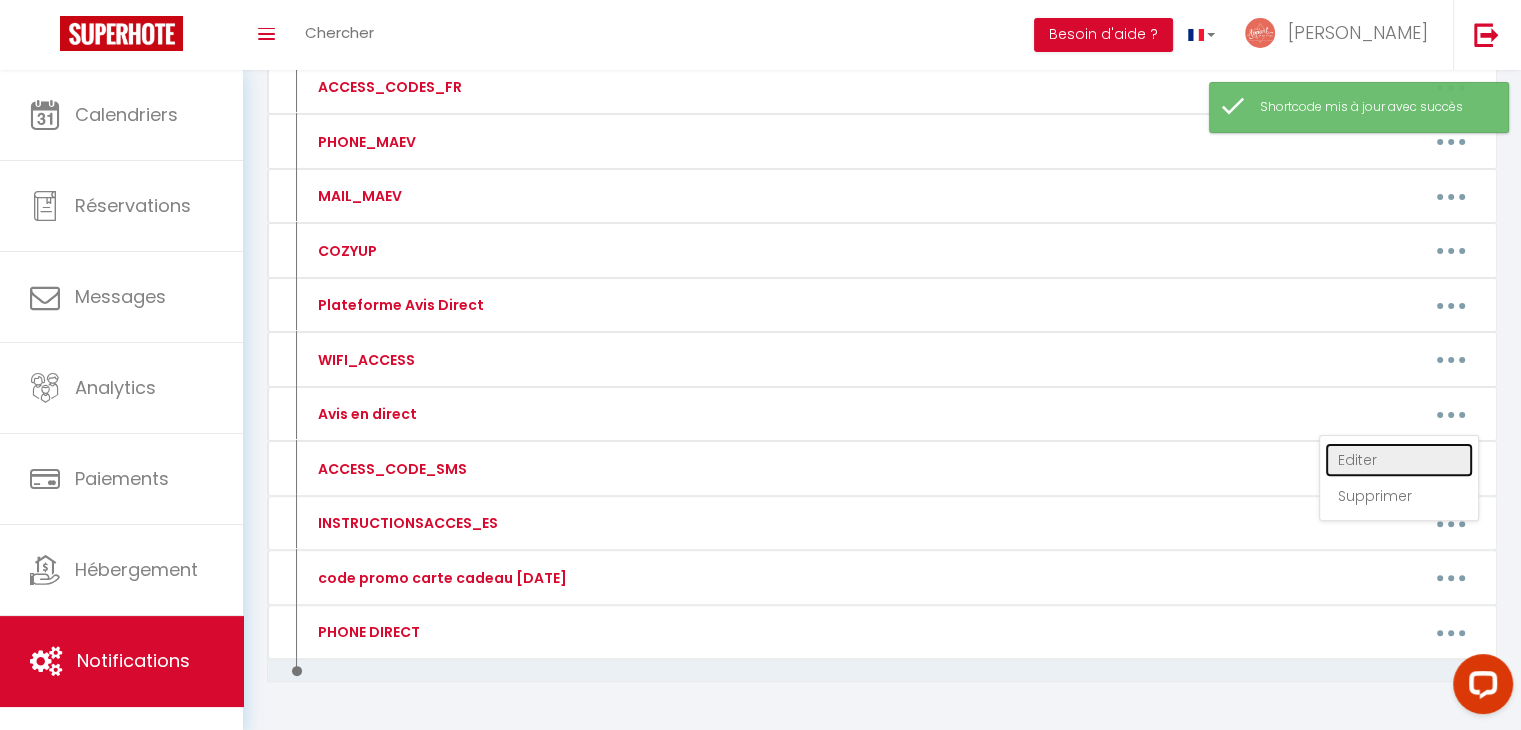 click on "Editer" at bounding box center [1399, 460] 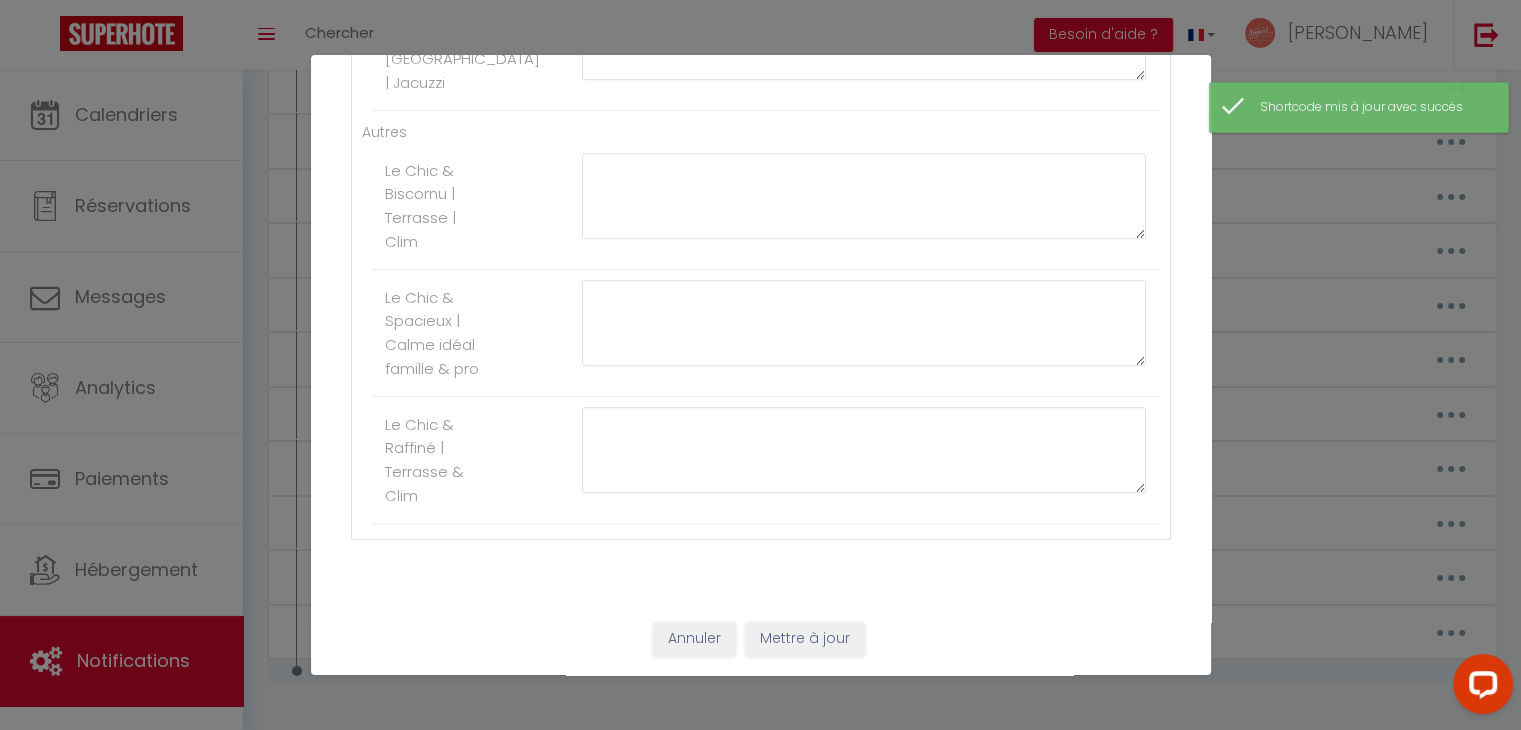 type on "Avis en direct" 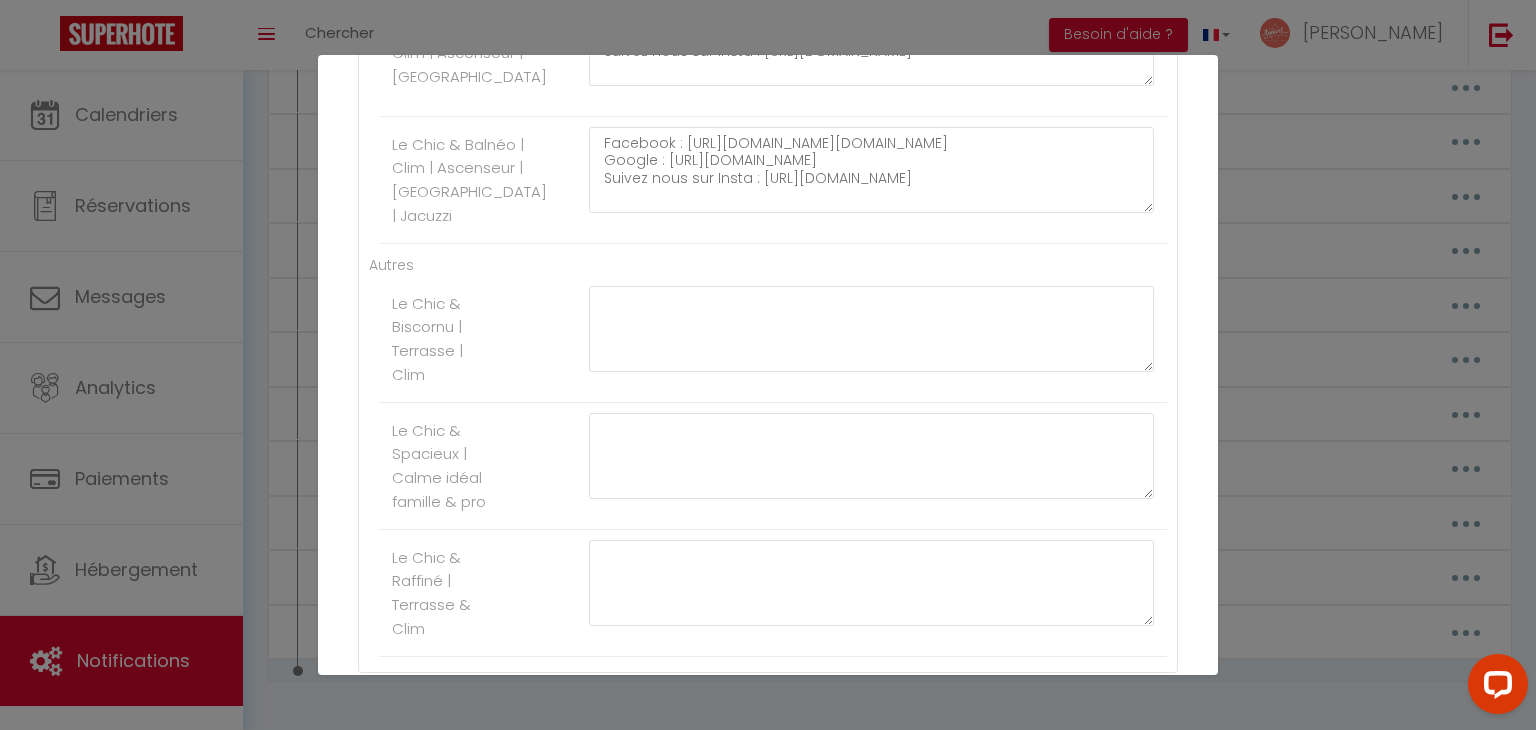 scroll, scrollTop: 1302, scrollLeft: 0, axis: vertical 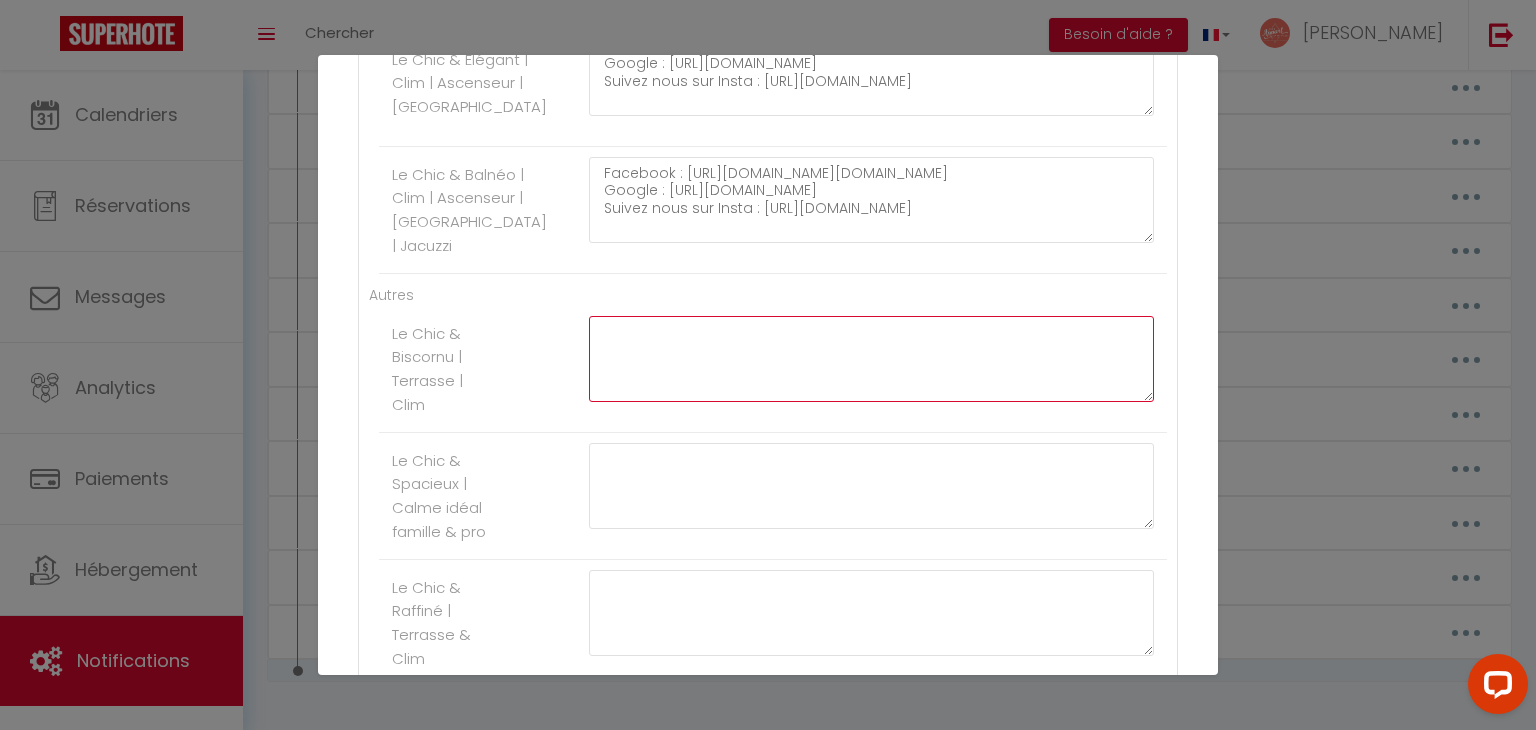 click at bounding box center (871, -753) 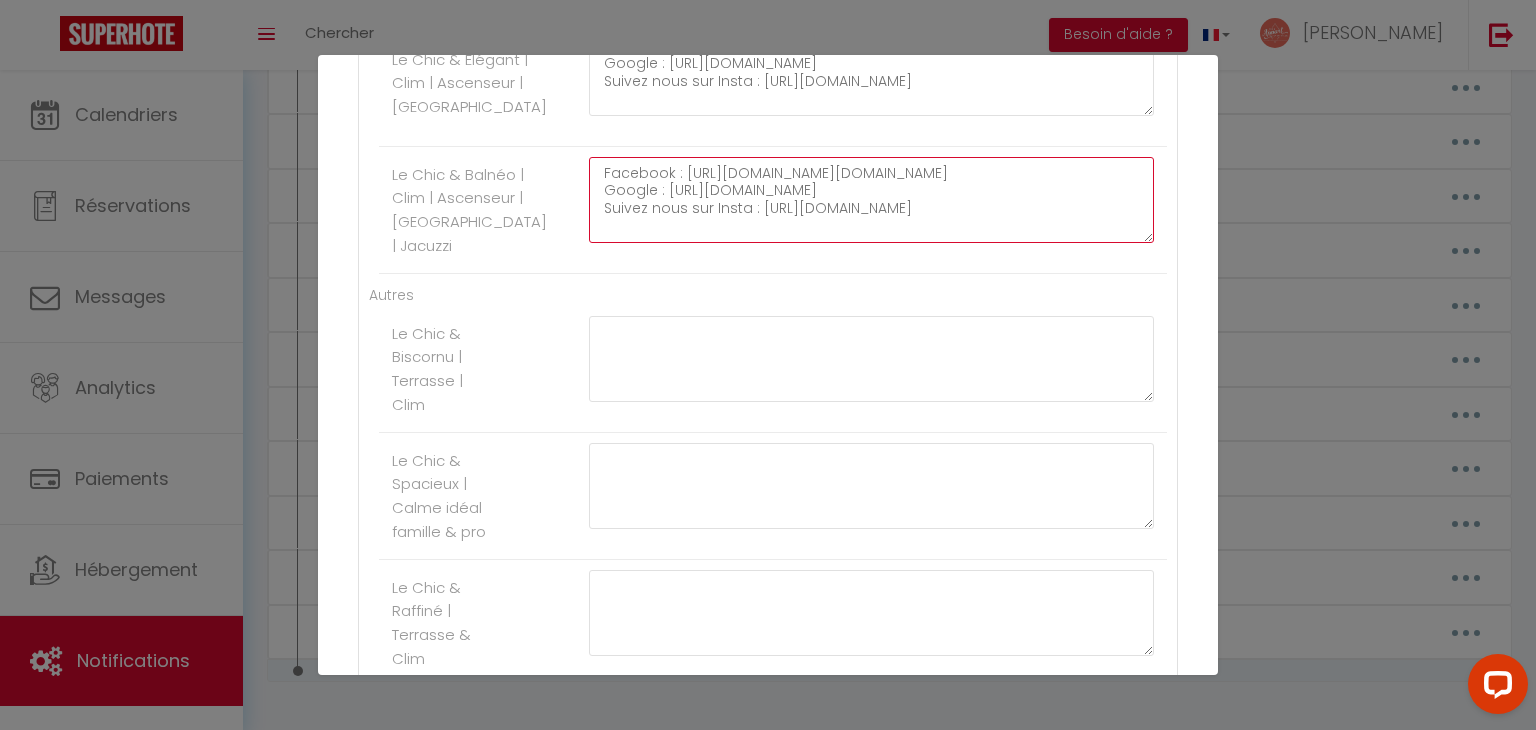click on "Facebook : https://www.facebook.com/monappartenville.fr
Google : https://g.page/r/CZzyq_L64Q9zEAI/review
Suivez nous sur Insta : https://www.instagram.com/monappartenville/" at bounding box center [871, -499] 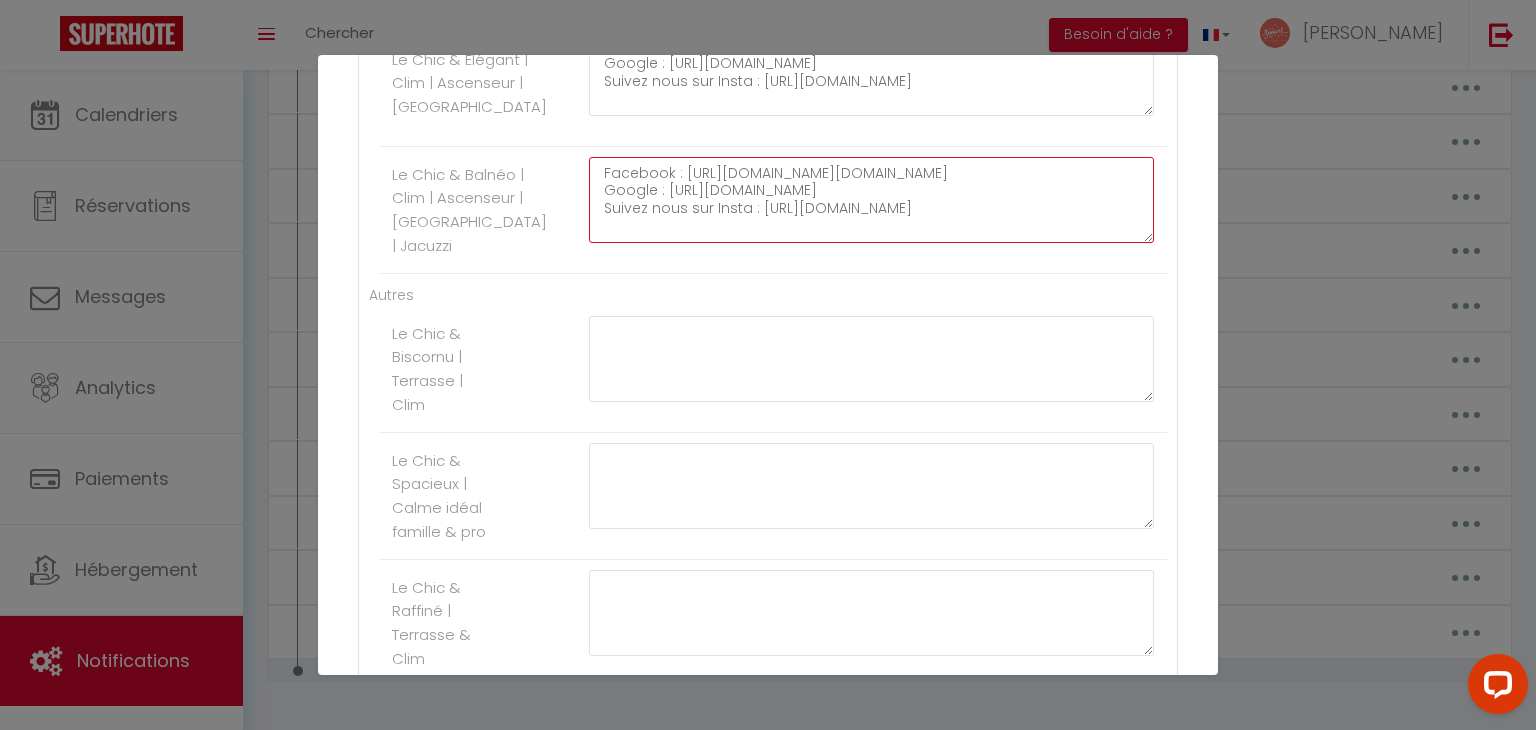 drag, startPoint x: 1104, startPoint y: 205, endPoint x: 584, endPoint y: 161, distance: 521.8582 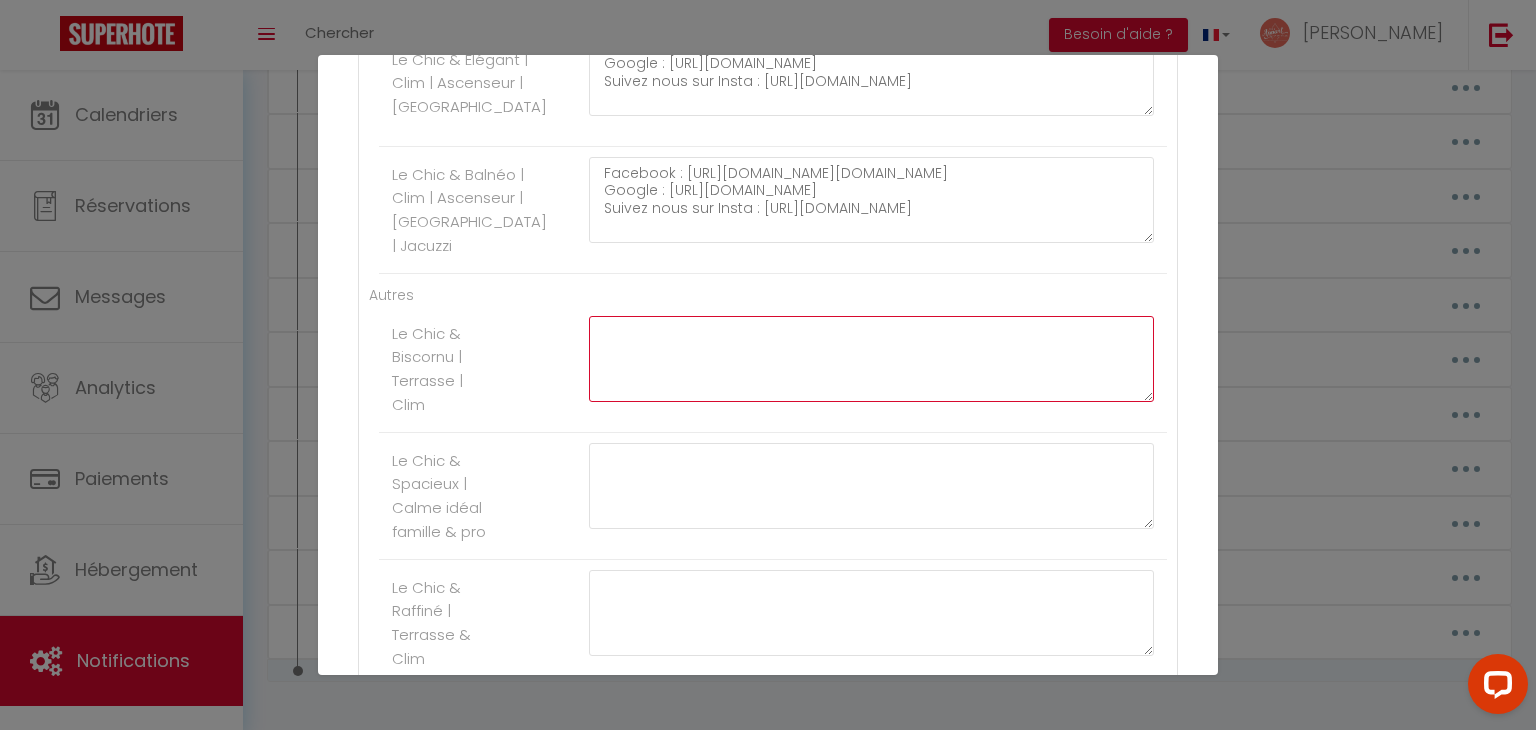 click at bounding box center (871, -753) 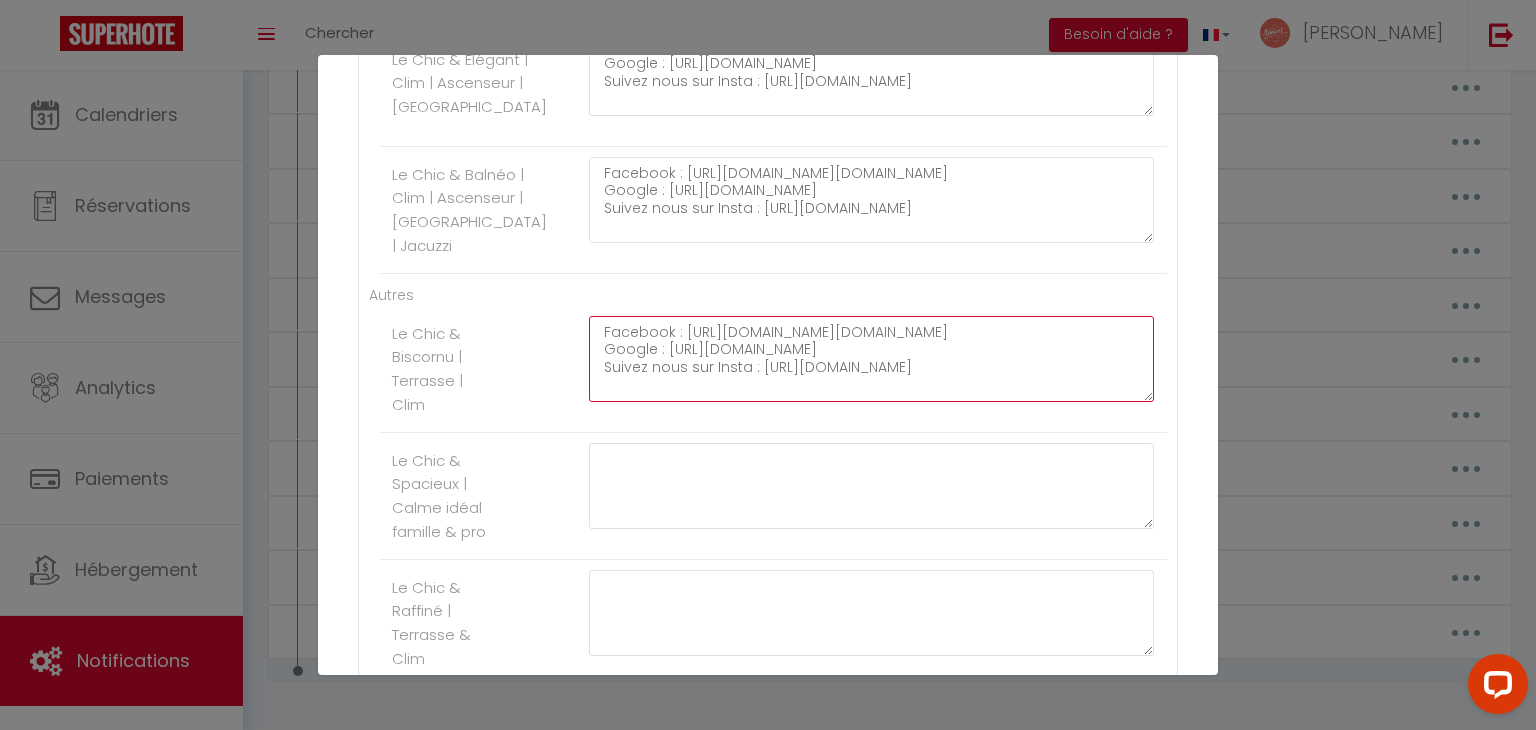 type on "Facebook : https://www.facebook.com/monappartenville.fr
Google : https://g.page/r/CZzyq_L64Q9zEAI/review
Suivez nous sur Insta : https://www.instagram.com/monappartenville/" 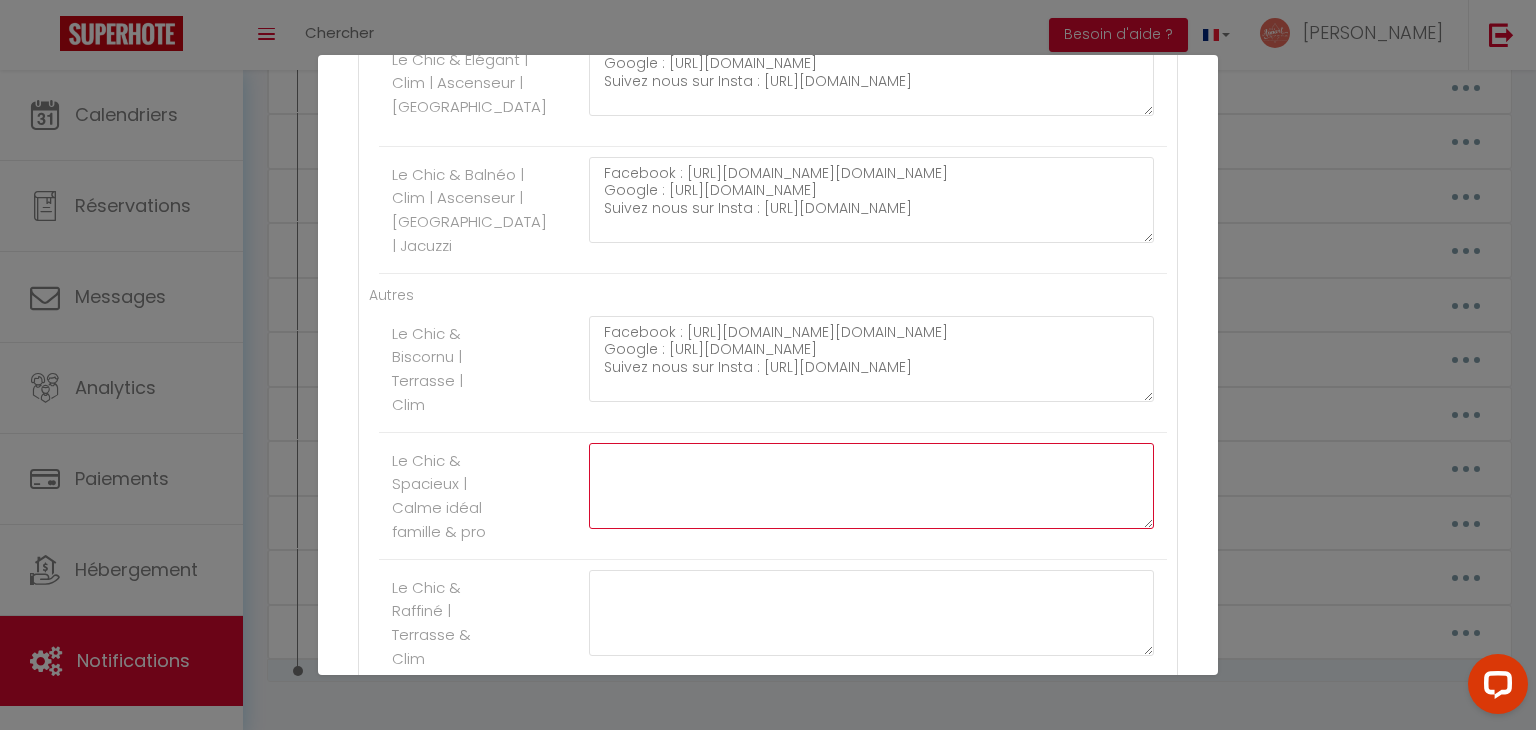 click at bounding box center (871, -626) 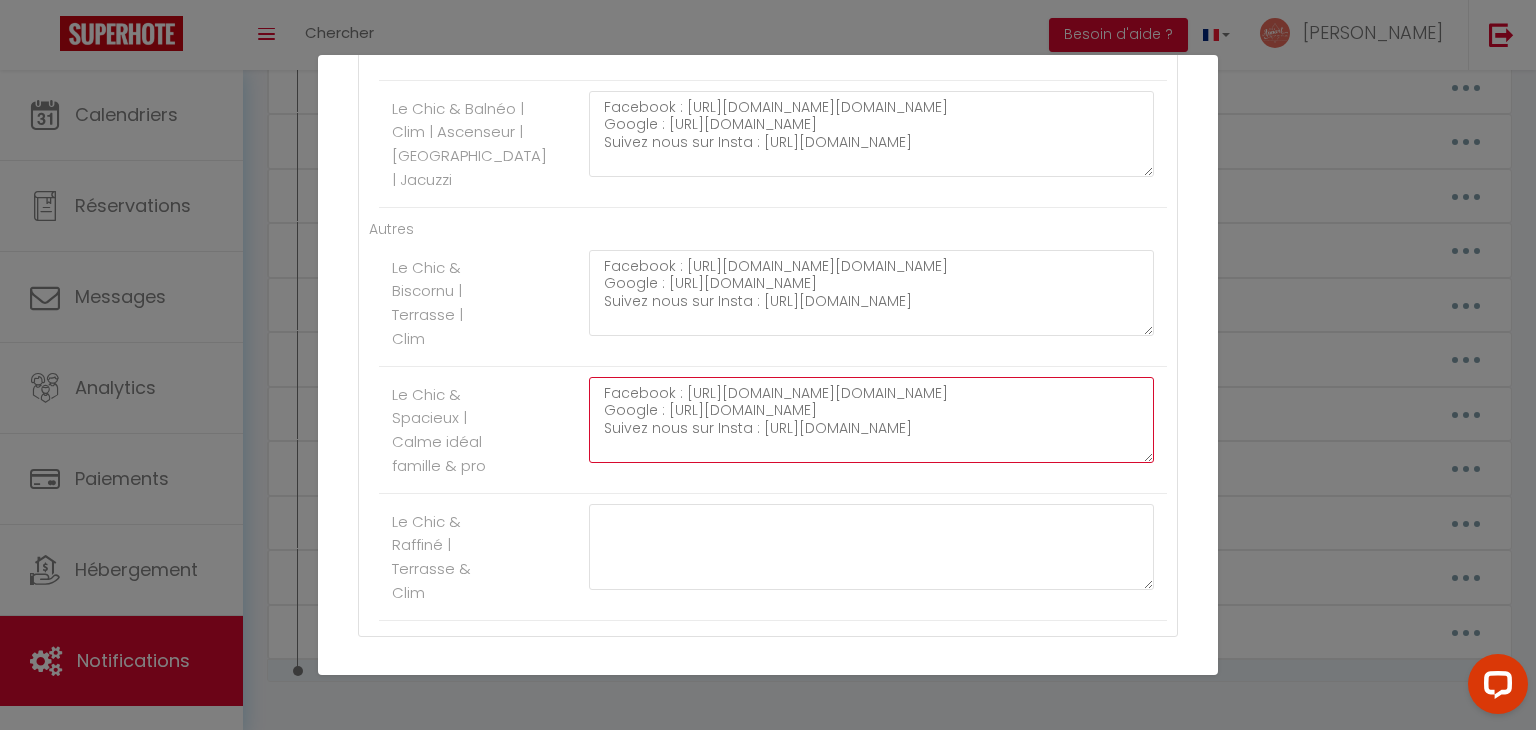 scroll, scrollTop: 1370, scrollLeft: 0, axis: vertical 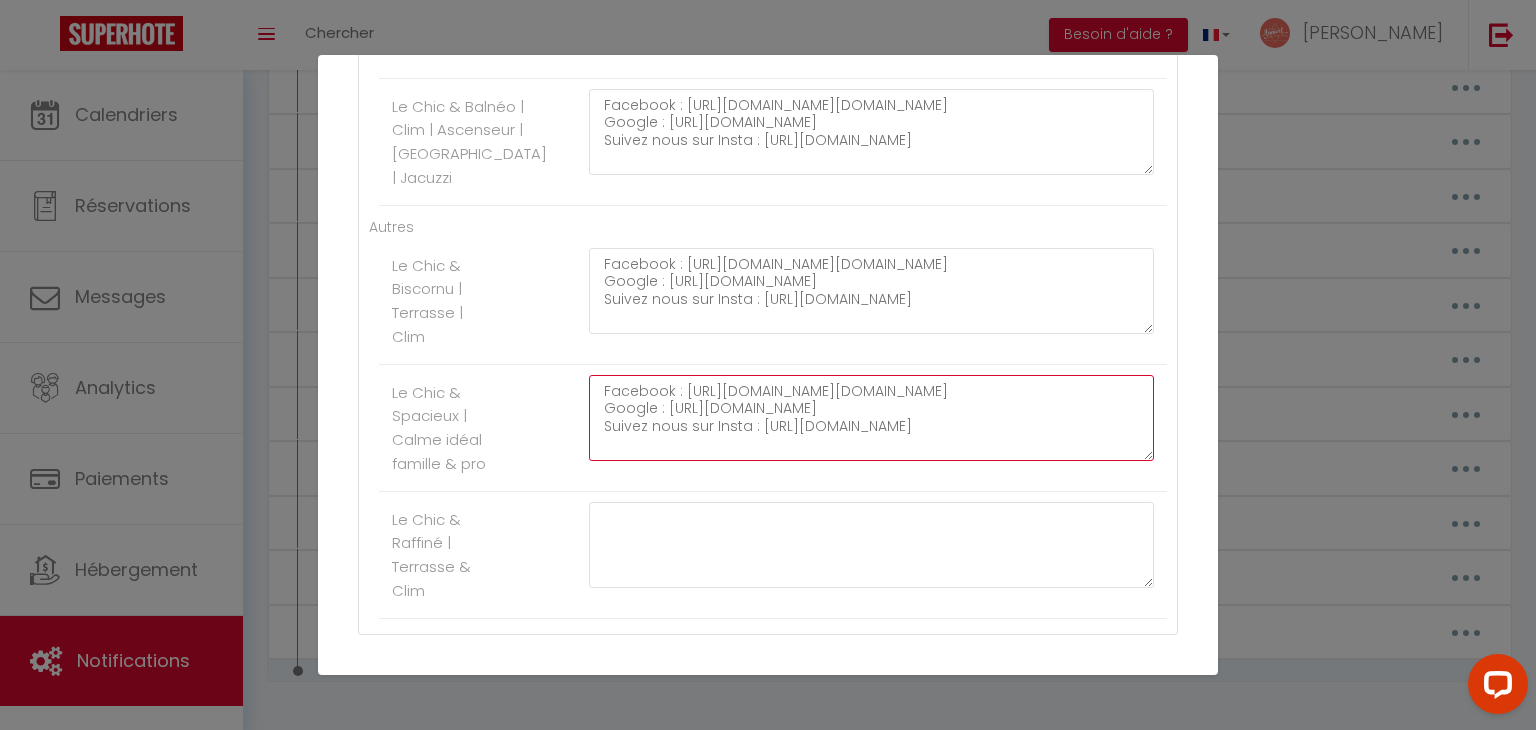 type on "Facebook : https://www.facebook.com/monappartenville.fr
Google : https://g.page/r/CZzyq_L64Q9zEAI/review
Suivez nous sur Insta : https://www.instagram.com/monappartenville/" 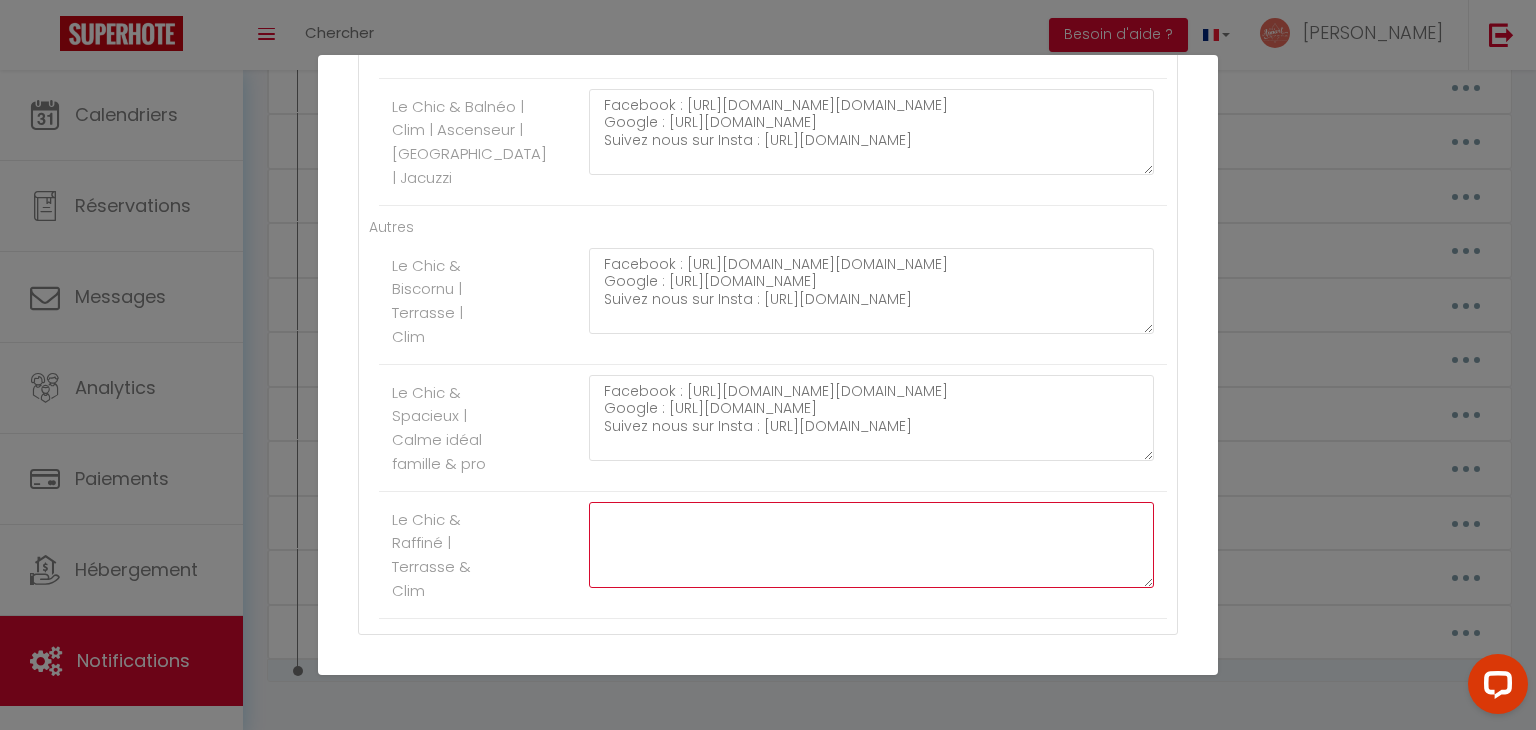 click at bounding box center [871, -567] 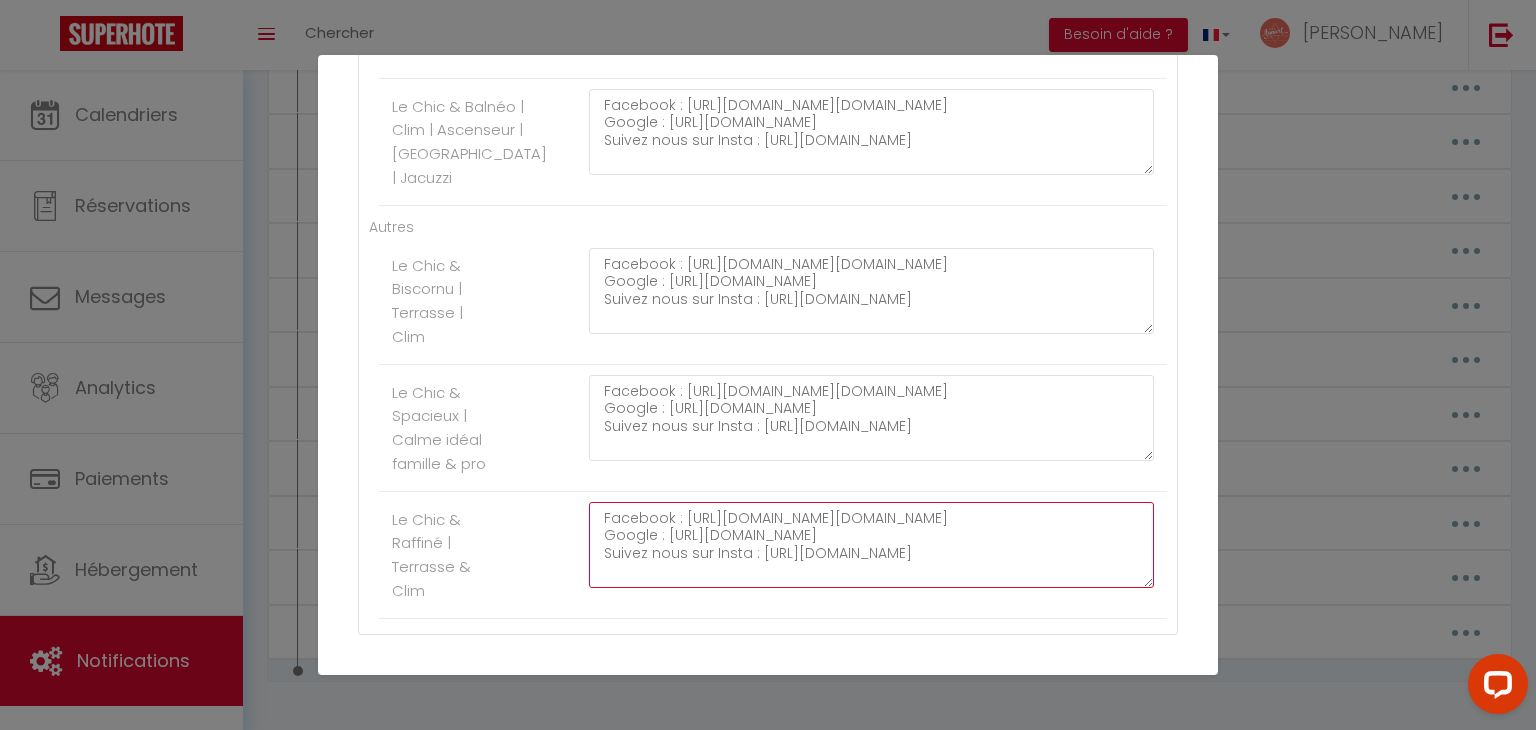type on "Facebook : https://www.facebook.com/monappartenville.fr
Google : https://g.page/r/CZzyq_L64Q9zEAI/review
Suivez nous sur Insta : https://www.instagram.com/monappartenville/" 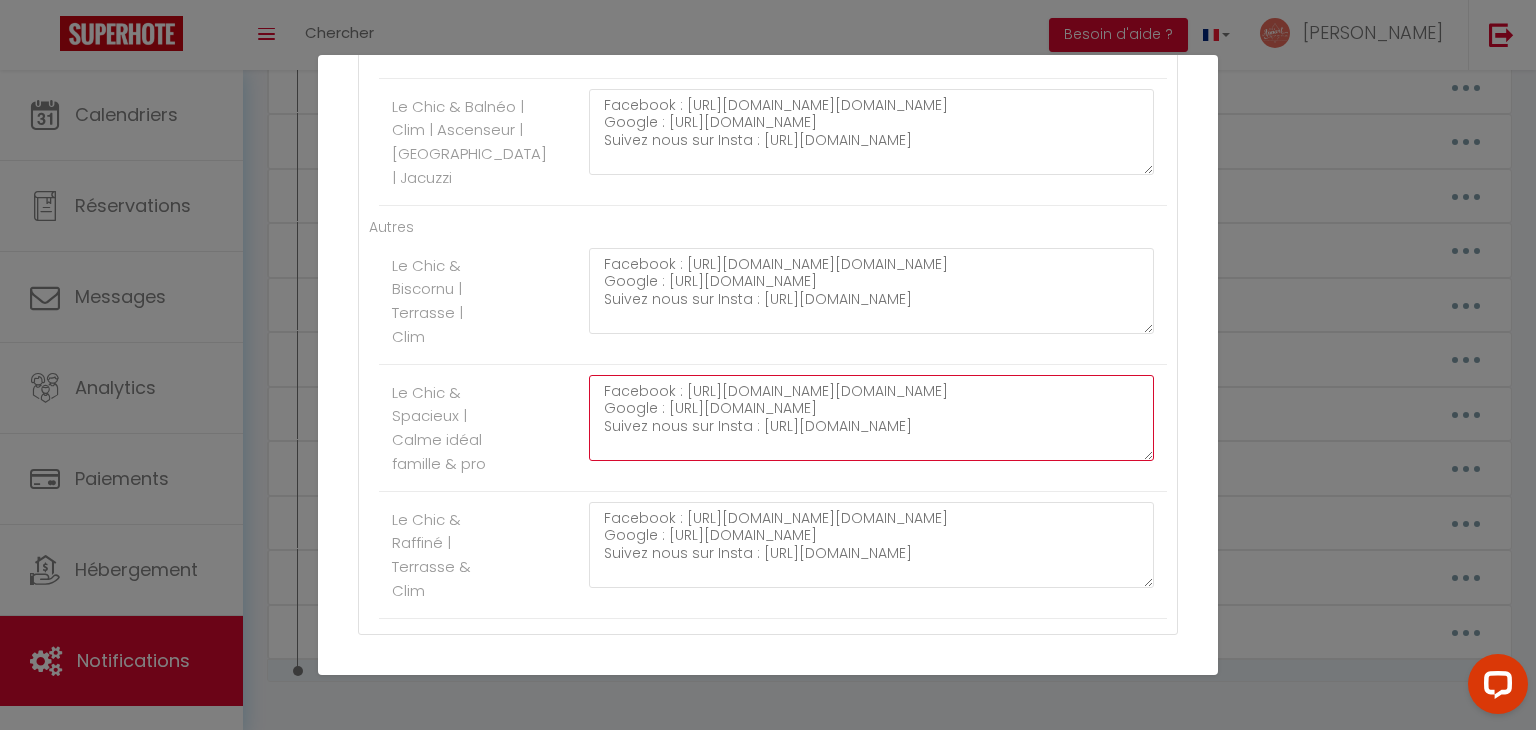 click on "Facebook : https://www.facebook.com/monappartenville.fr
Google : https://g.page/r/CZzyq_L64Q9zEAI/review
Suivez nous sur Insta : https://www.instagram.com/monappartenville/" at bounding box center (871, -694) 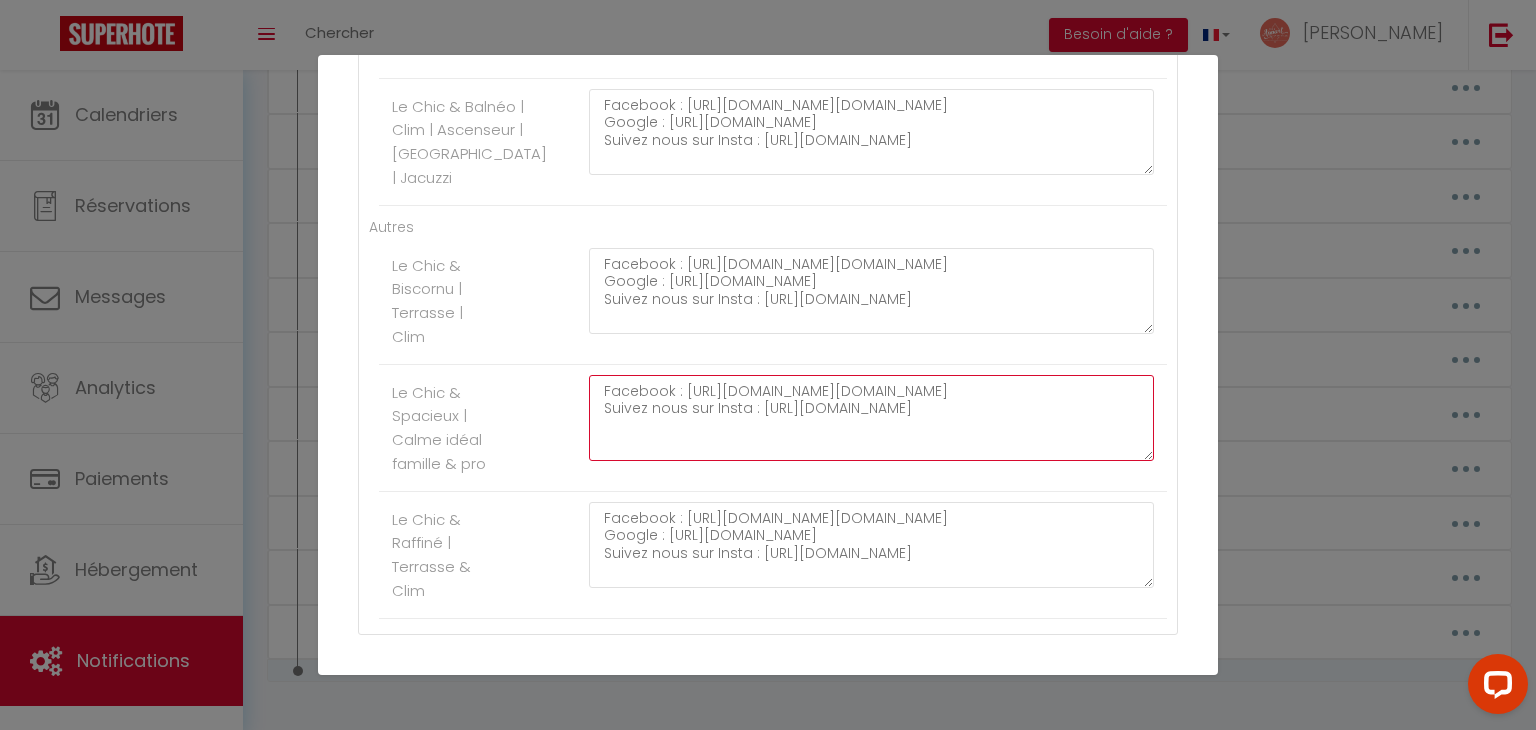 type on "Facebook : https://www.facebook.com/monappartenville.fr
Suivez nous sur Insta : https://www.instagram.com/monappartenville/" 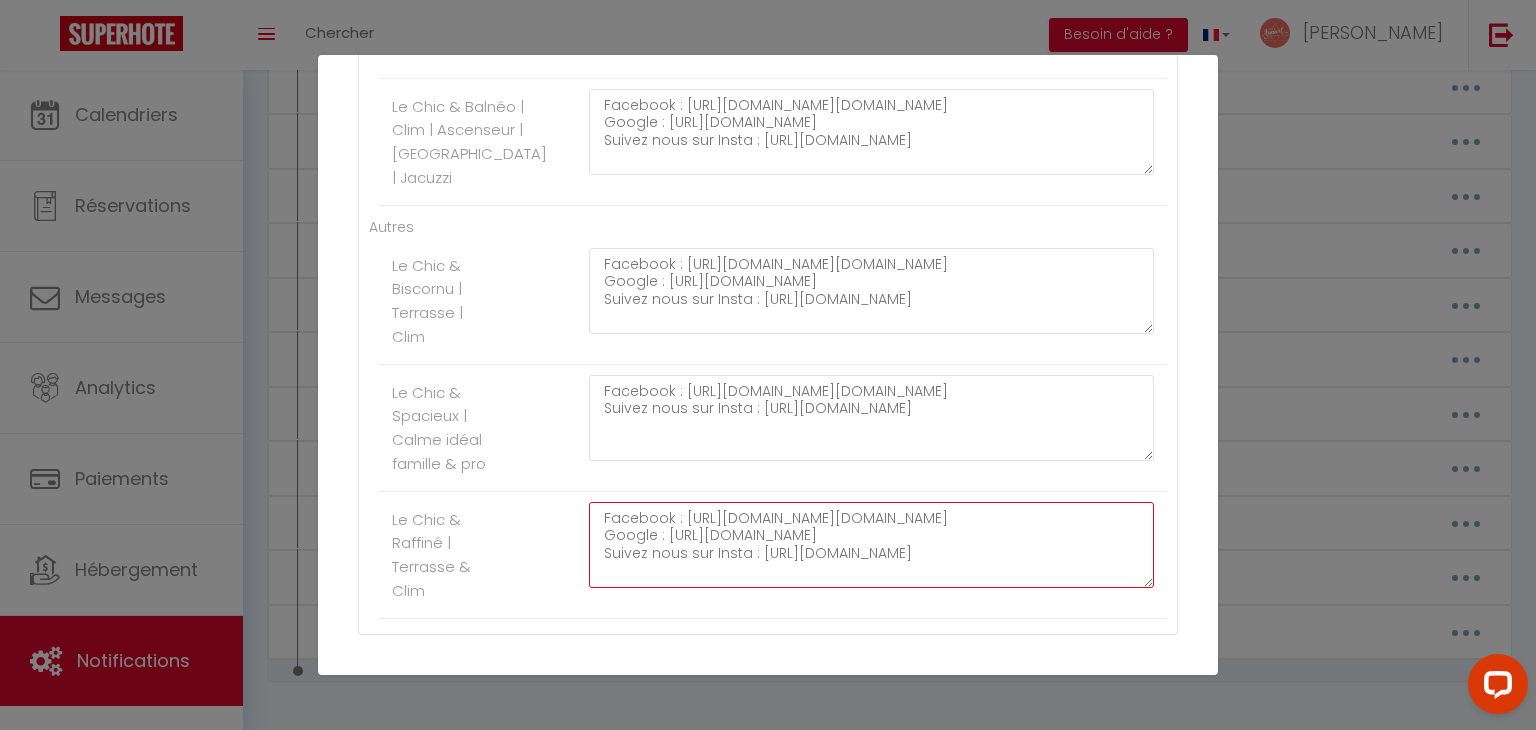 click on "Facebook : https://www.facebook.com/monappartenville.fr
Google : https://g.page/r/CZzyq_L64Q9zEAI/review
Suivez nous sur Insta : https://www.instagram.com/monappartenville/" at bounding box center (871, -567) 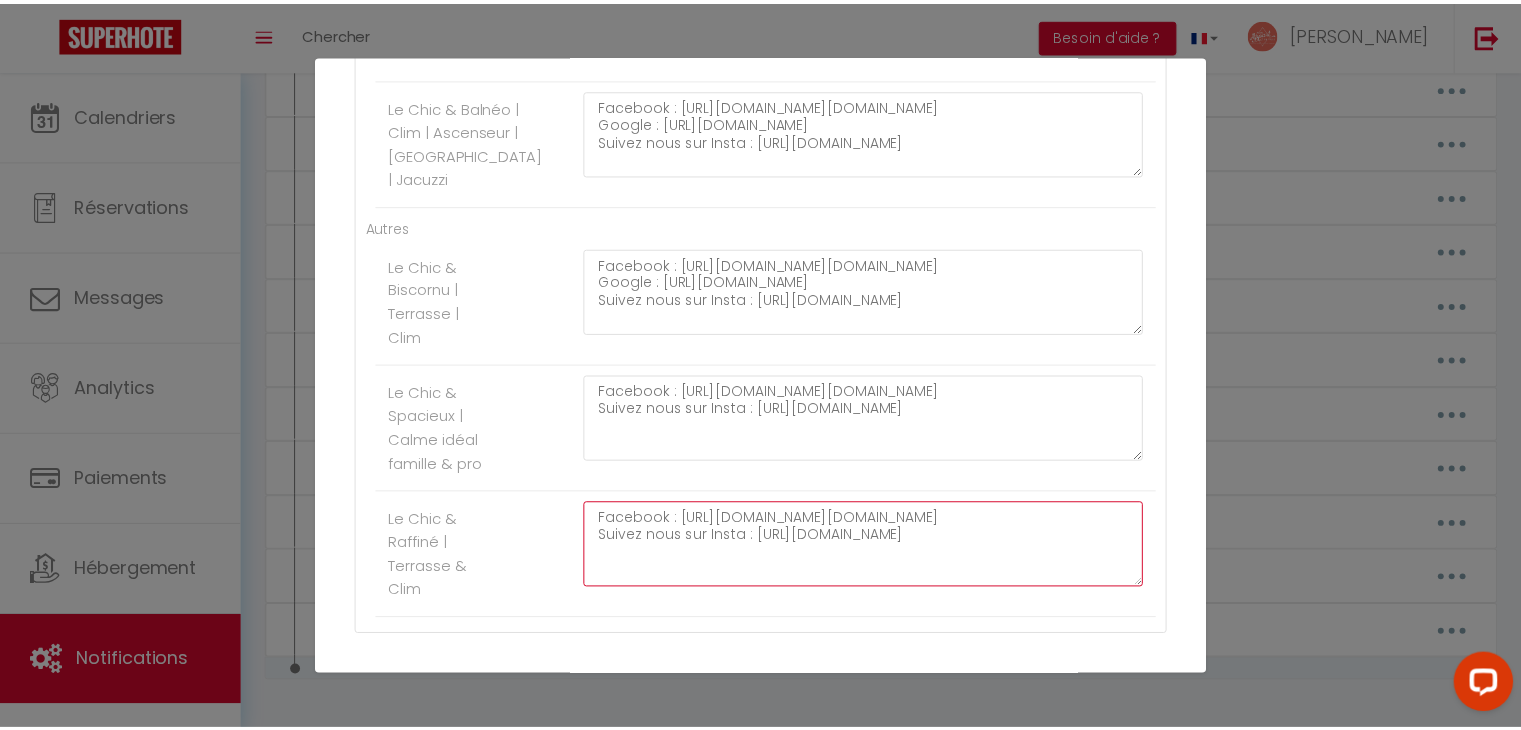 scroll, scrollTop: 1470, scrollLeft: 0, axis: vertical 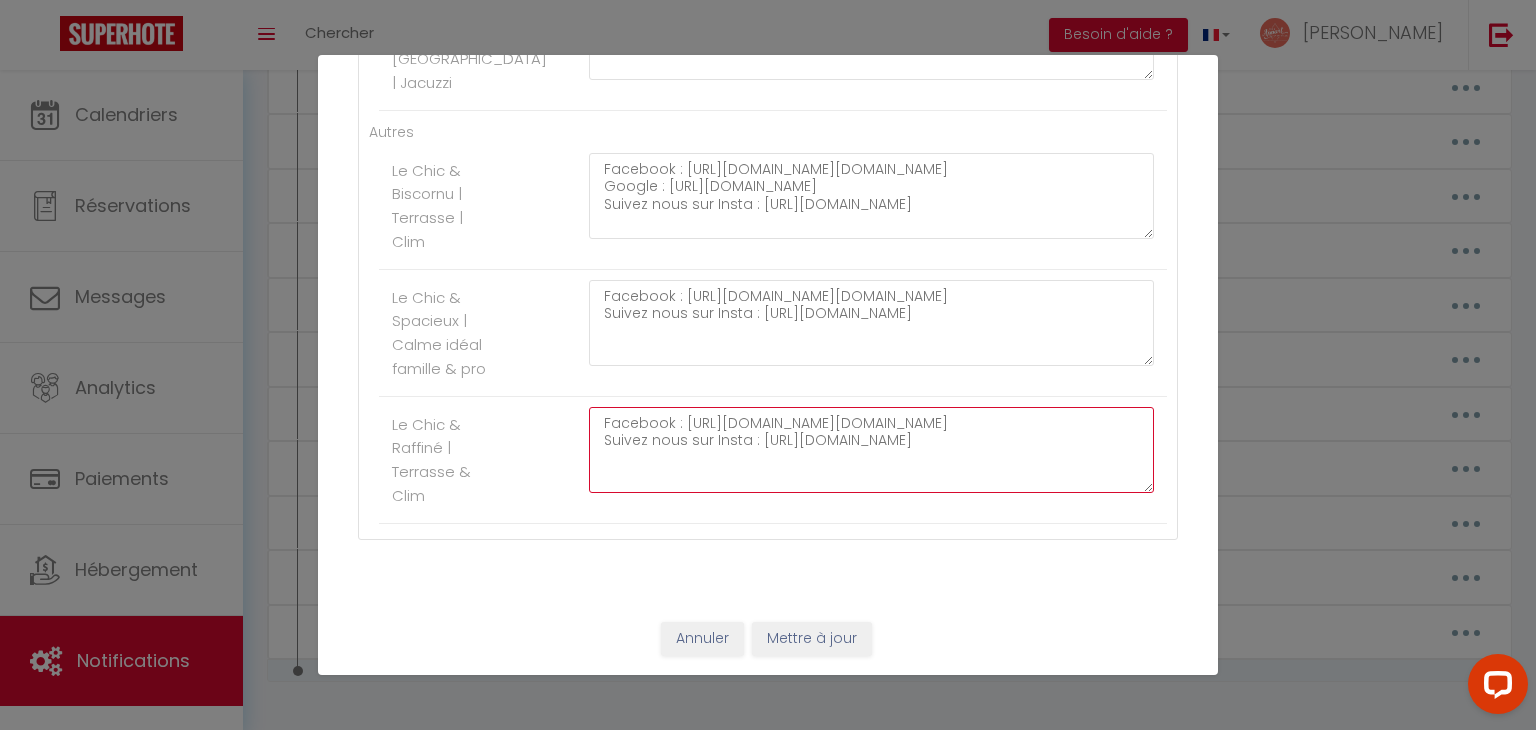 type on "Facebook : https://www.facebook.com/monappartenville.fr
Suivez nous sur Insta : https://www.instagram.com/monappartenville/" 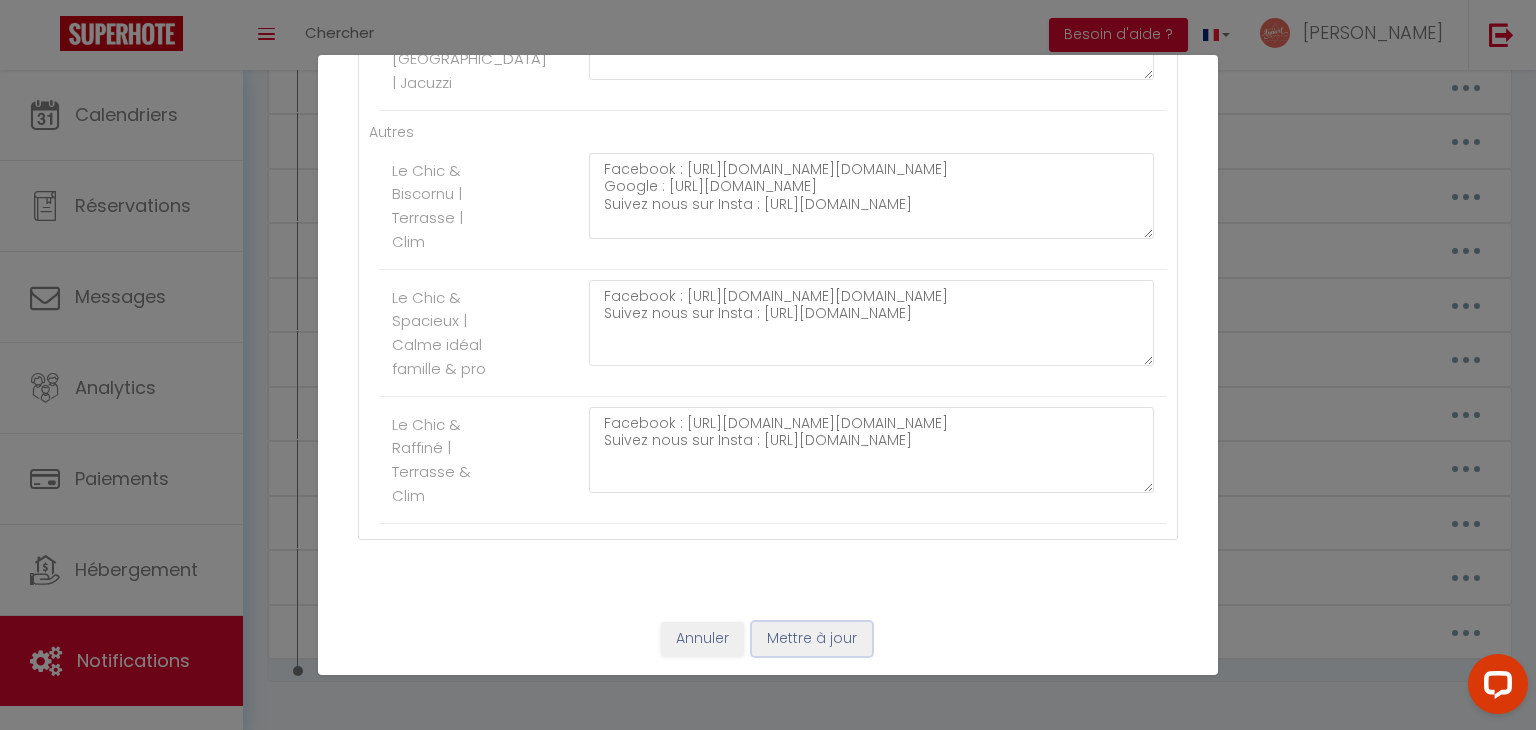 click on "Mettre à jour" at bounding box center [812, 639] 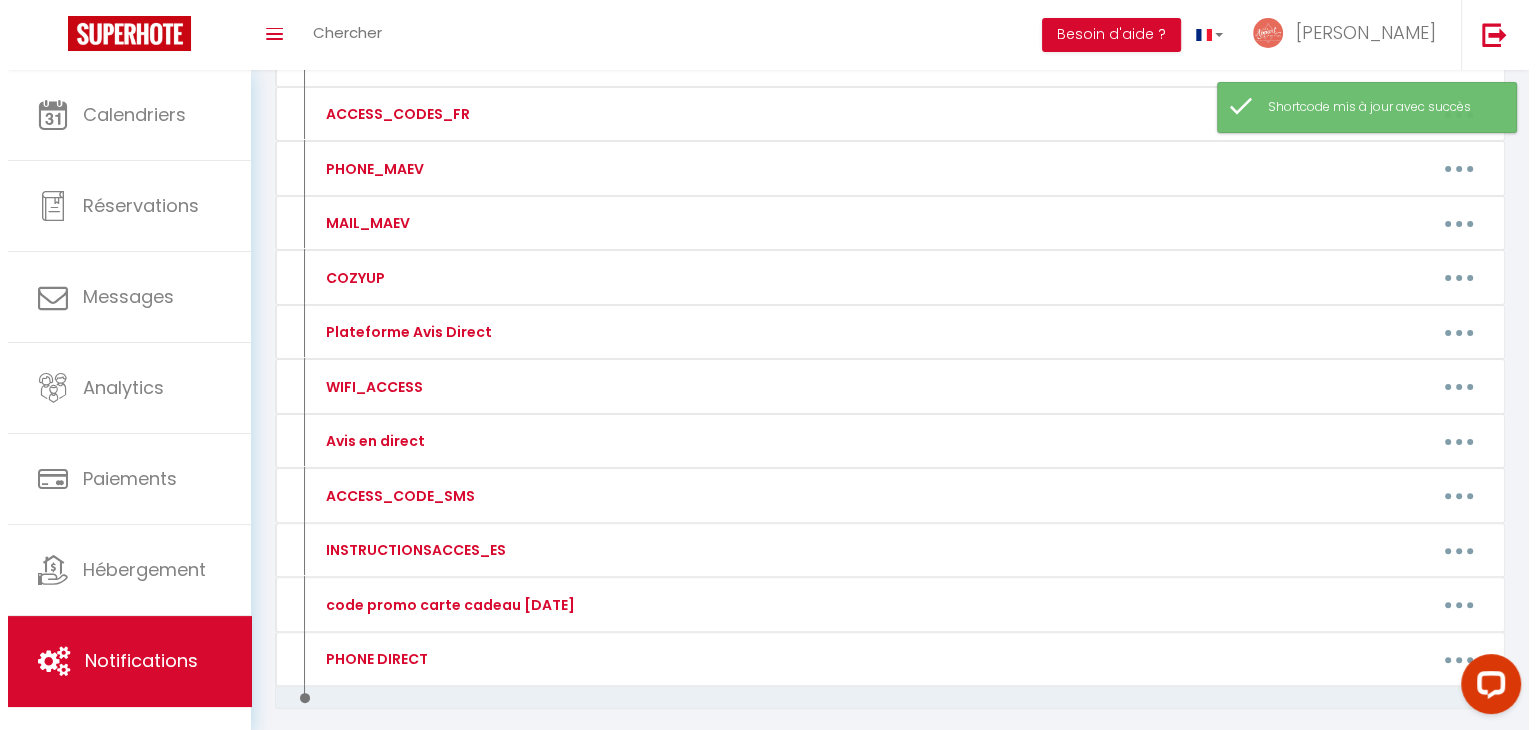 scroll, scrollTop: 541, scrollLeft: 0, axis: vertical 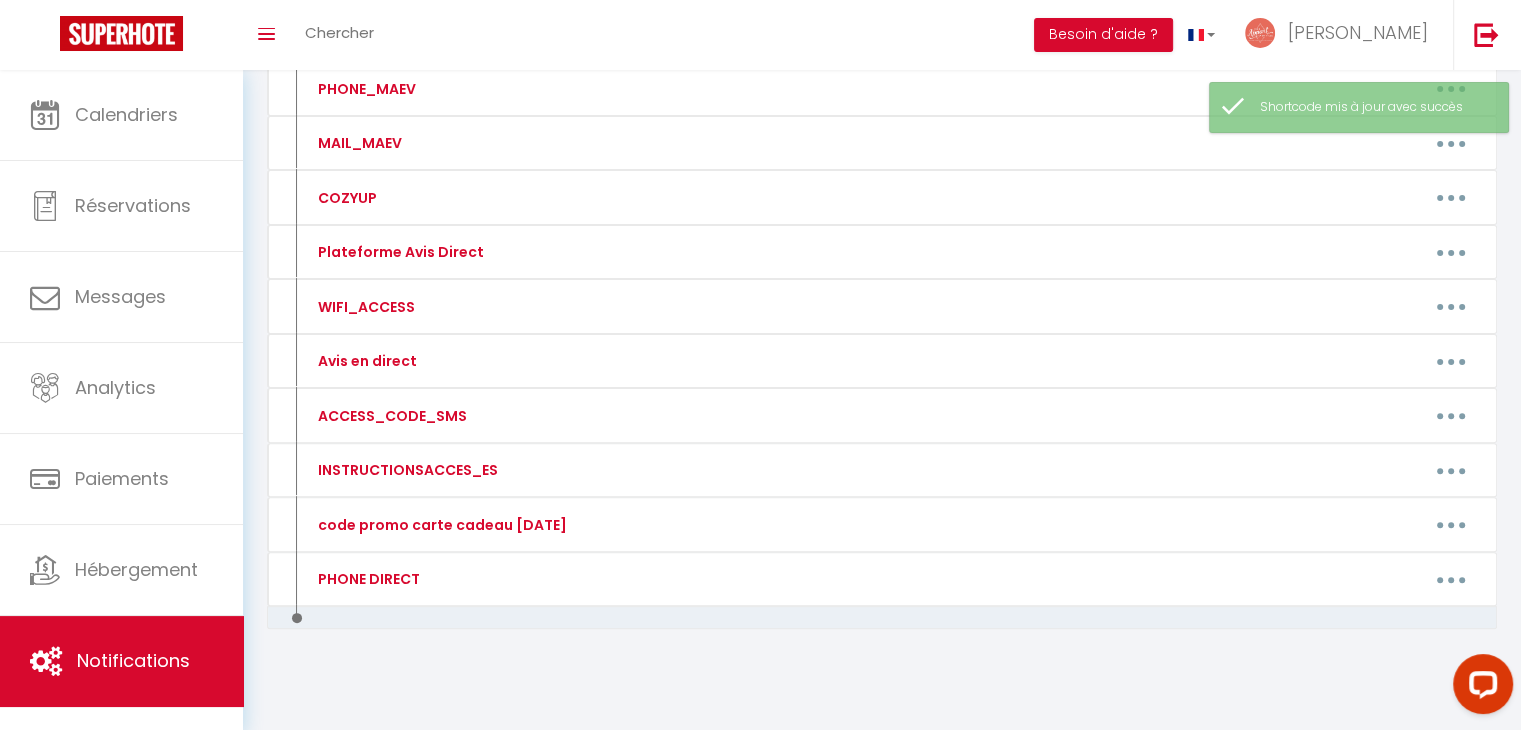 click on "Editer   Supprimer" at bounding box center (1045, 579) 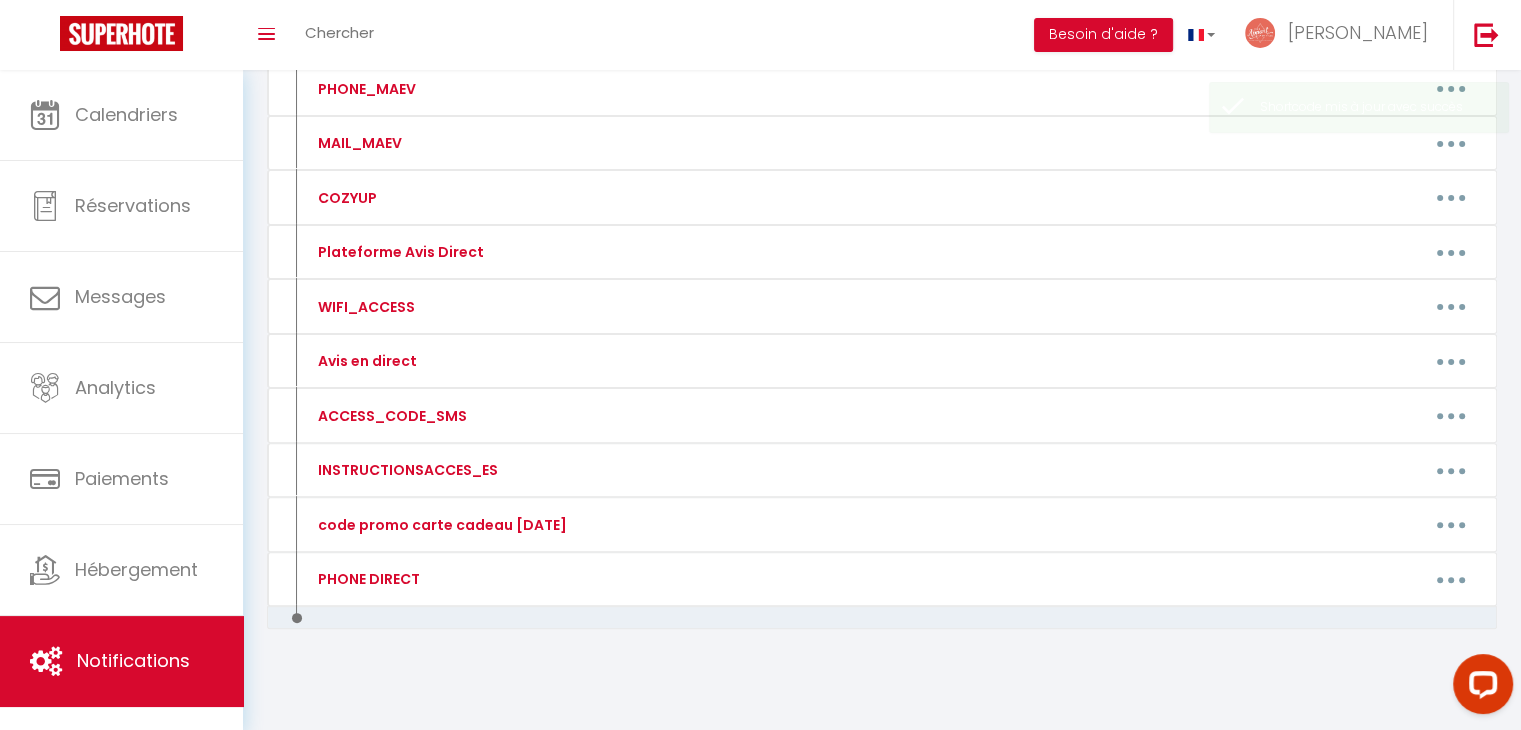 click at bounding box center [1451, 579] 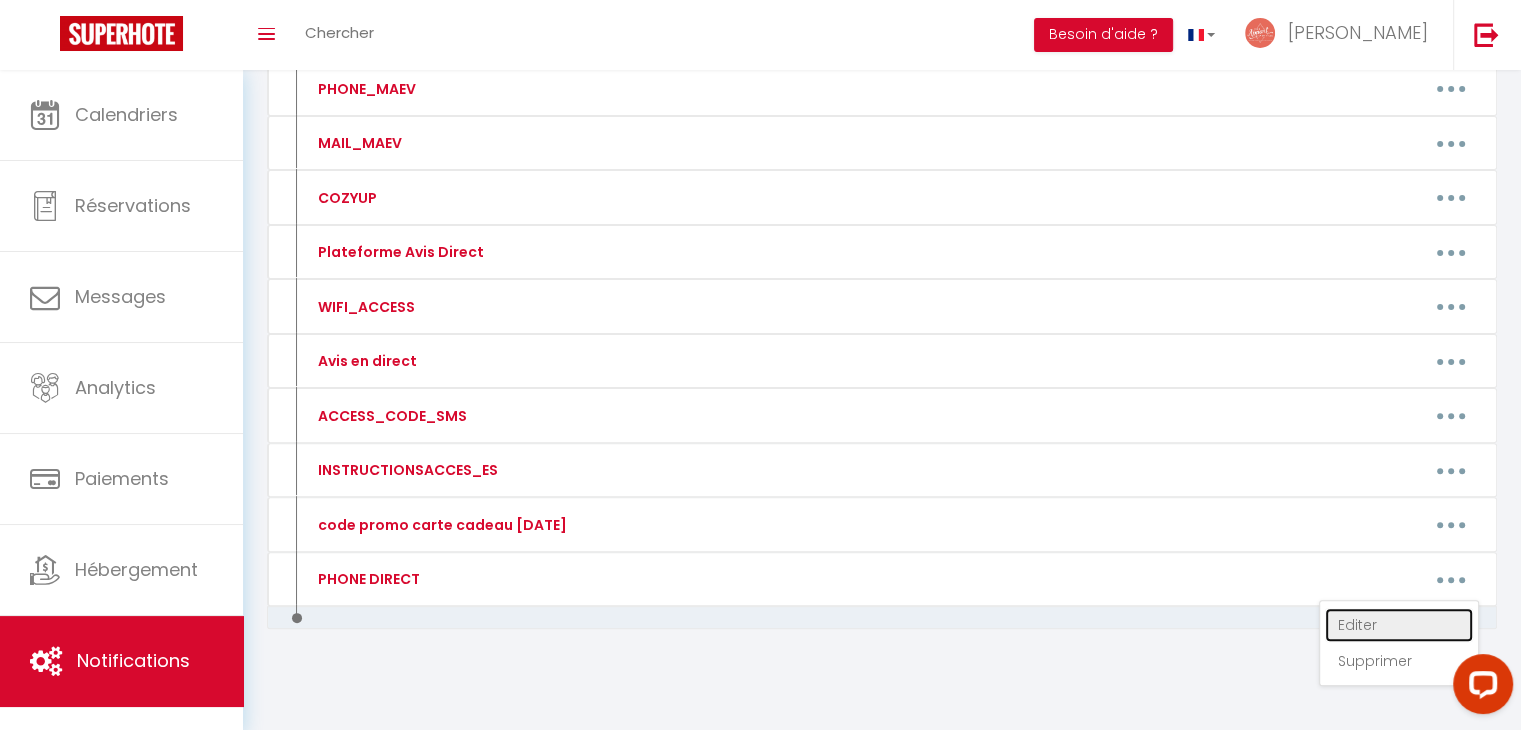 click on "Editer" at bounding box center [1399, 625] 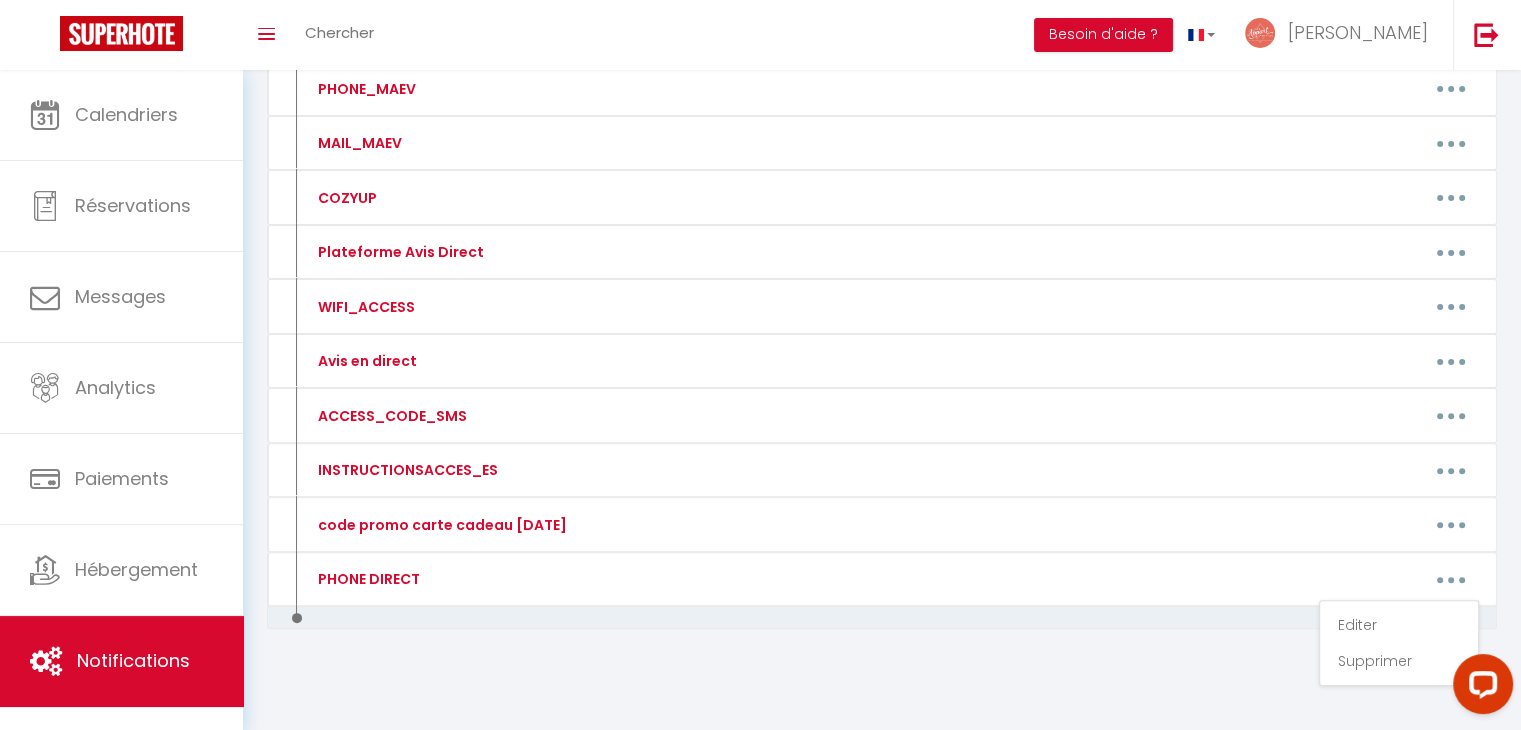 type on "PHONE DIRECT" 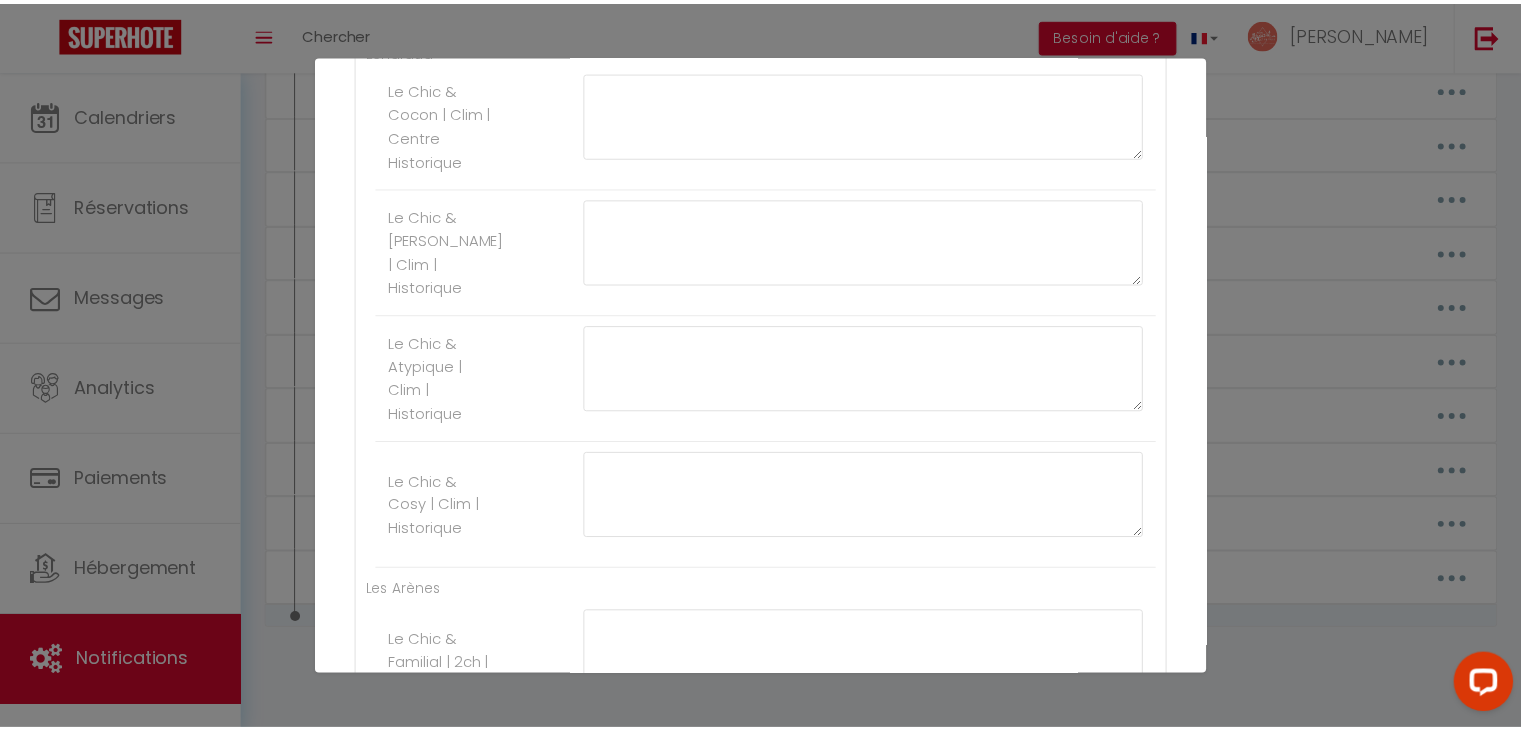 scroll, scrollTop: 0, scrollLeft: 0, axis: both 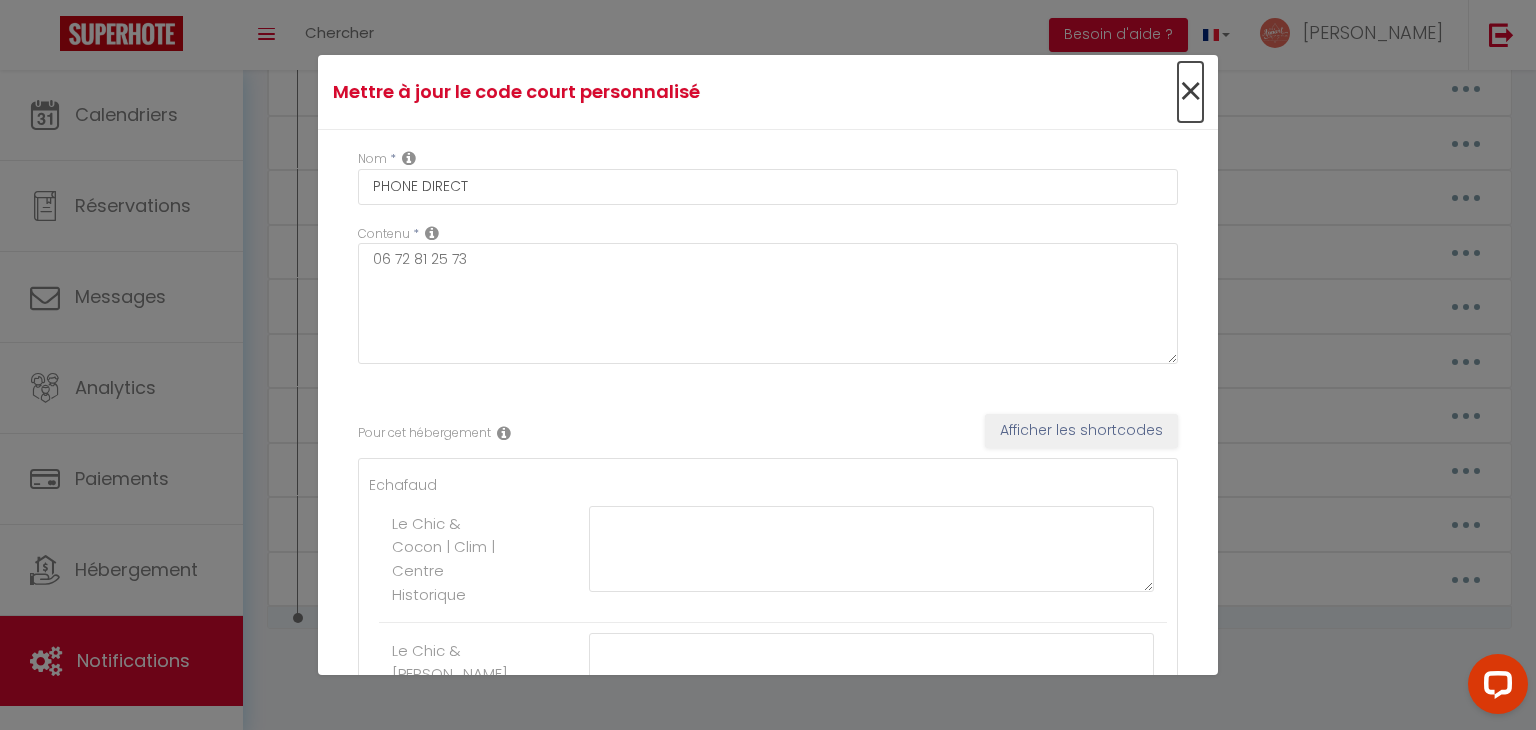 click on "×" at bounding box center [1190, 92] 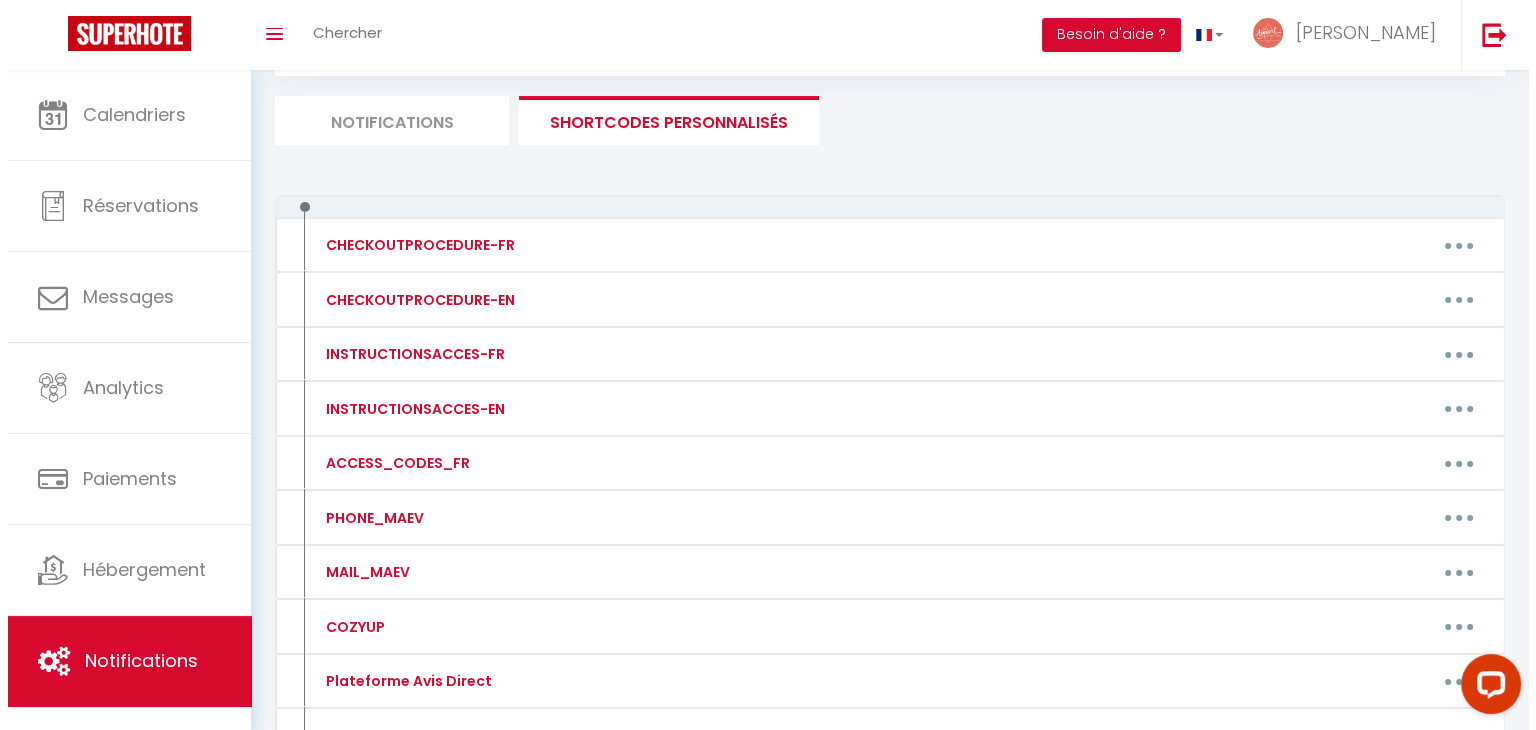 scroll, scrollTop: 112, scrollLeft: 0, axis: vertical 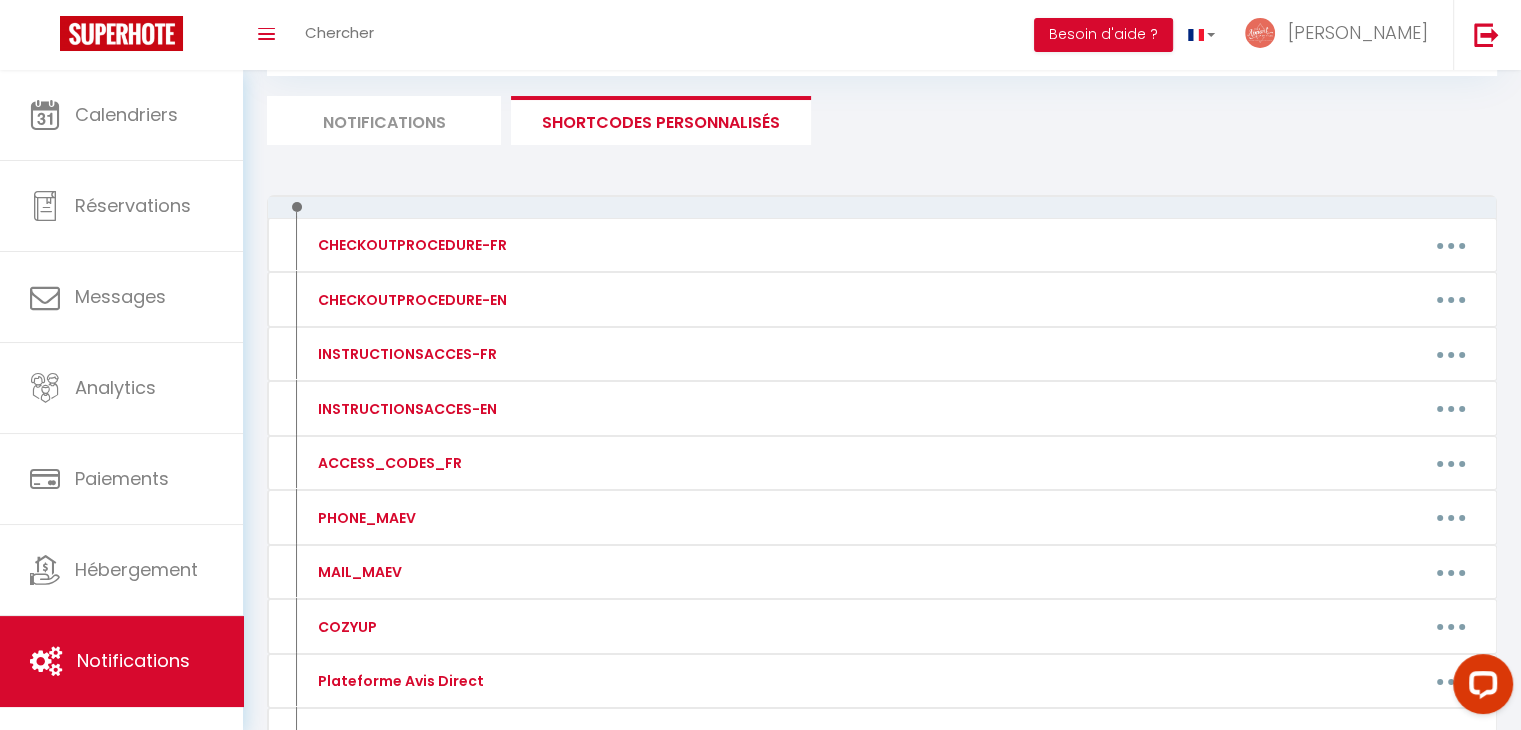 click at bounding box center (1451, 518) 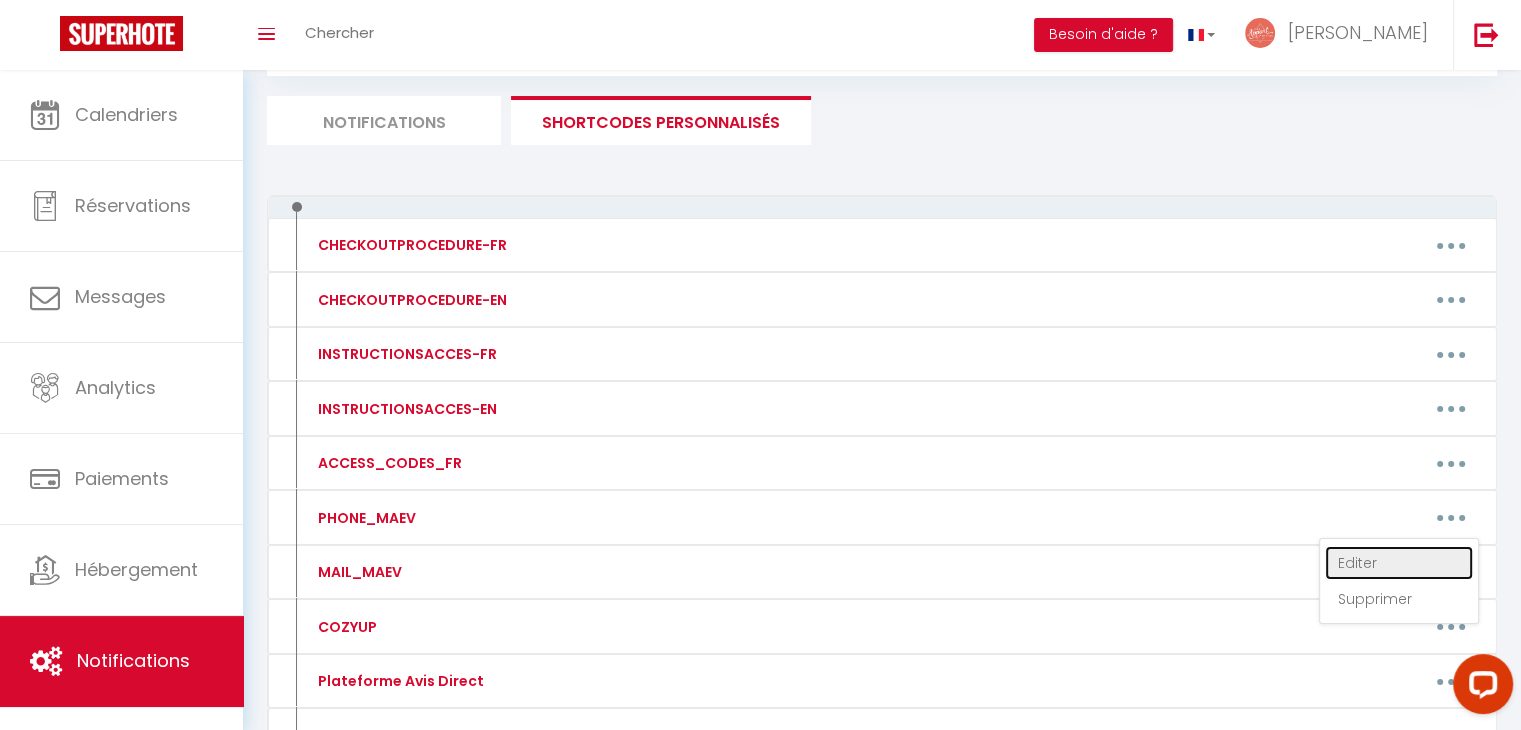click on "Editer" at bounding box center [1399, 563] 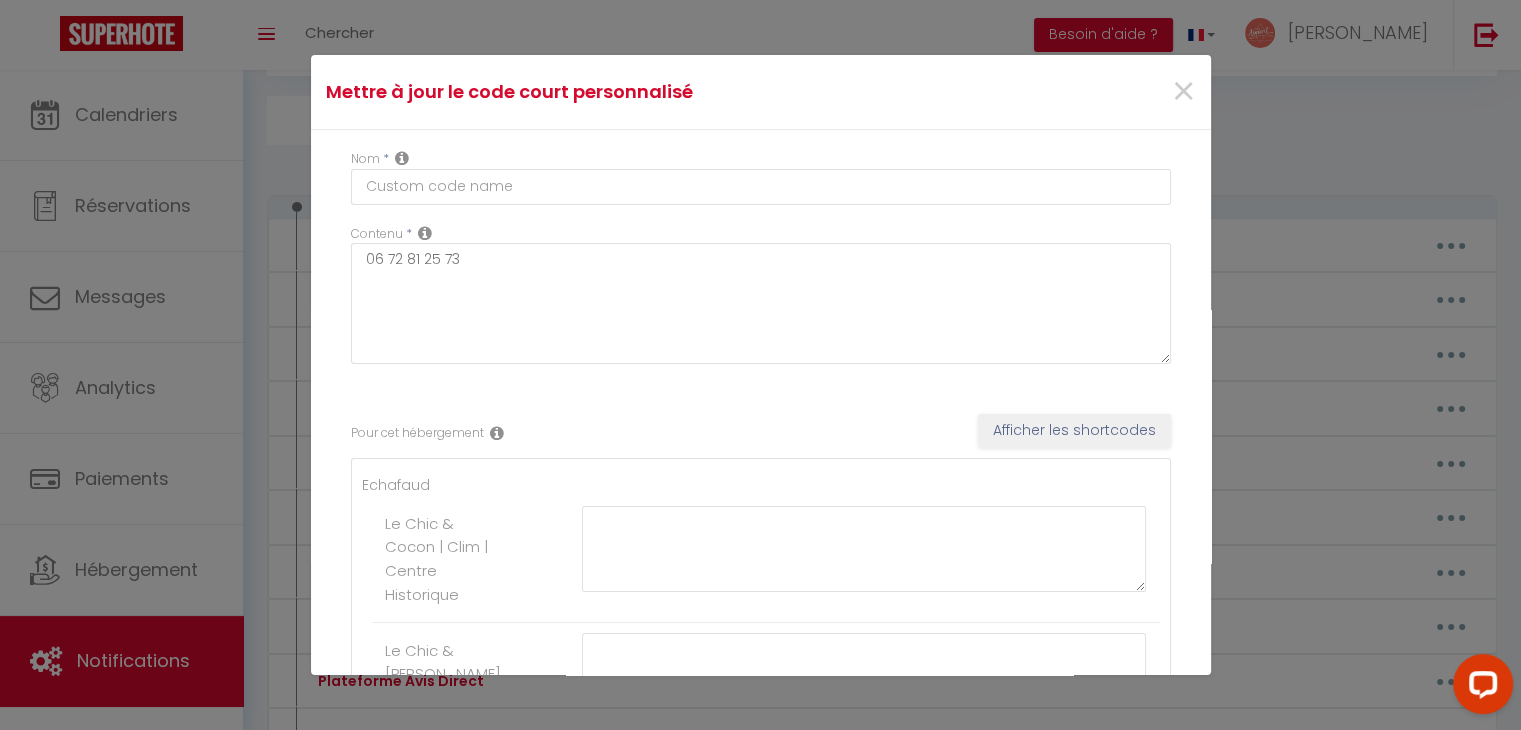 type on "PHONE_MAEV" 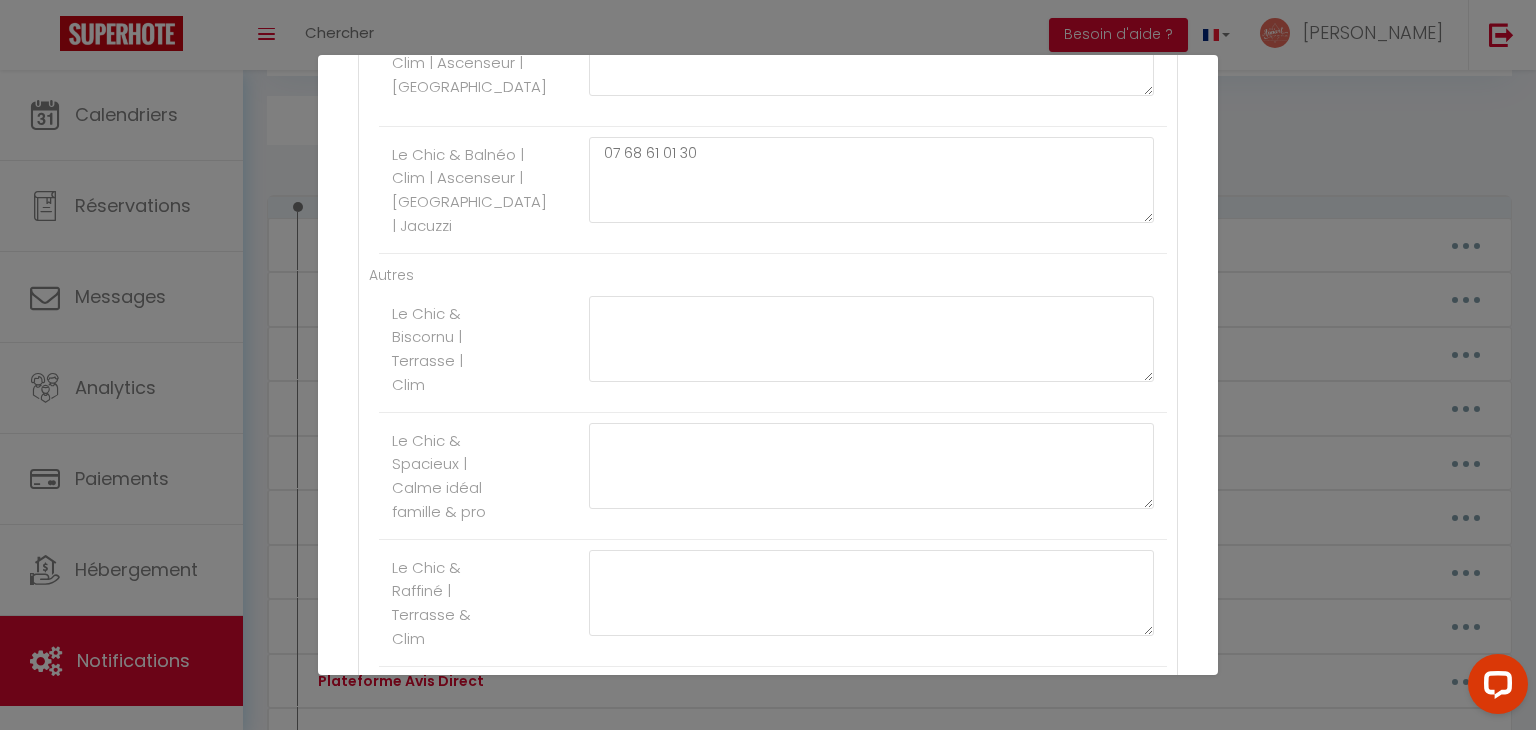 scroll, scrollTop: 1319, scrollLeft: 0, axis: vertical 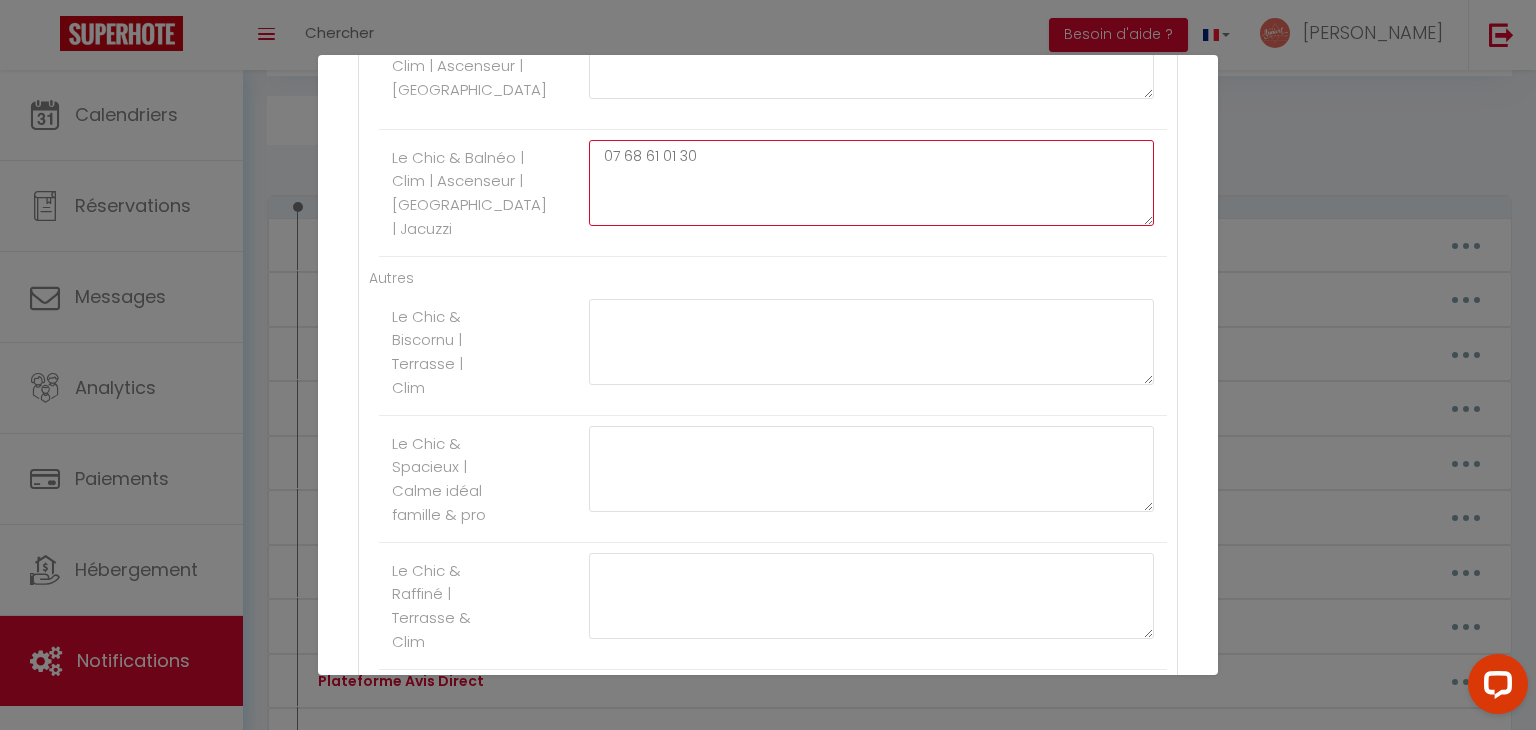 click on "07 68 61 01 30" at bounding box center (871, -516) 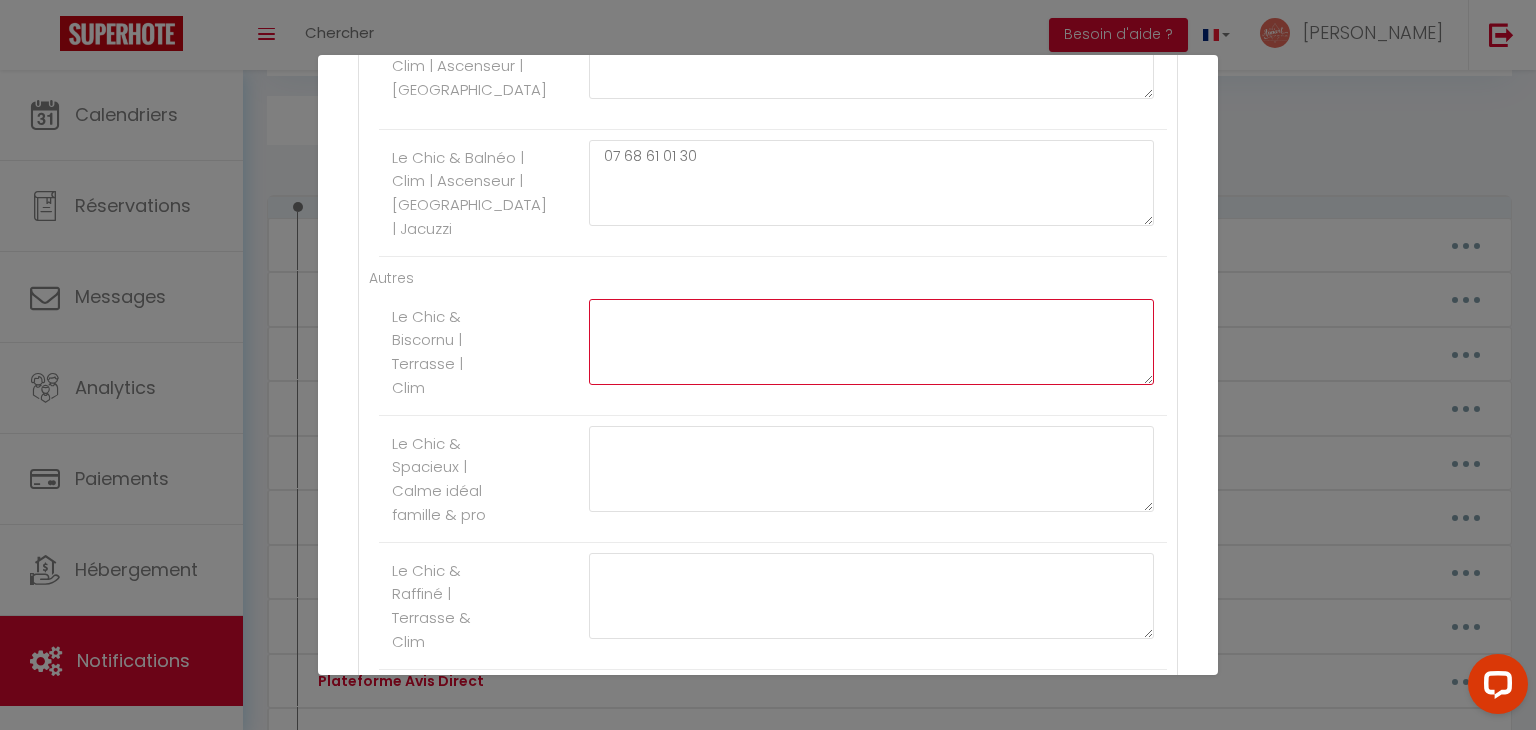 click at bounding box center (871, -770) 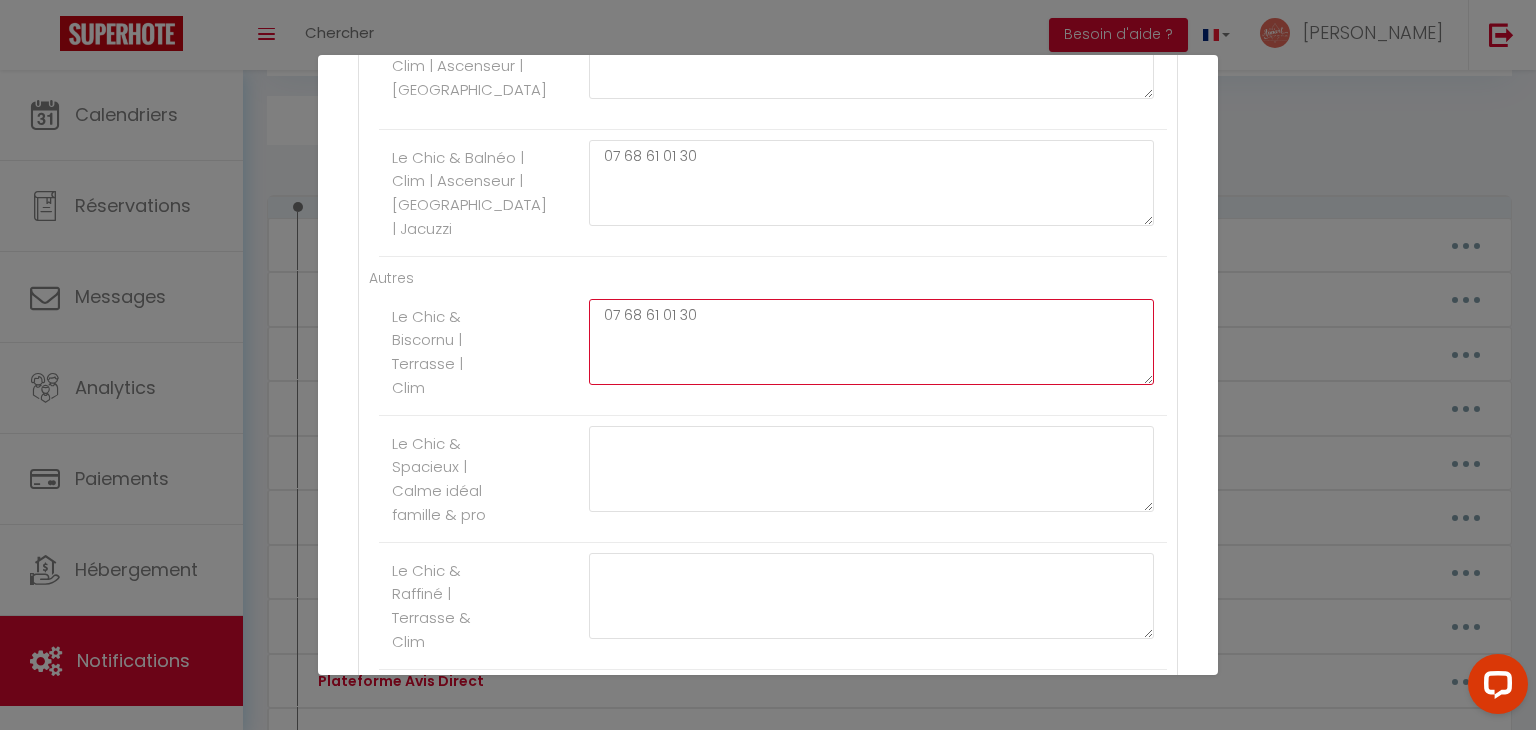 type on "07 68 61 01 30" 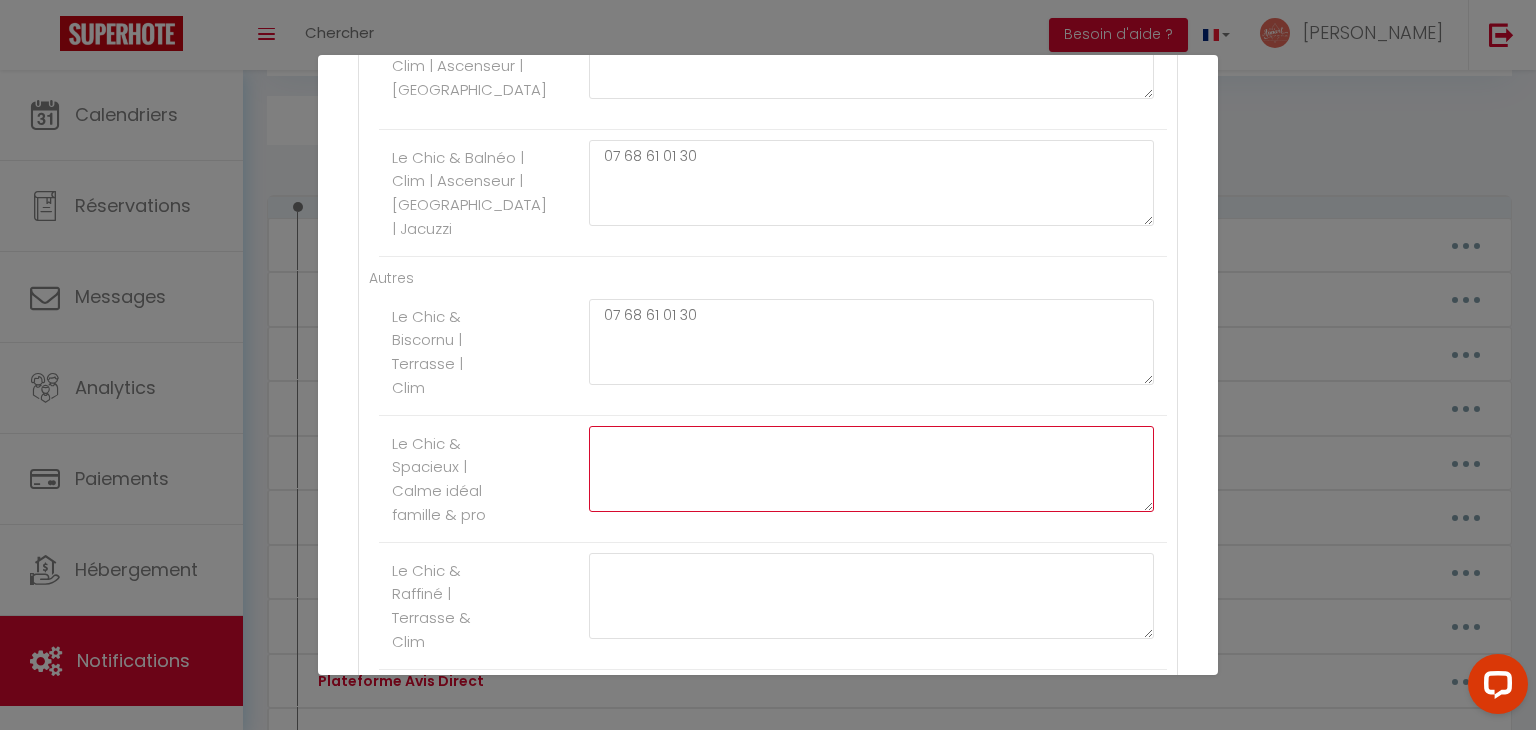 click at bounding box center (871, -643) 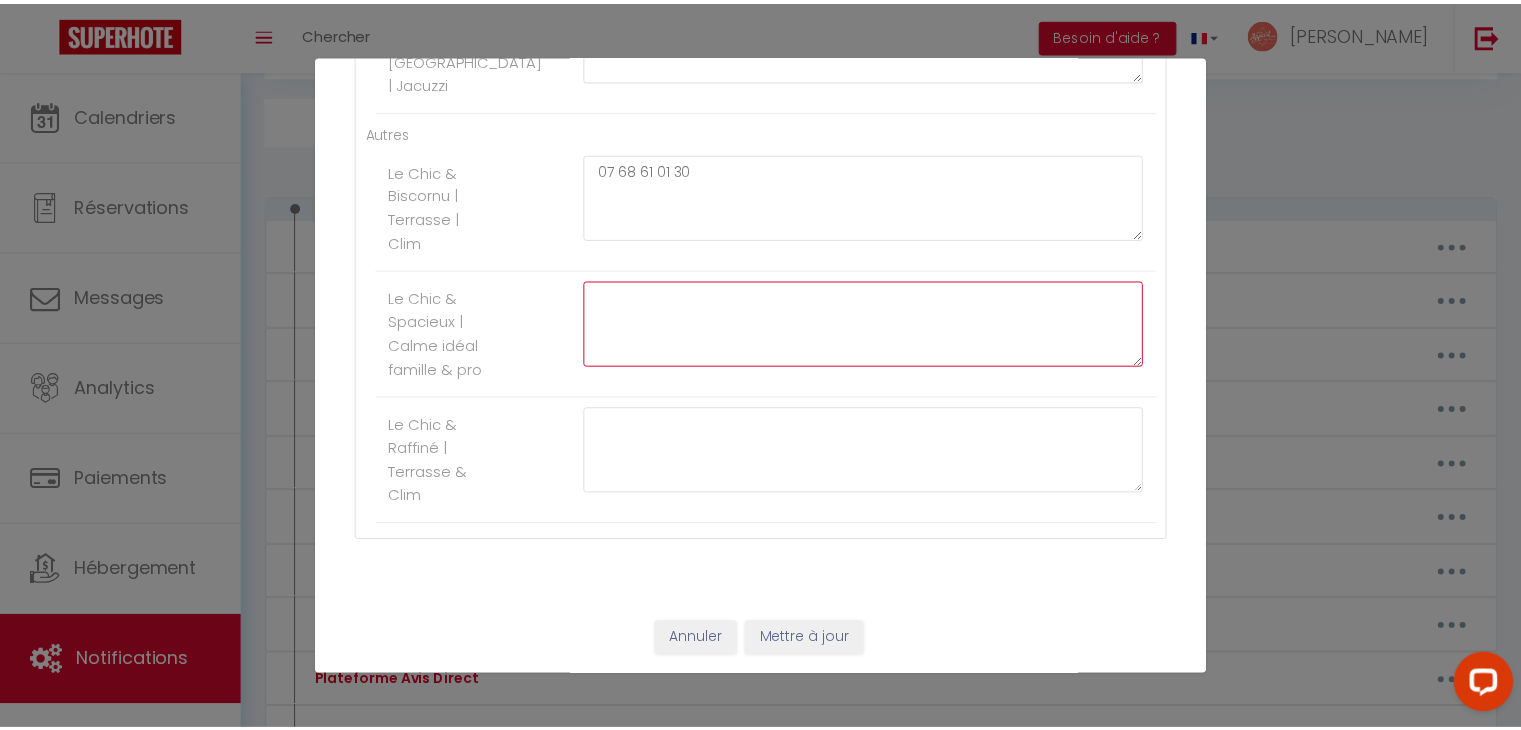 scroll, scrollTop: 1470, scrollLeft: 0, axis: vertical 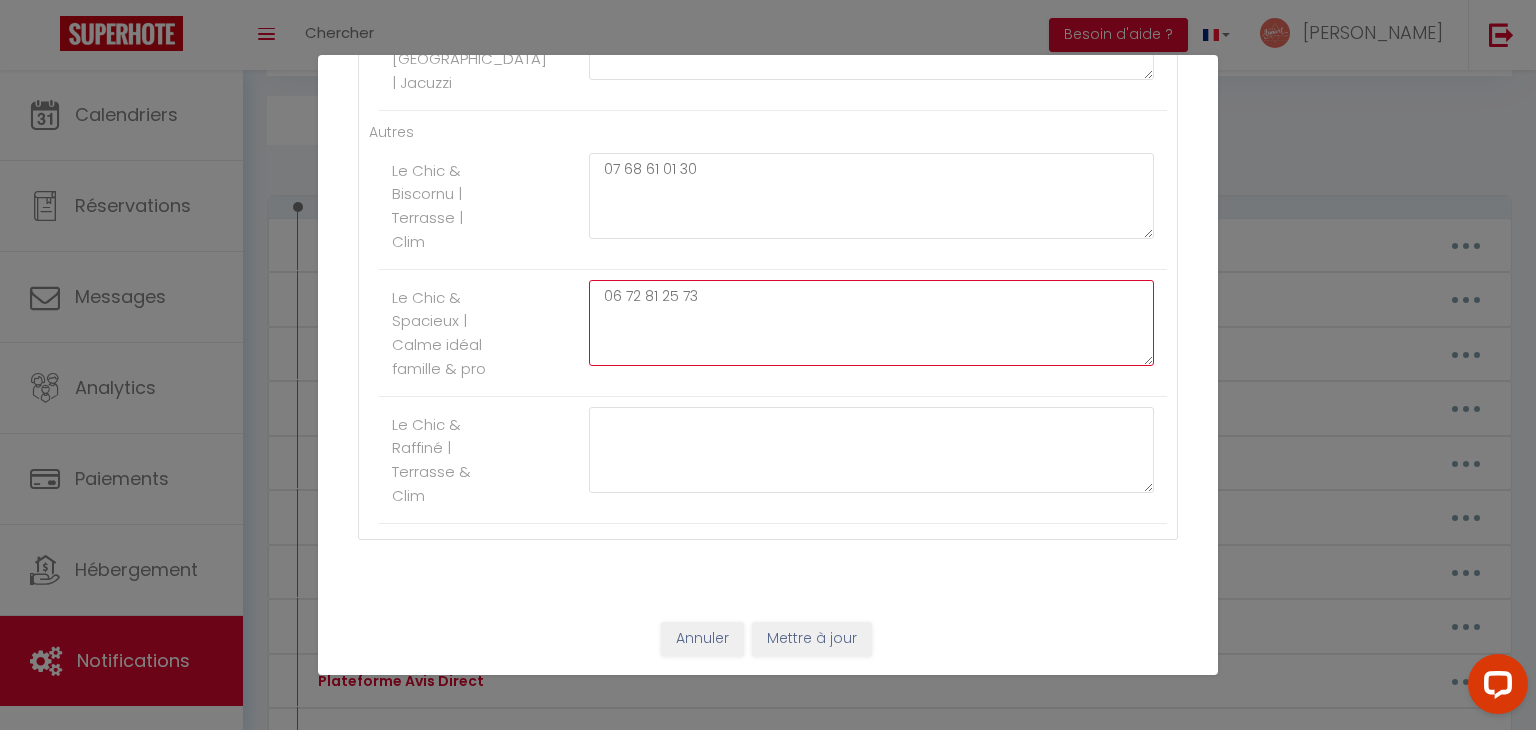 click on "06 72 81 25 73" at bounding box center (871, -789) 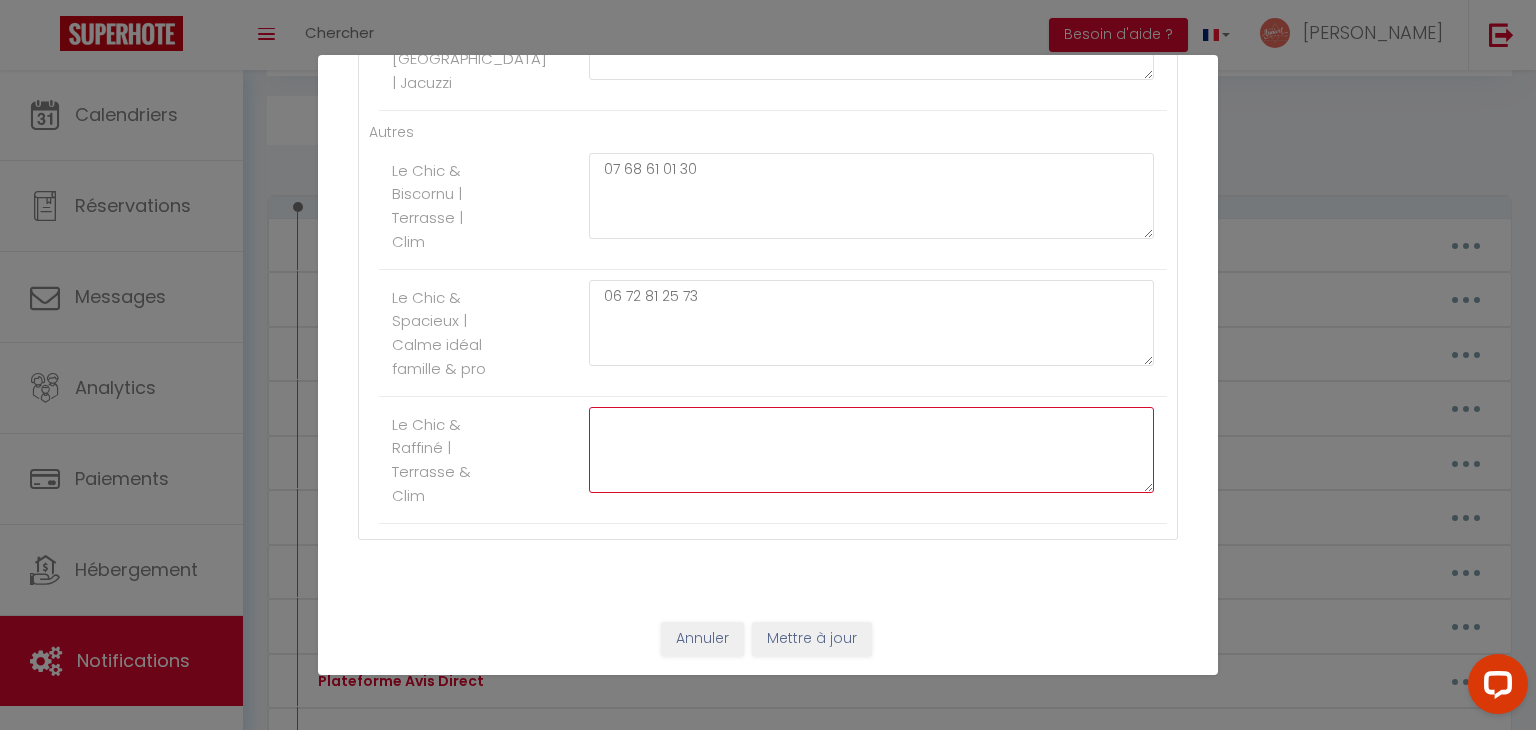 click at bounding box center (871, -662) 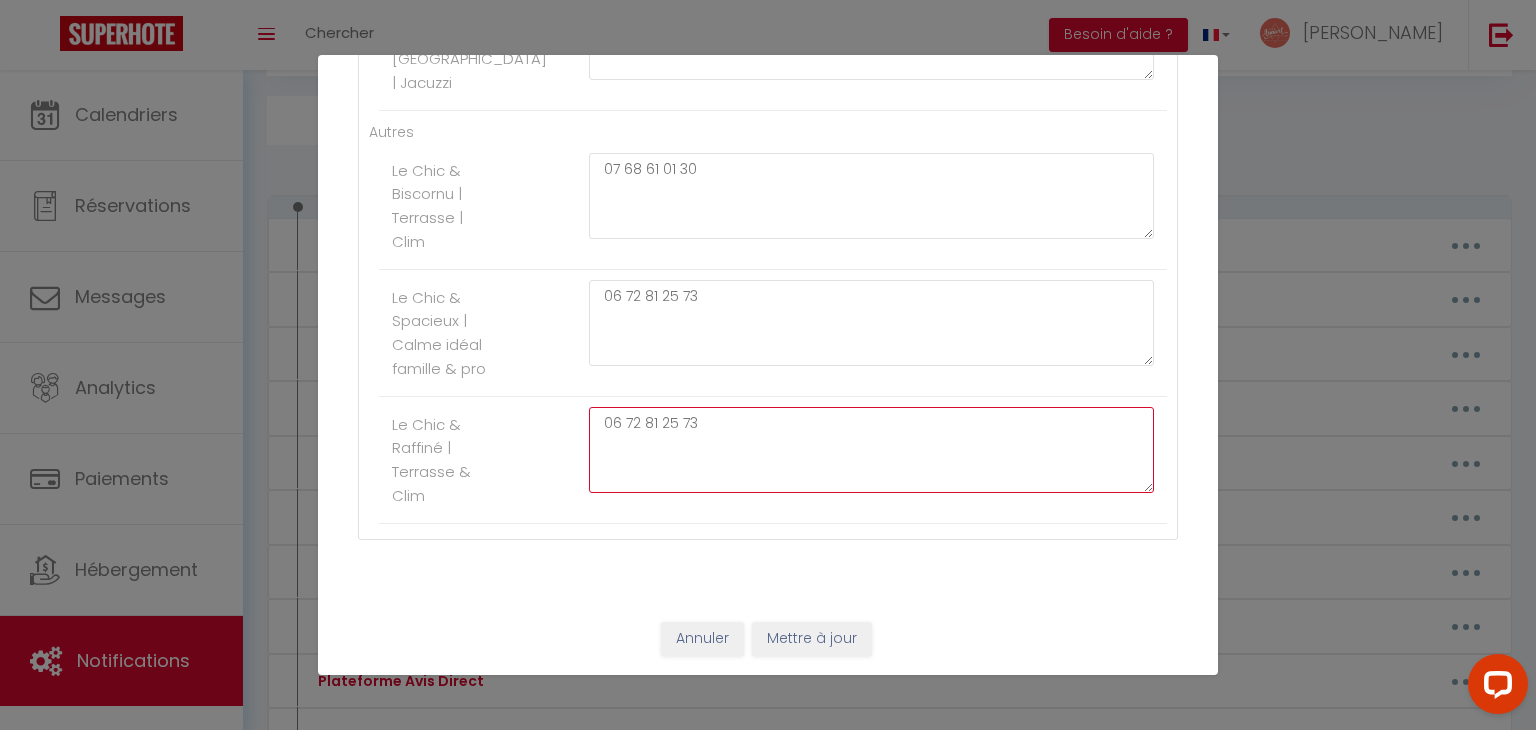 type on "06 72 81 25 73" 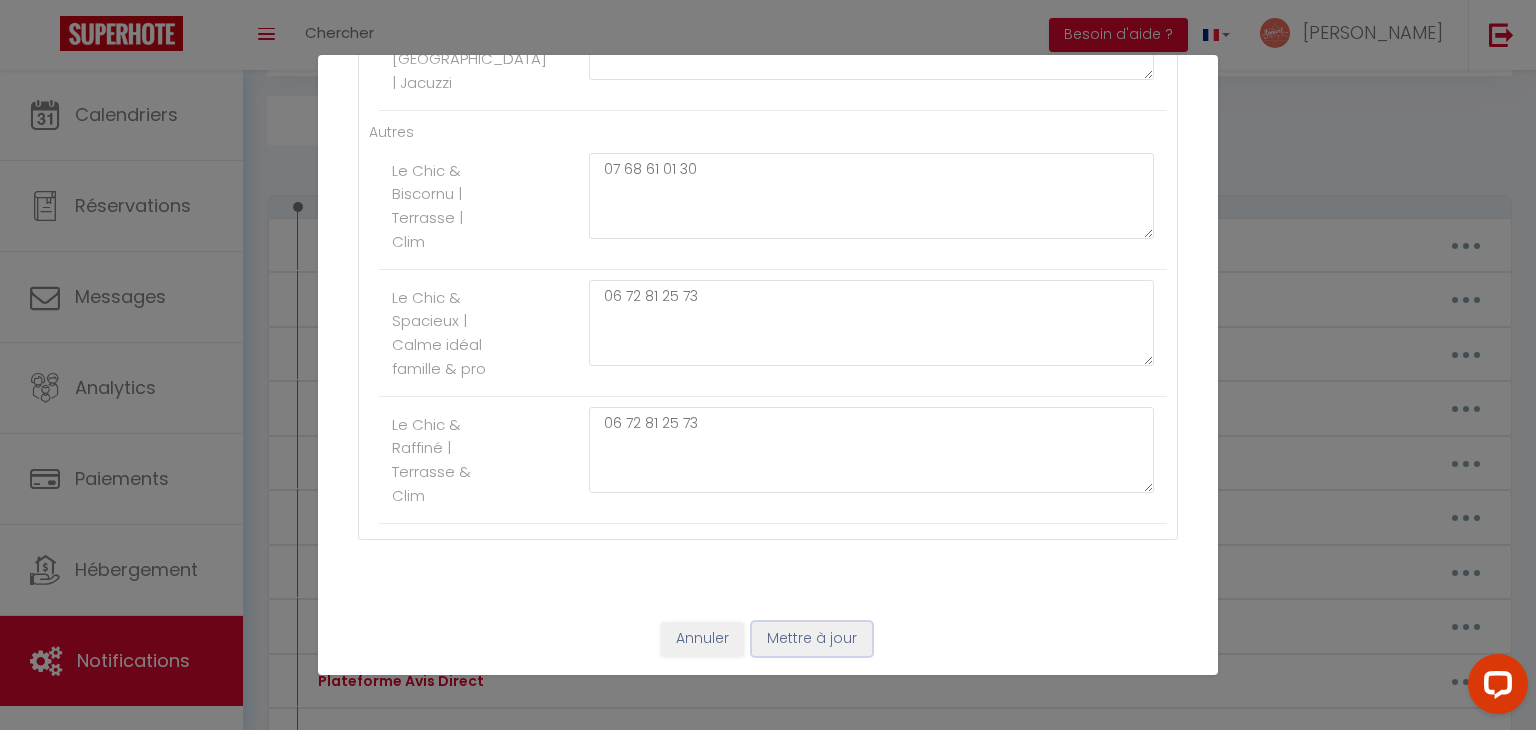 click on "Mettre à jour" at bounding box center [812, 639] 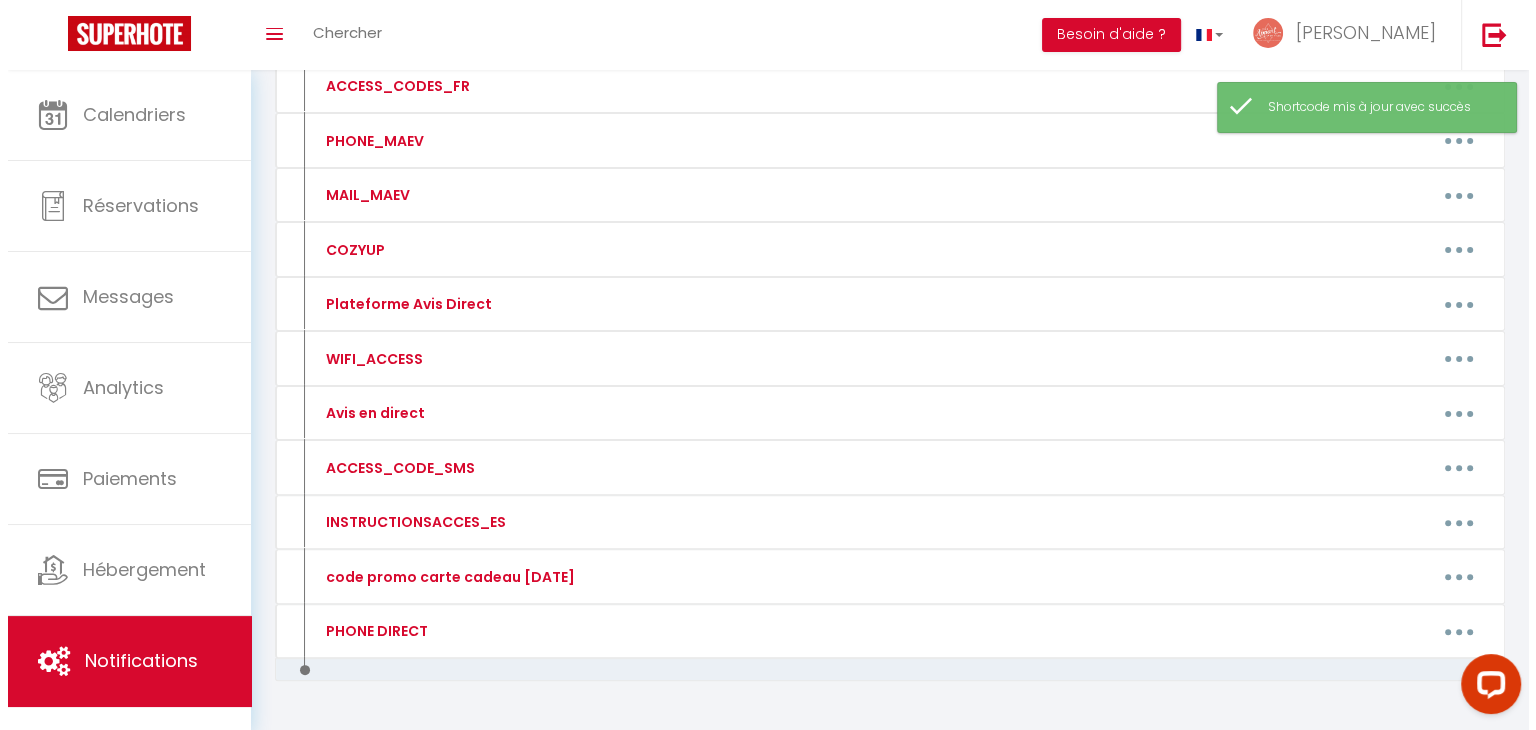 scroll, scrollTop: 492, scrollLeft: 0, axis: vertical 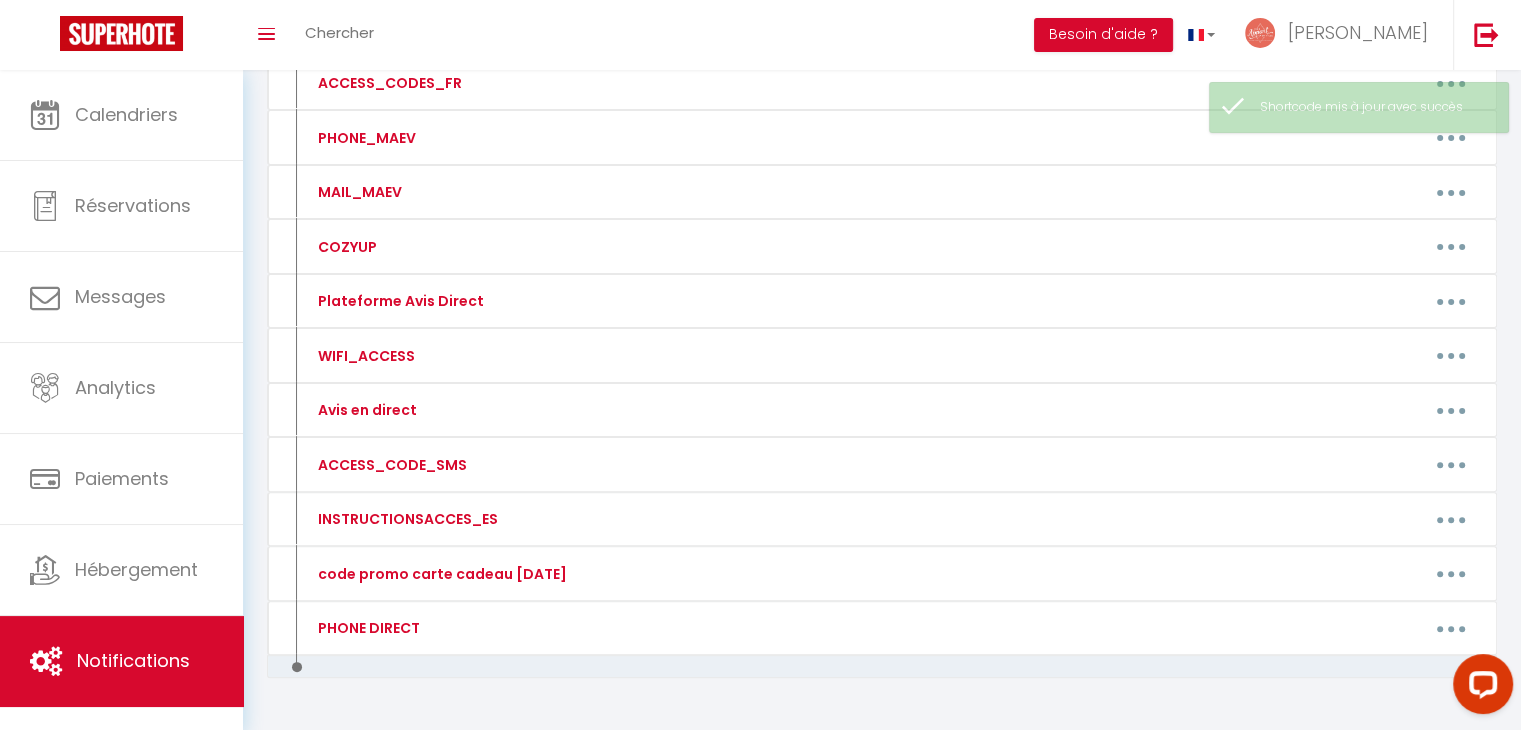 click at bounding box center [1451, 192] 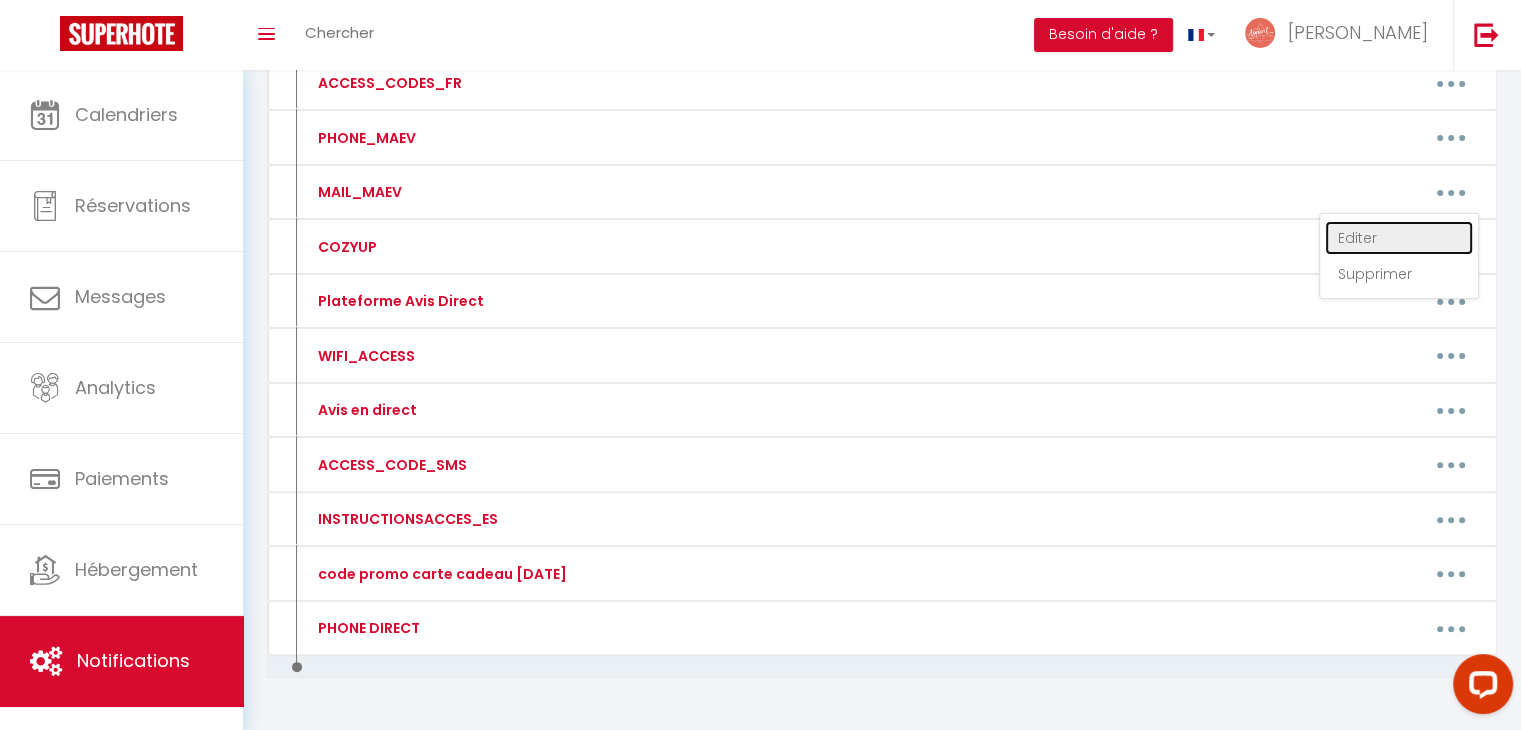 click on "Editer" at bounding box center [1399, 238] 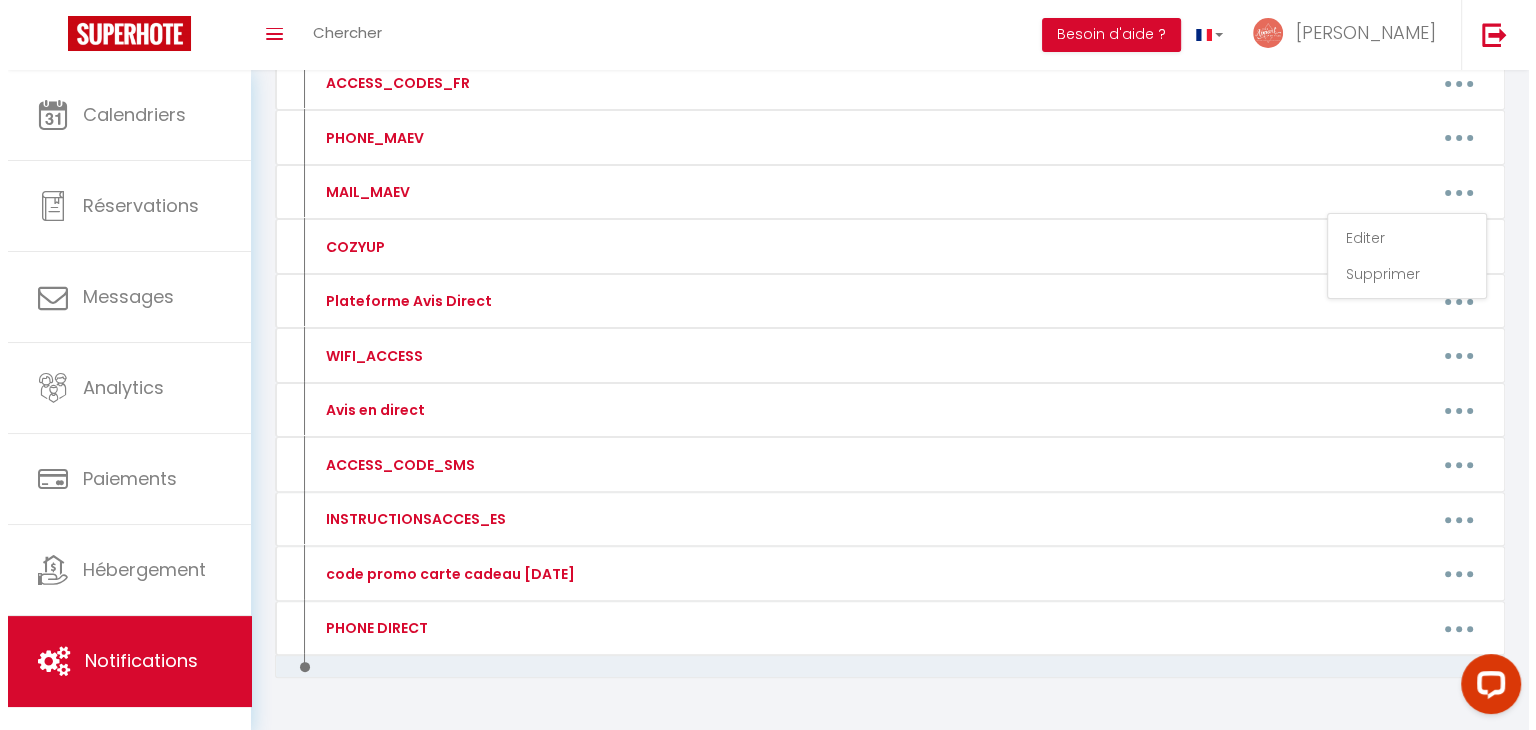 type on "MAIL_MAEV" 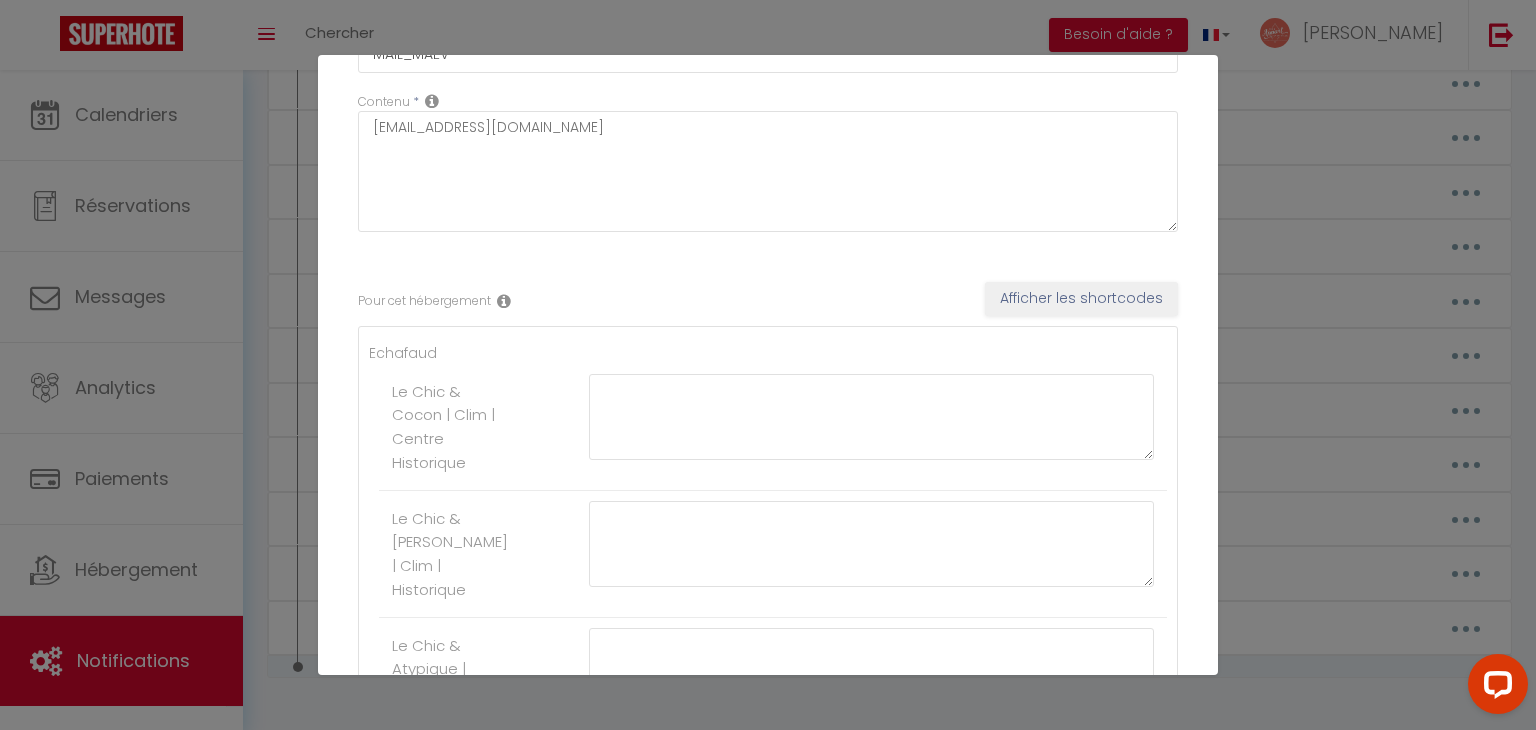 scroll, scrollTop: 0, scrollLeft: 0, axis: both 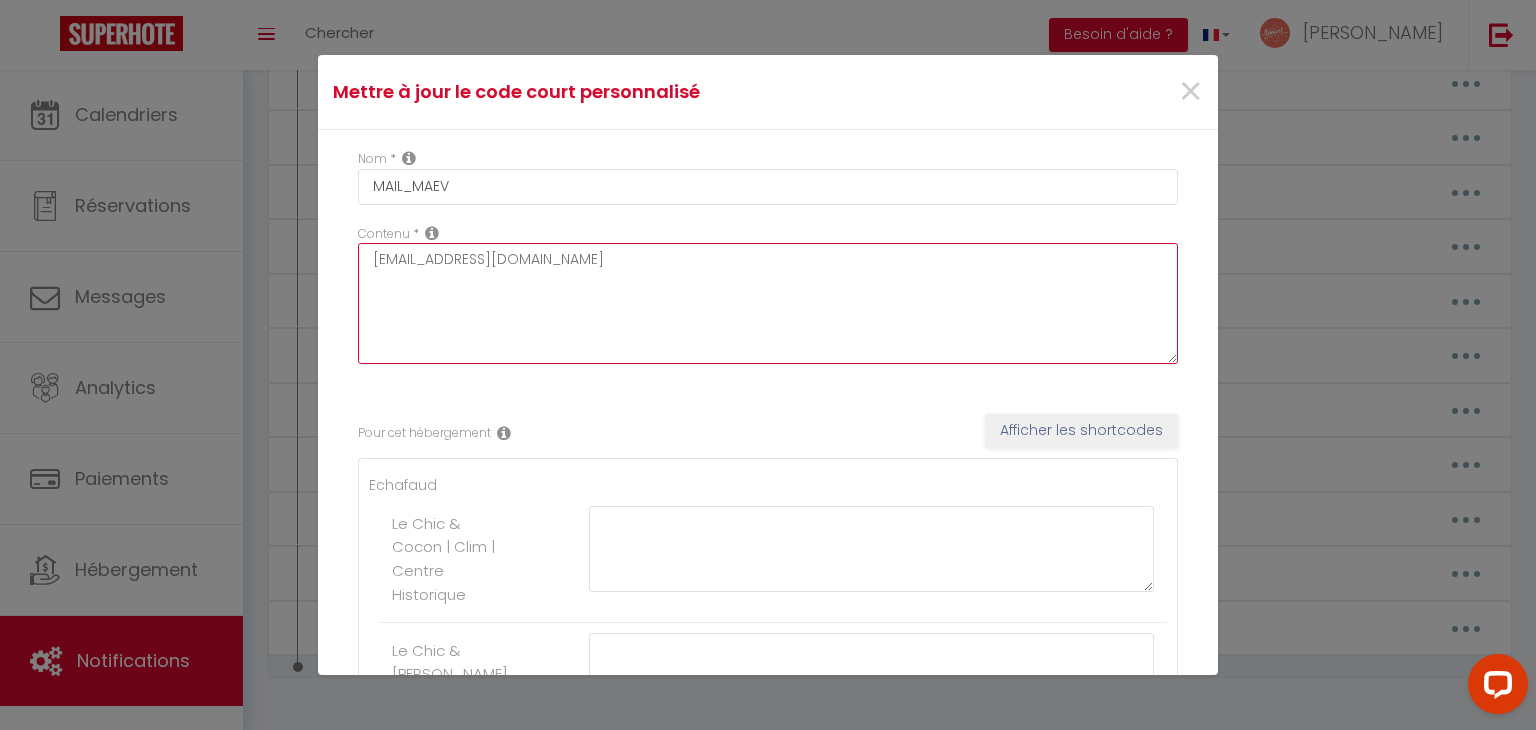 click on "[EMAIL_ADDRESS][DOMAIN_NAME]" at bounding box center [768, 303] 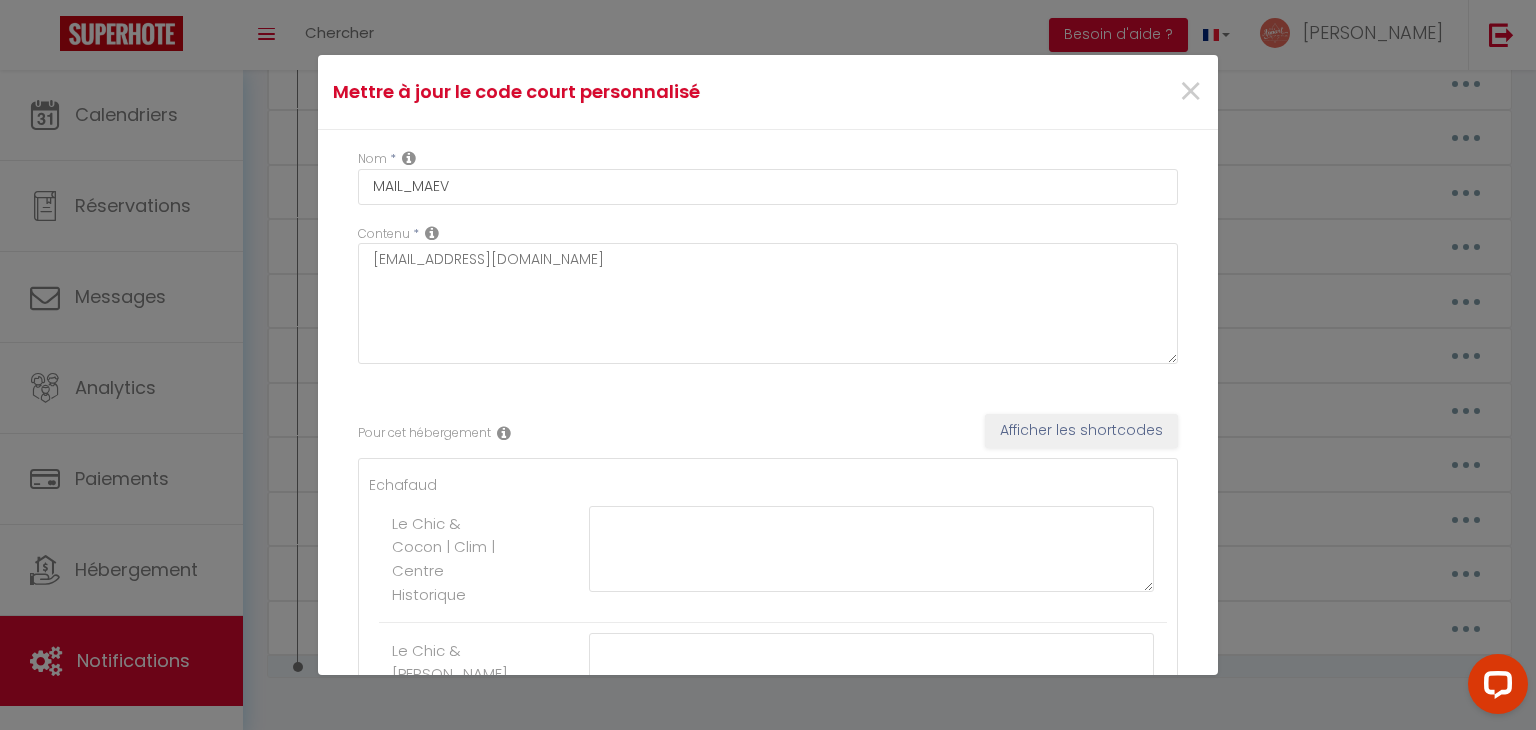 click on "Contenu   *     reservation@monappartenville.fr" at bounding box center (768, 305) 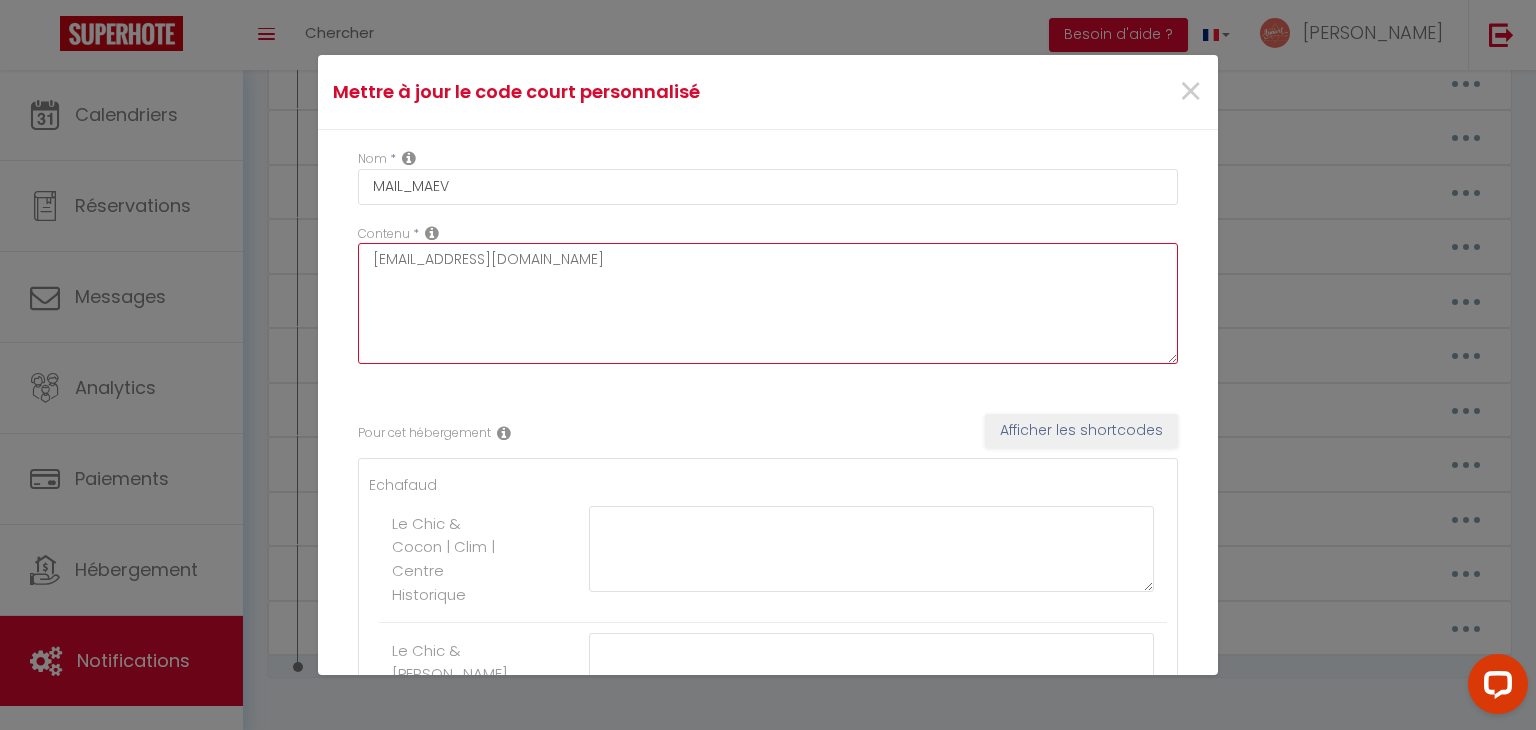 click on "[EMAIL_ADDRESS][DOMAIN_NAME]" at bounding box center [768, 303] 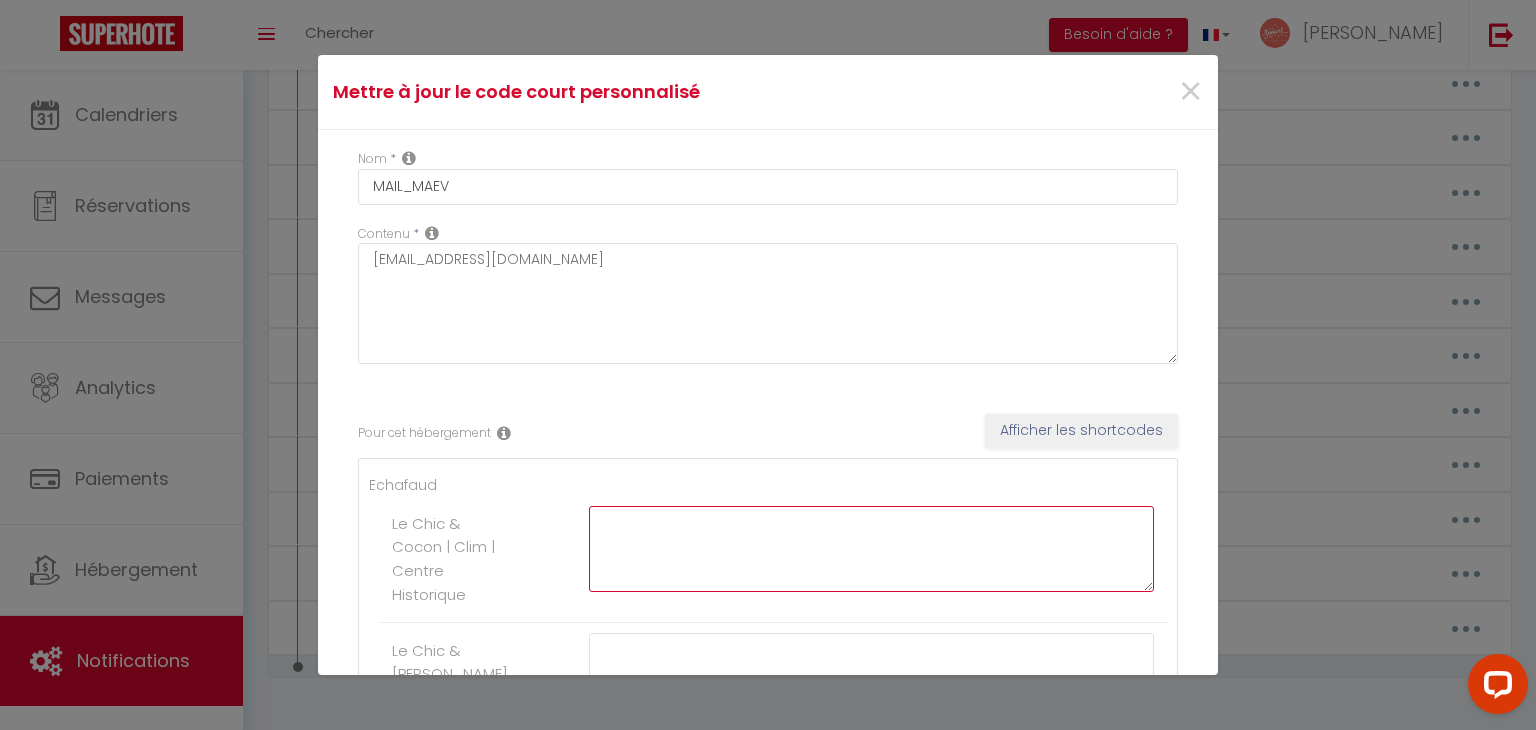 click at bounding box center [871, 549] 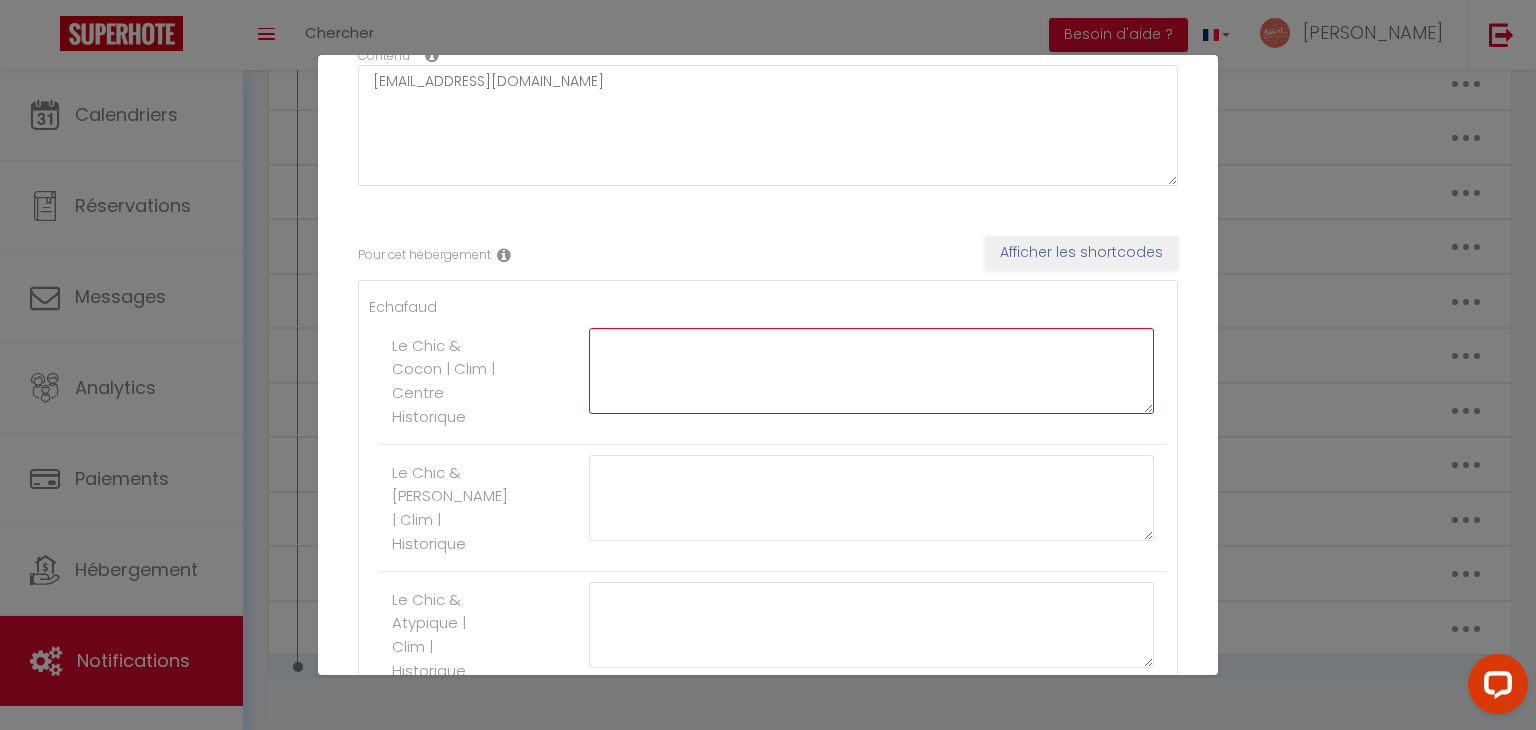 scroll, scrollTop: 187, scrollLeft: 0, axis: vertical 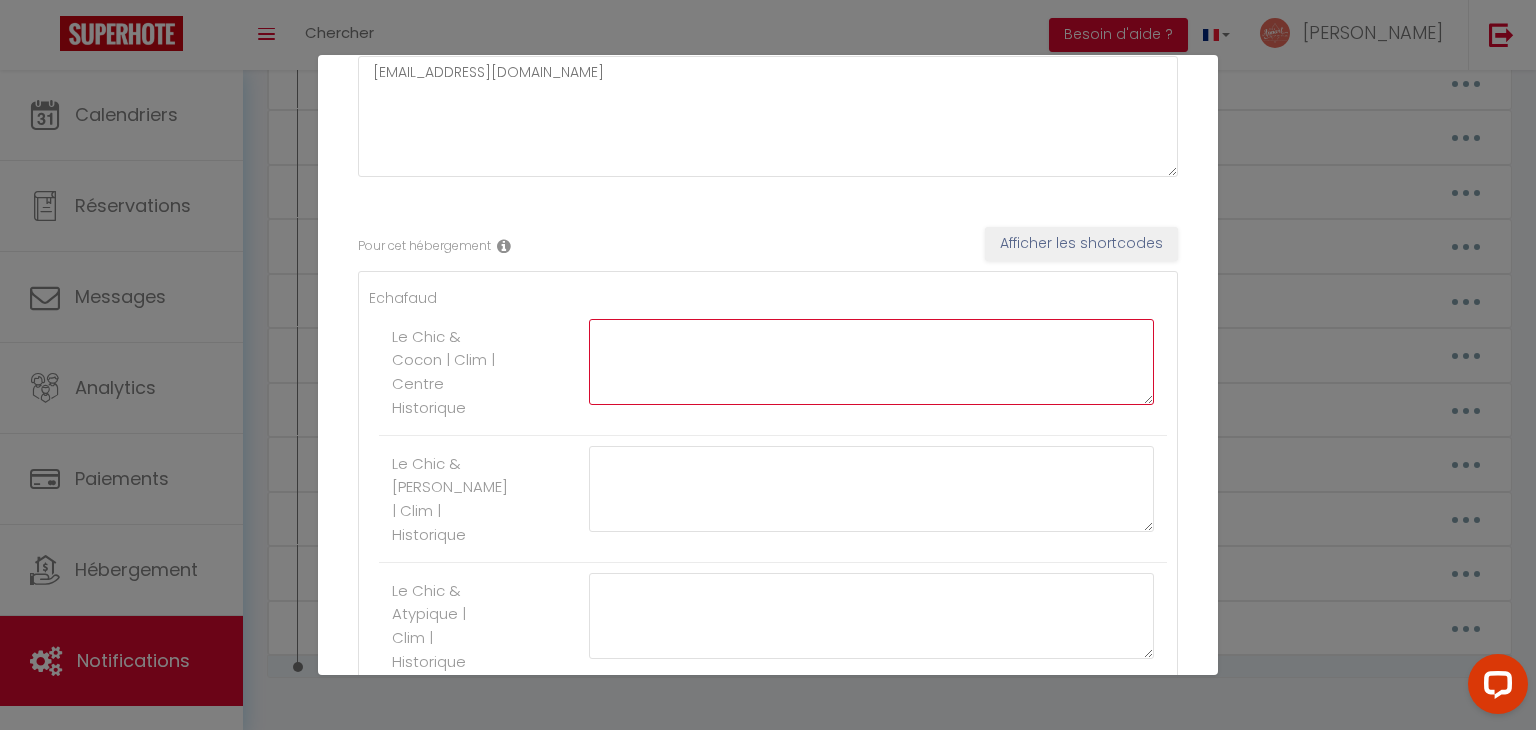 paste on "[EMAIL_ADDRESS][DOMAIN_NAME]" 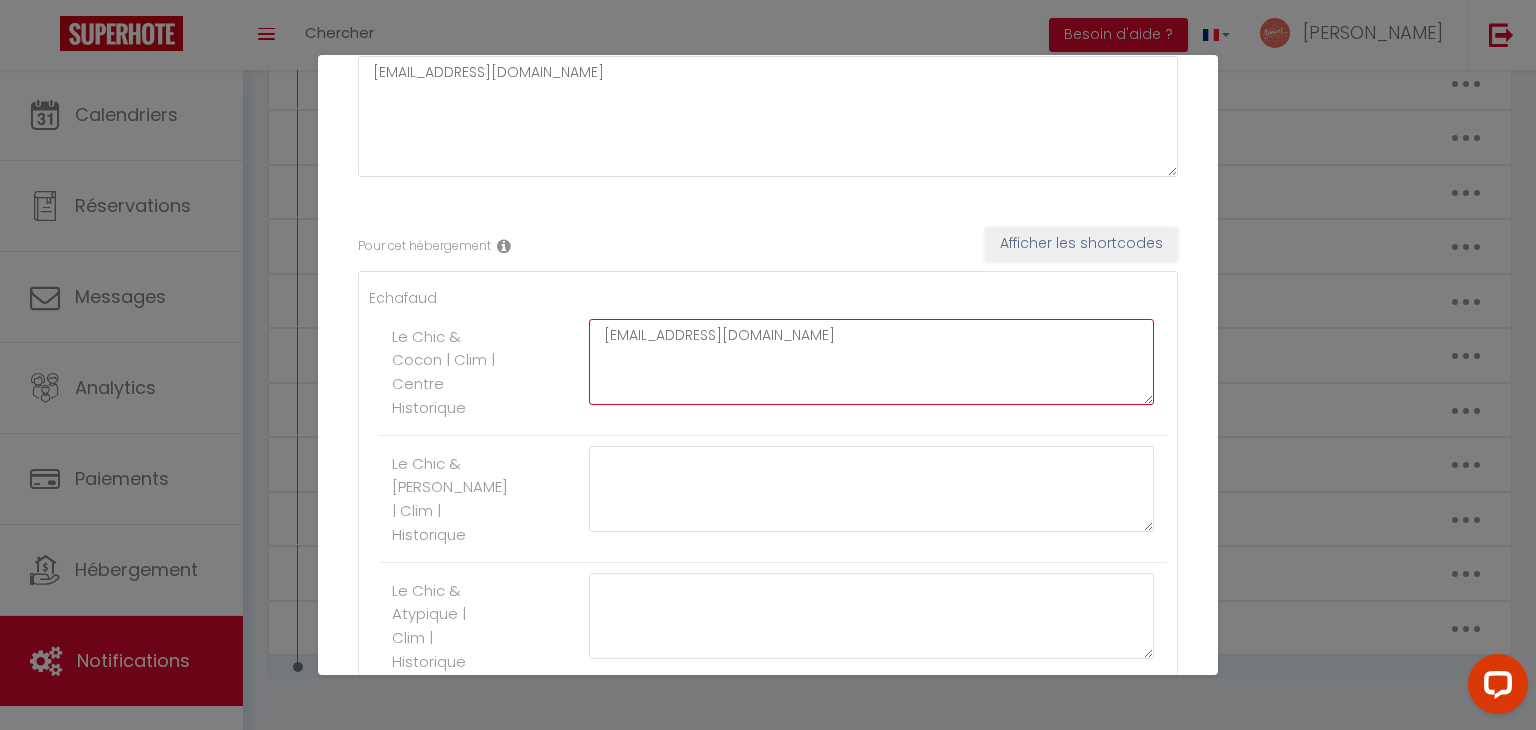 type on "[EMAIL_ADDRESS][DOMAIN_NAME]" 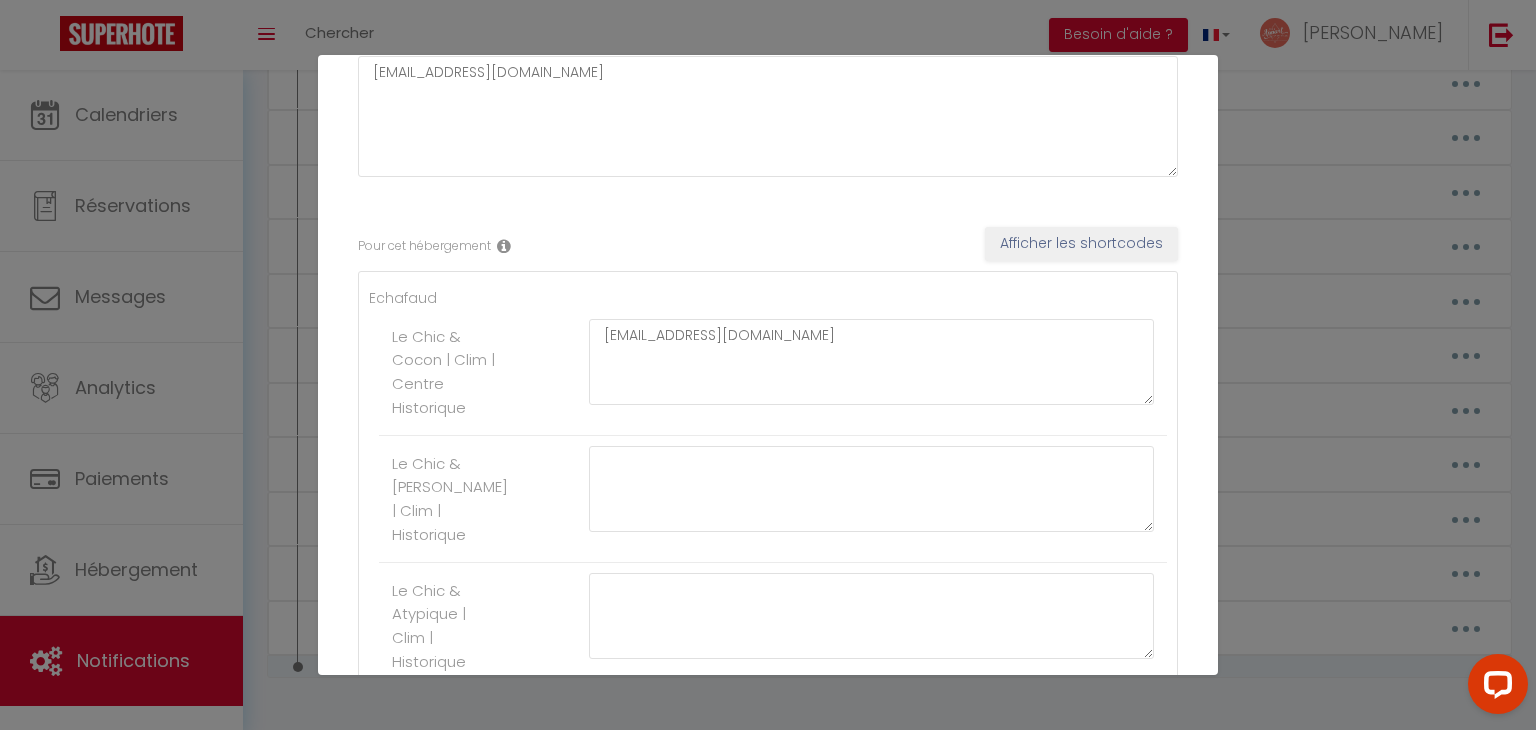 click at bounding box center (871, 499) 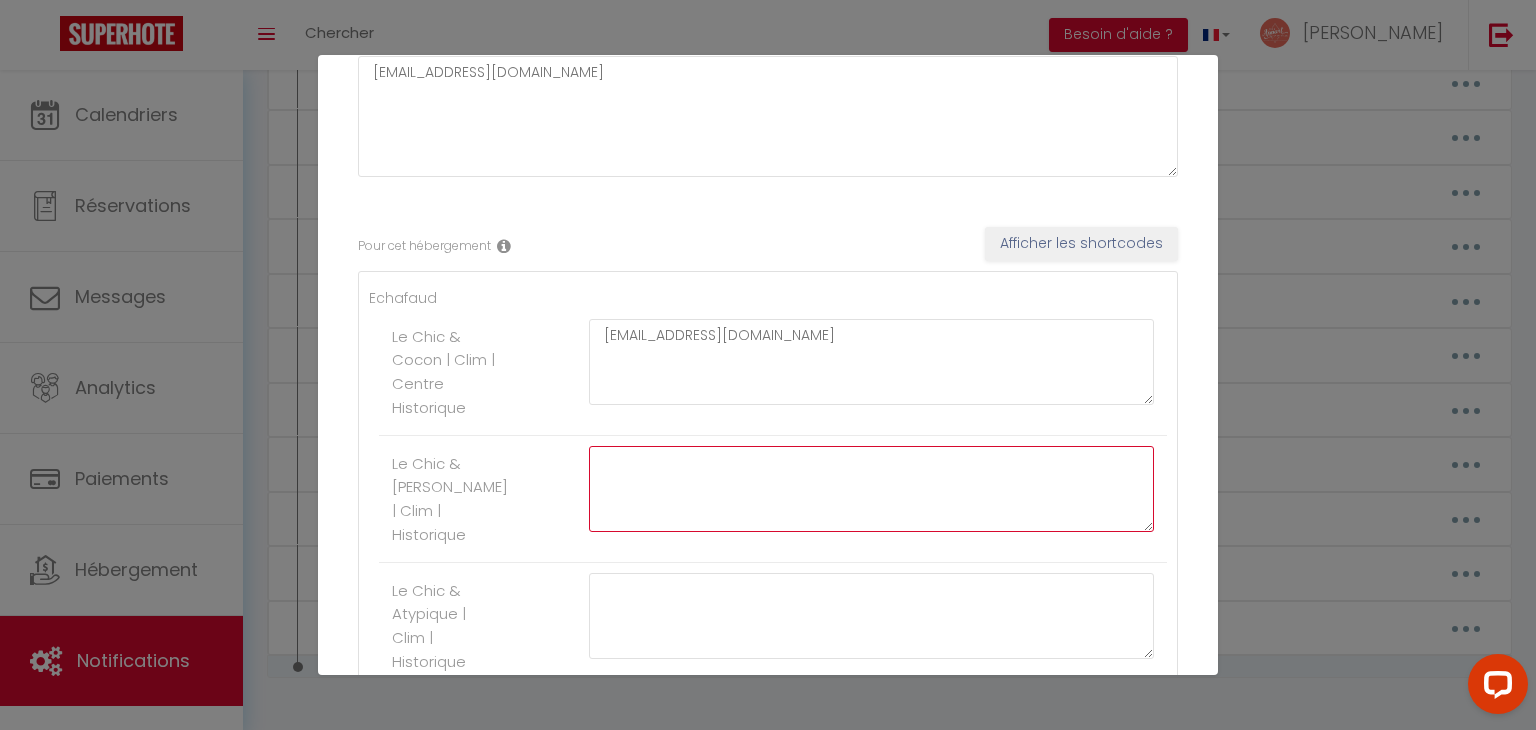 click at bounding box center (871, 489) 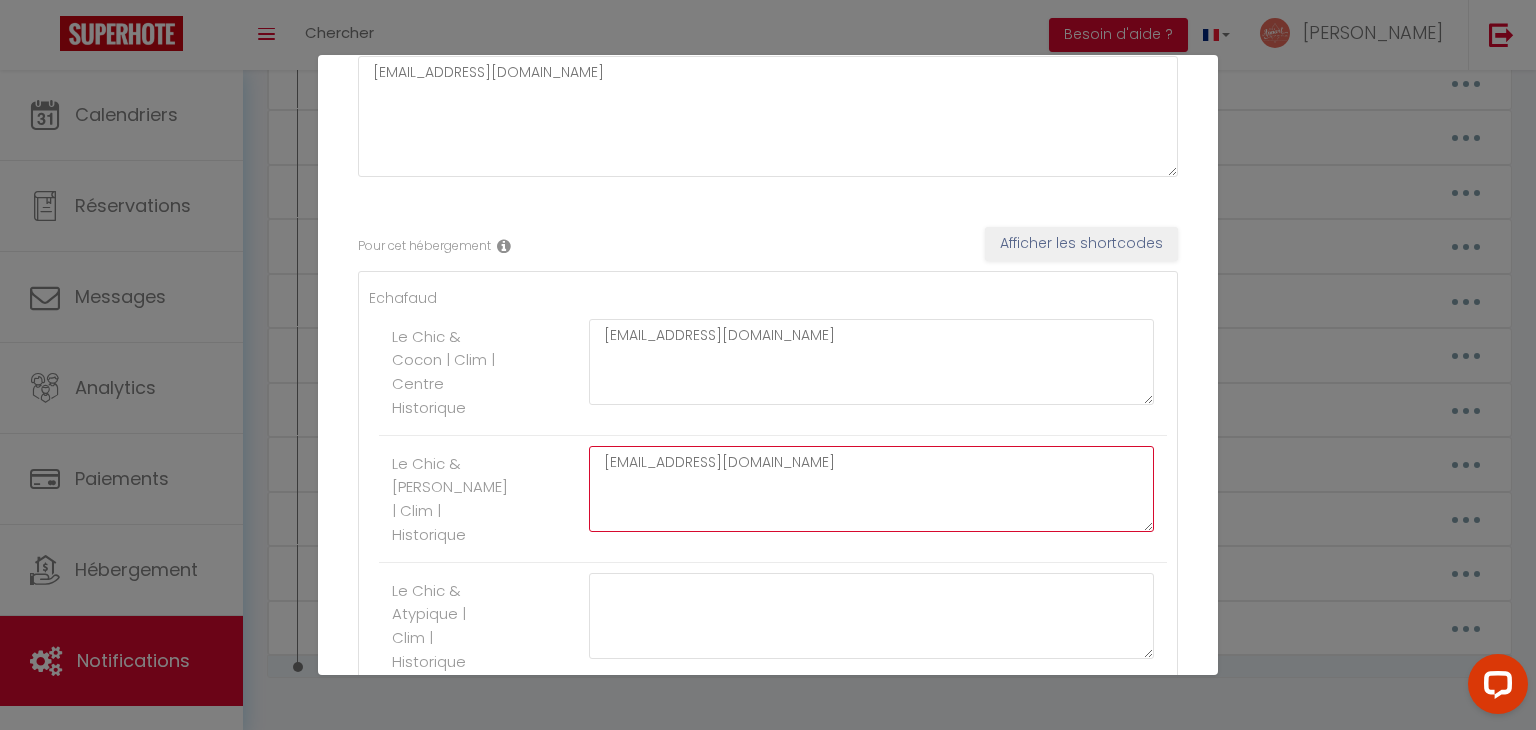 type on "[EMAIL_ADDRESS][DOMAIN_NAME]" 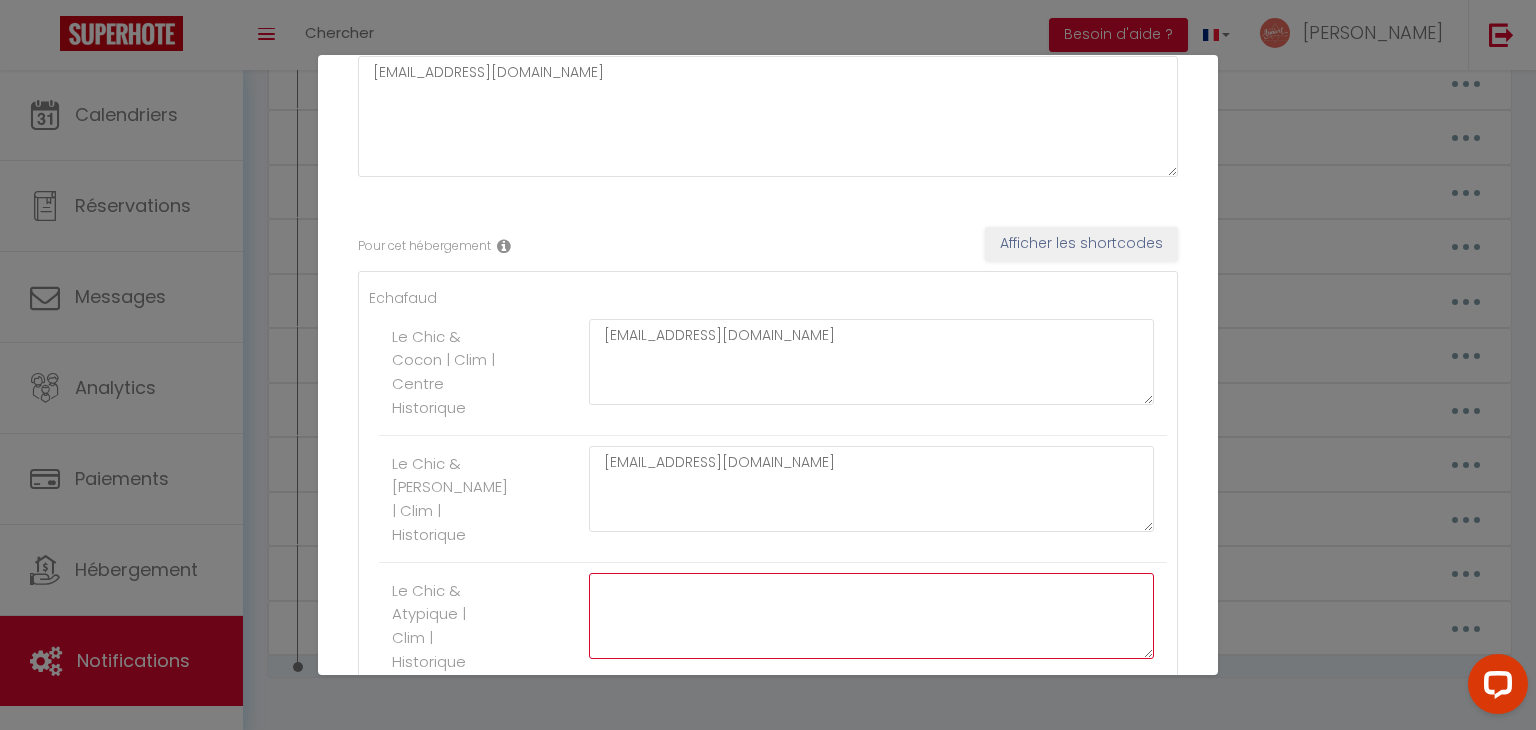 click at bounding box center [871, 616] 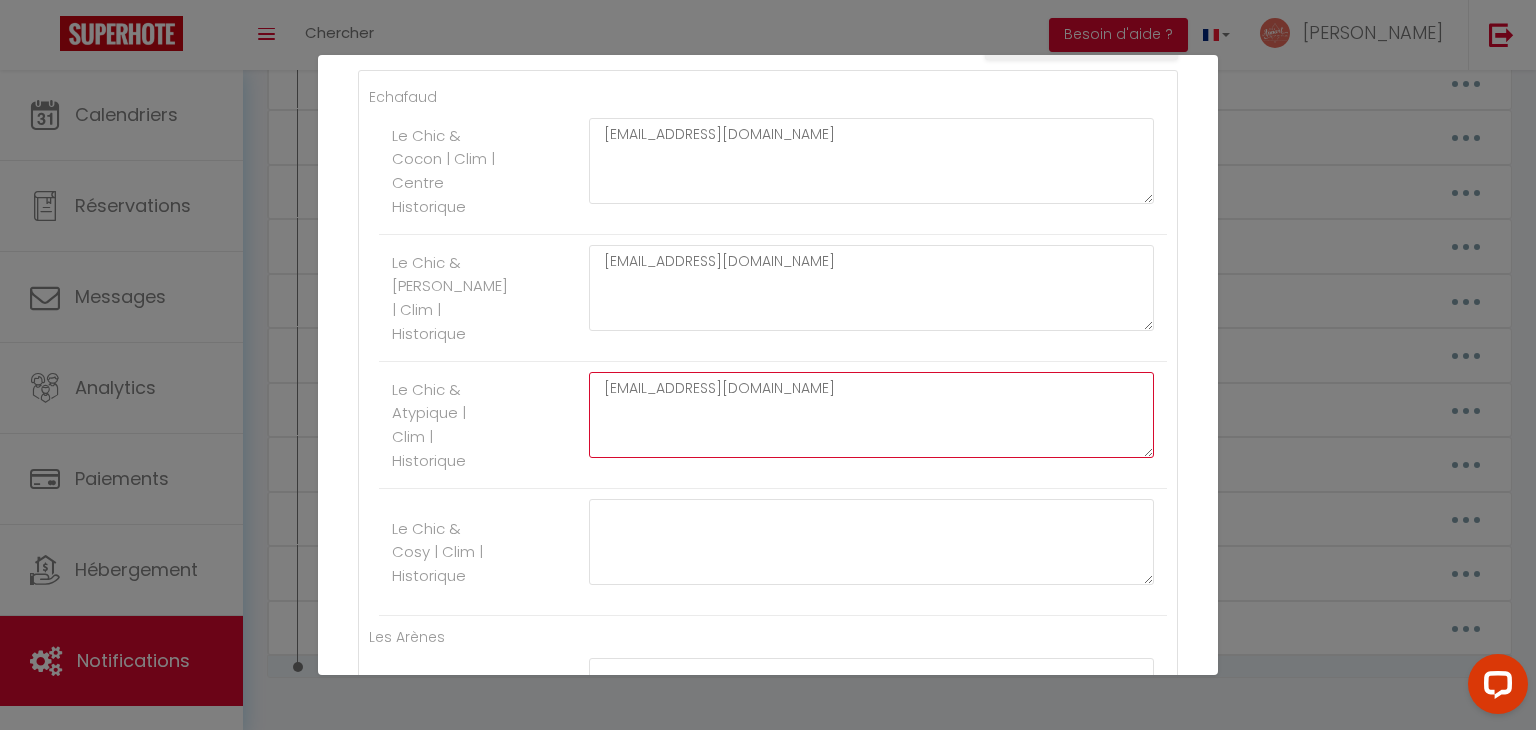 type on "[EMAIL_ADDRESS][DOMAIN_NAME]" 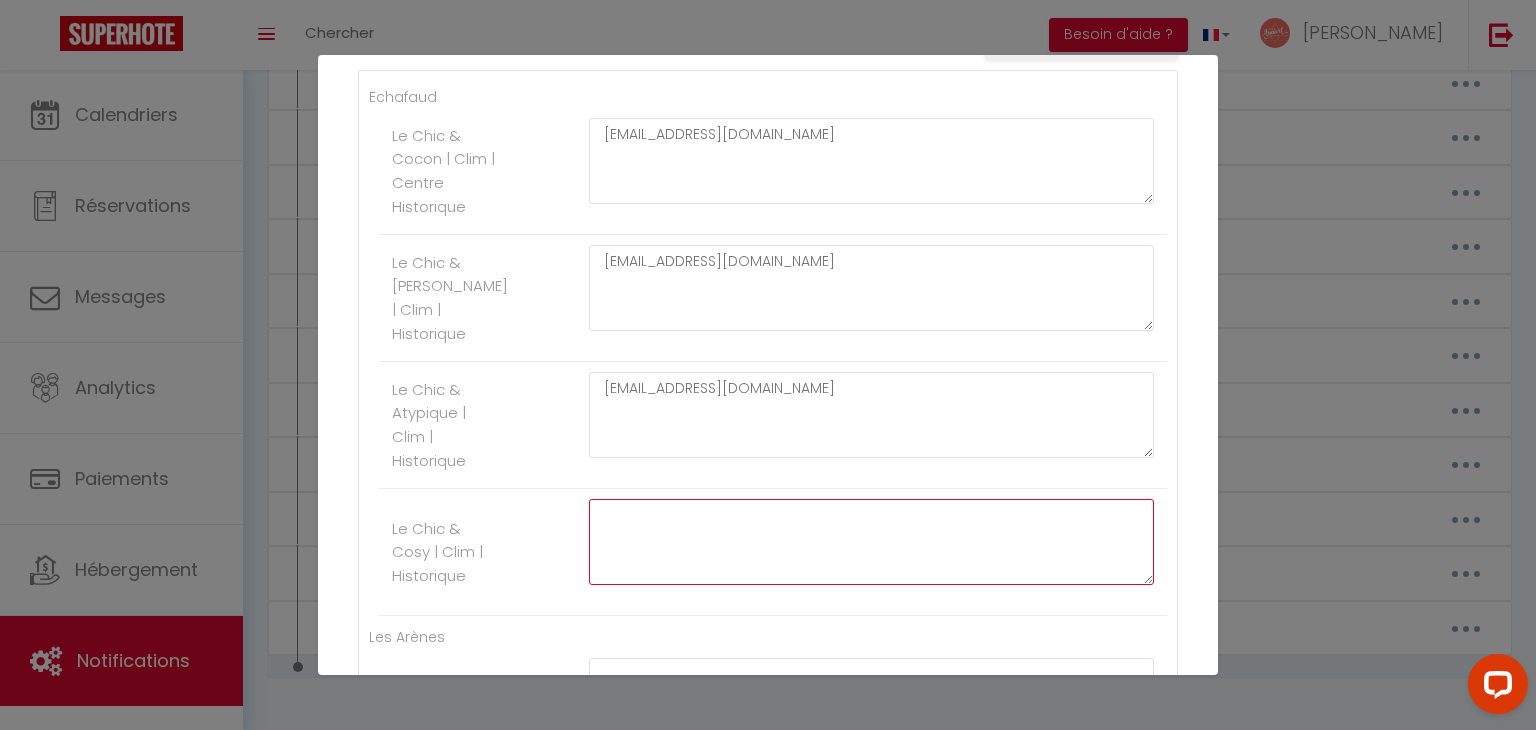 click at bounding box center (871, 542) 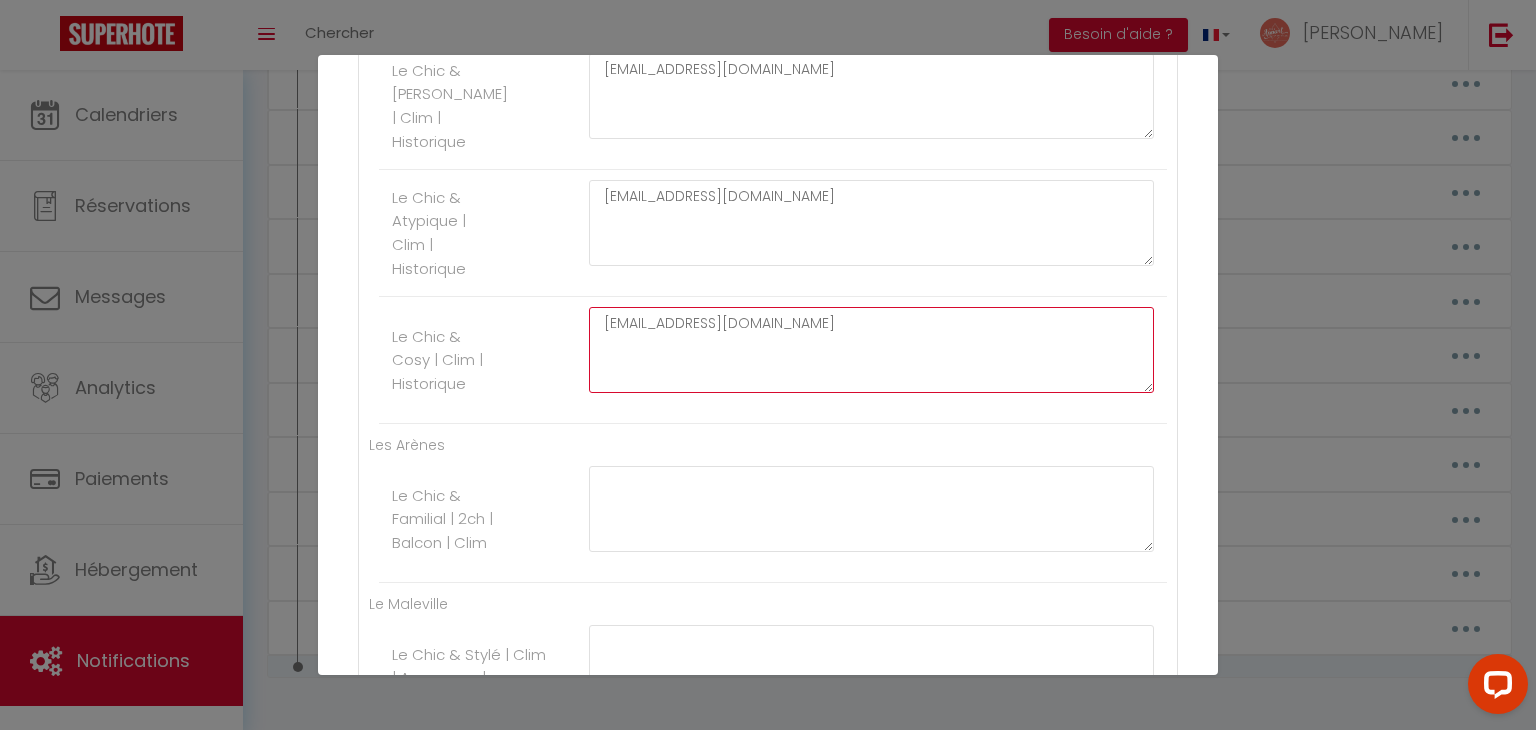 type on "[EMAIL_ADDRESS][DOMAIN_NAME]" 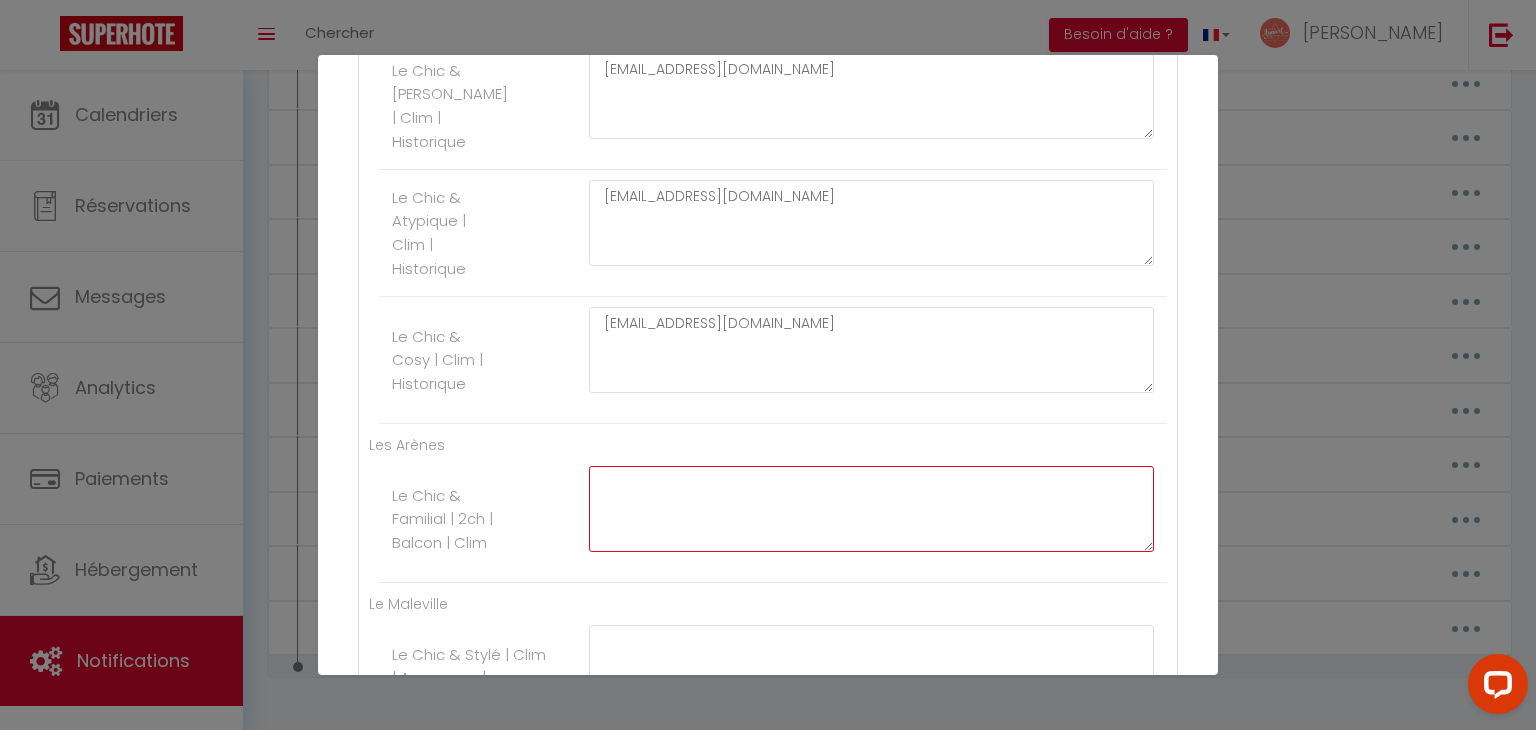 click at bounding box center [871, -31] 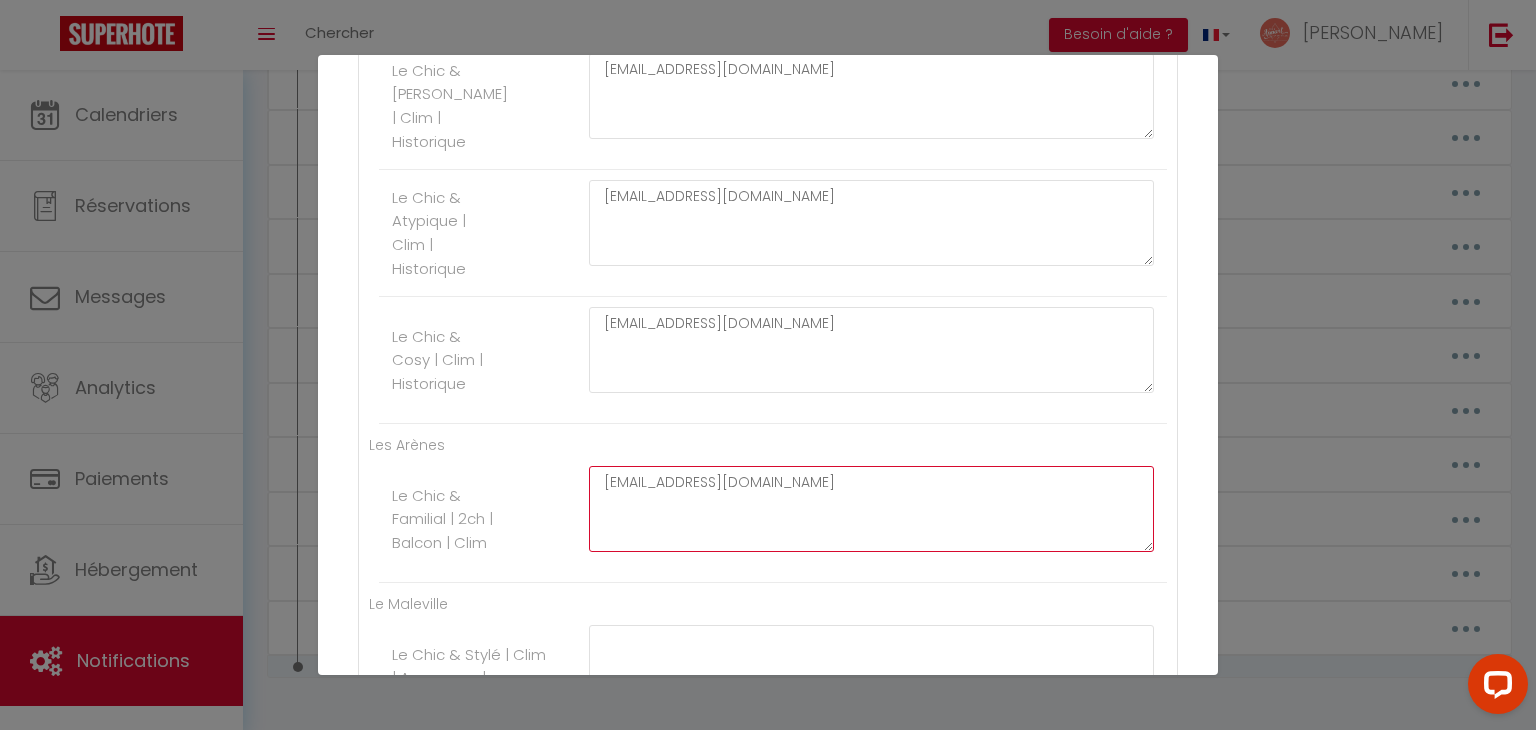 scroll, scrollTop: 748, scrollLeft: 0, axis: vertical 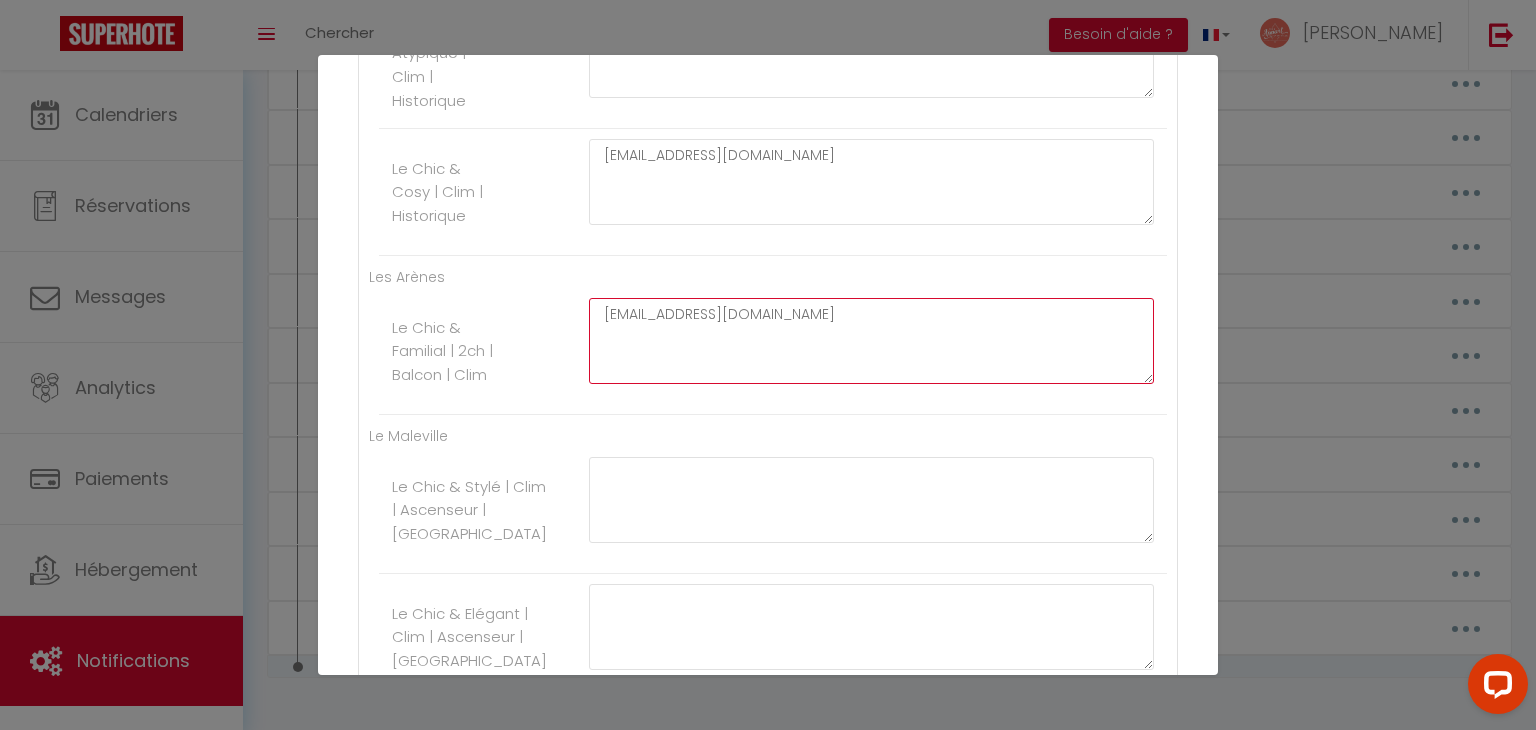 type on "[EMAIL_ADDRESS][DOMAIN_NAME]" 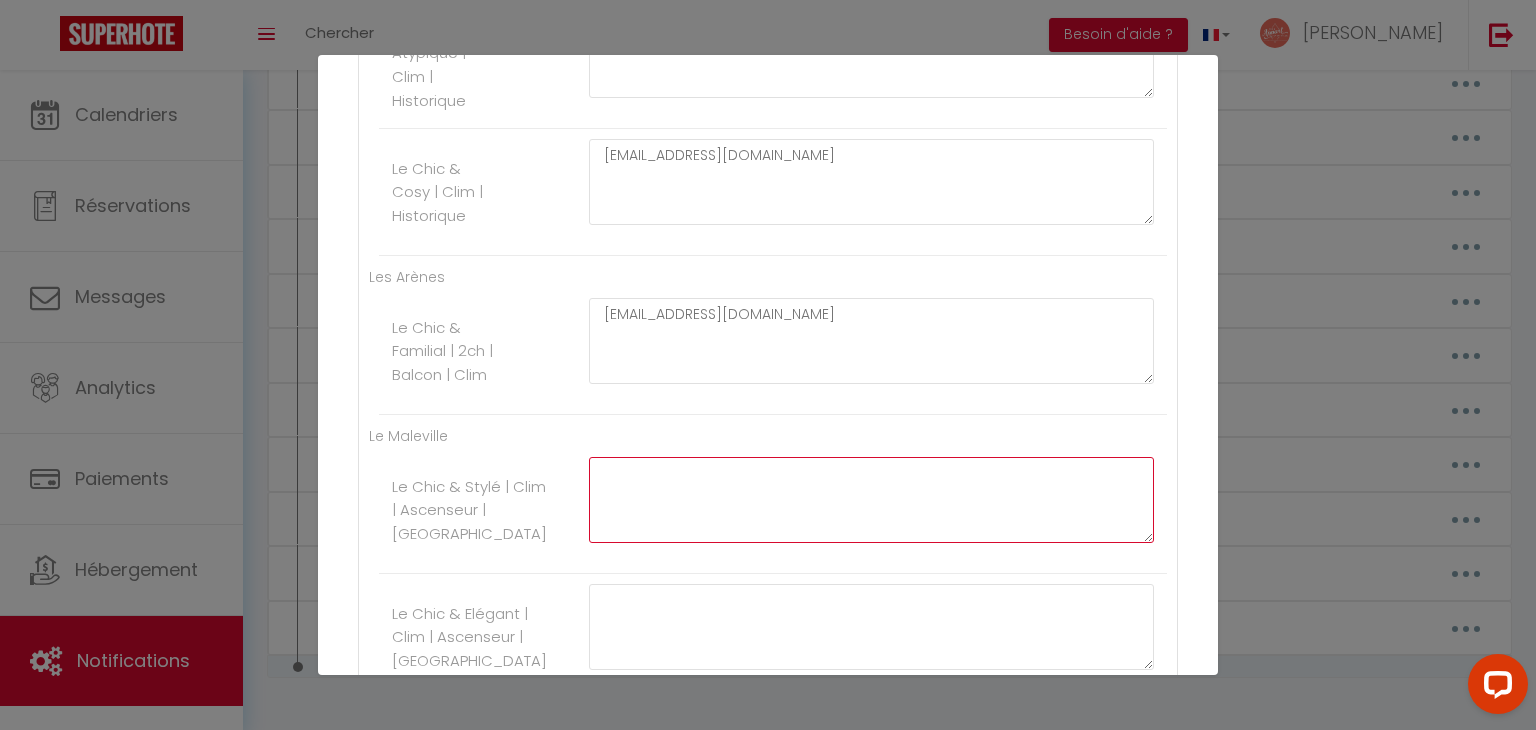 drag, startPoint x: 668, startPoint y: 477, endPoint x: 646, endPoint y: 485, distance: 23.409399 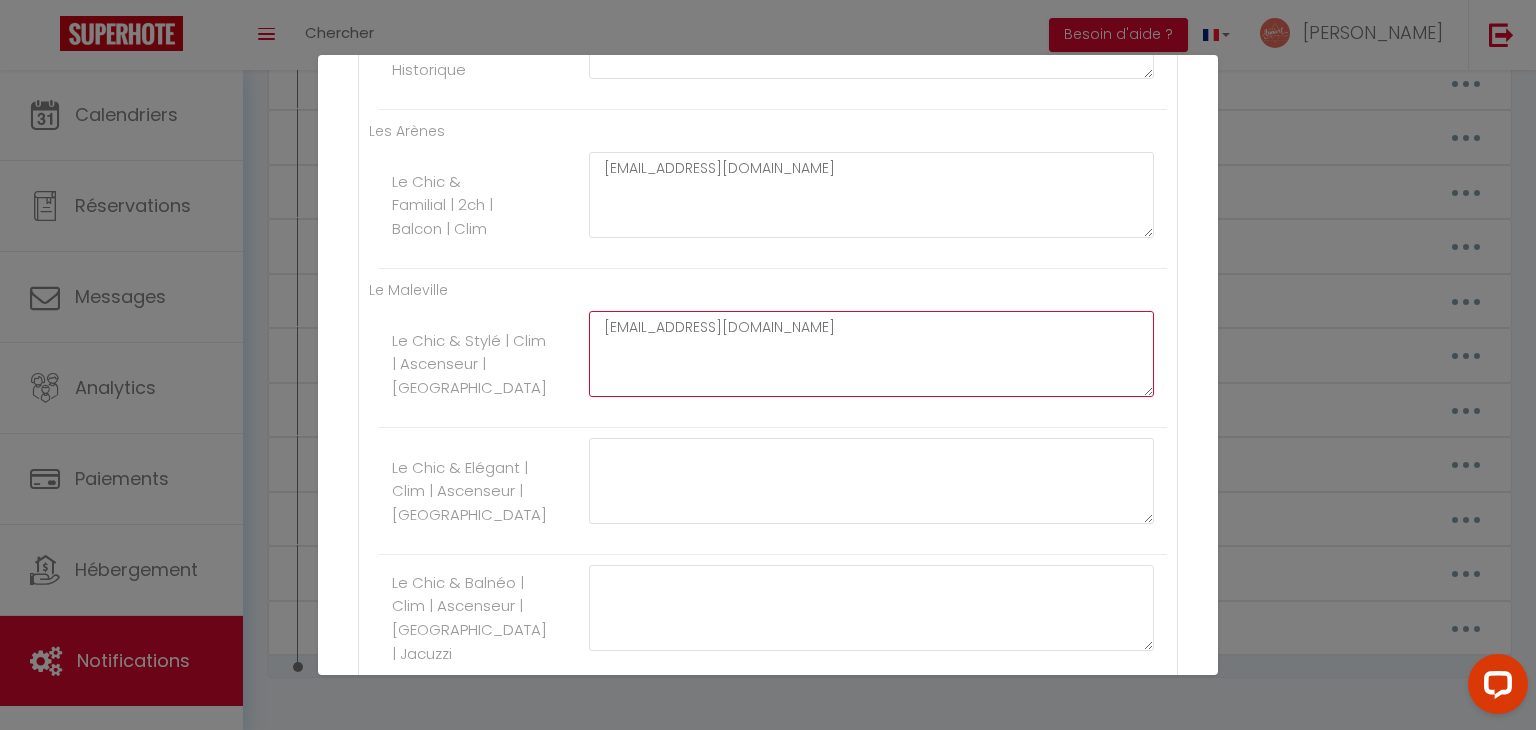 scroll, scrollTop: 896, scrollLeft: 0, axis: vertical 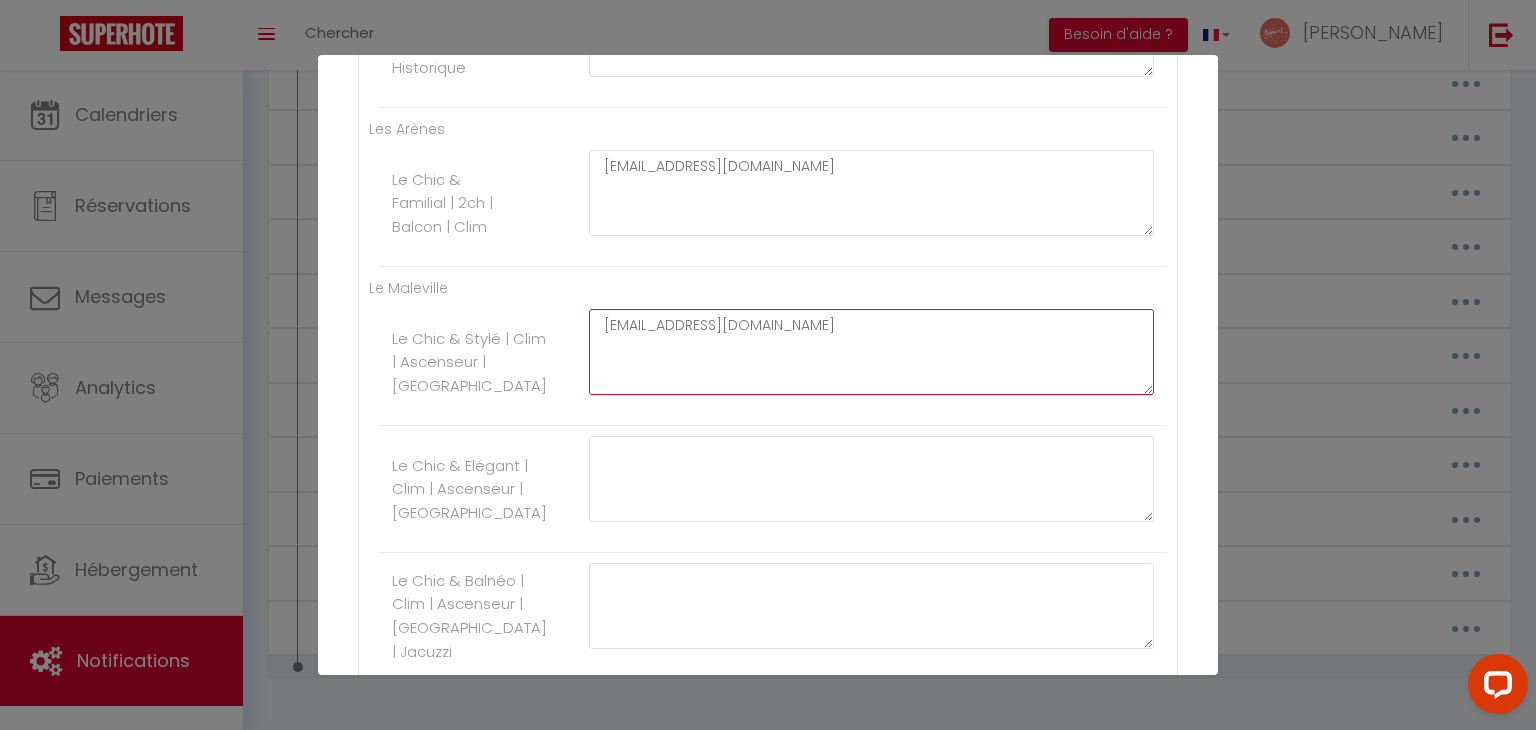 type on "[EMAIL_ADDRESS][DOMAIN_NAME]" 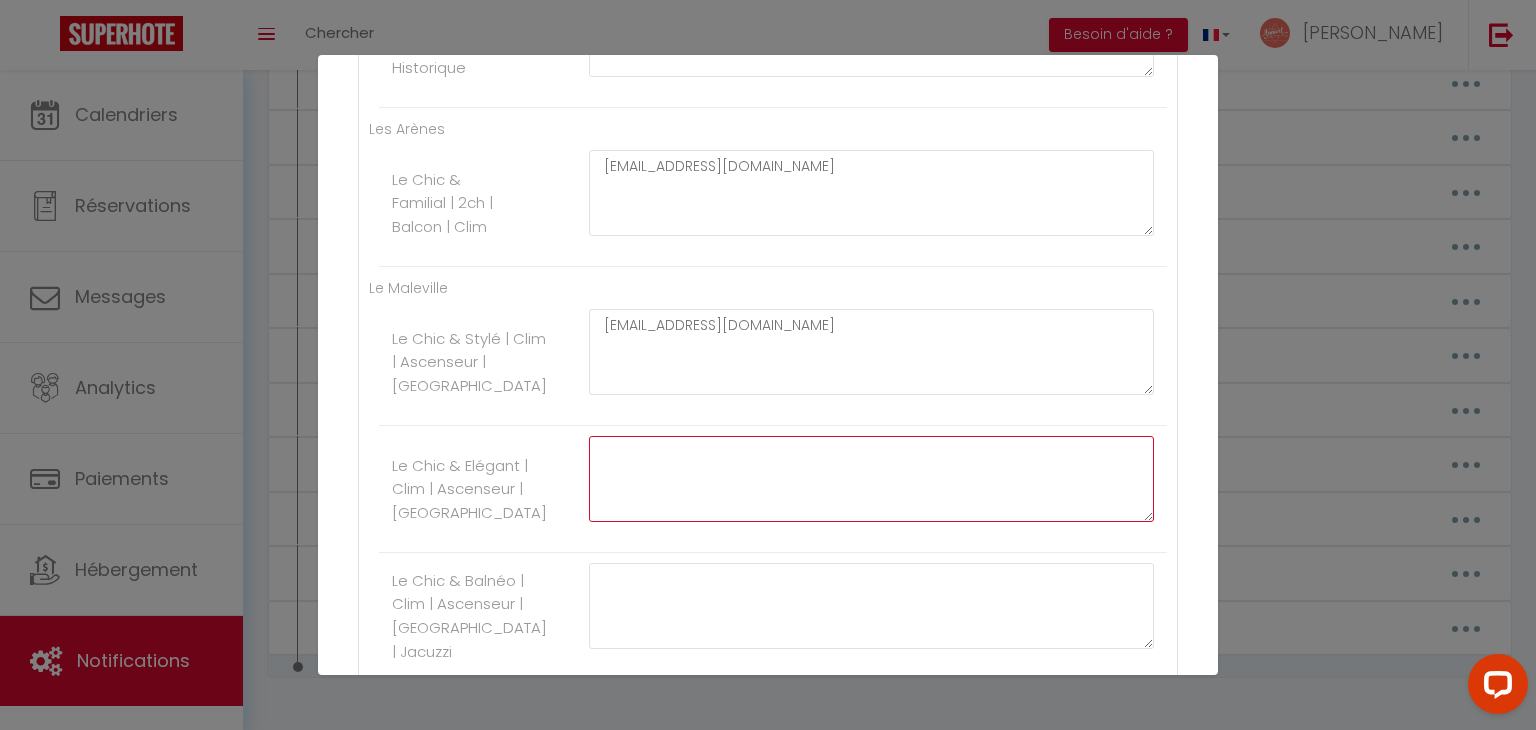 click at bounding box center (871, -220) 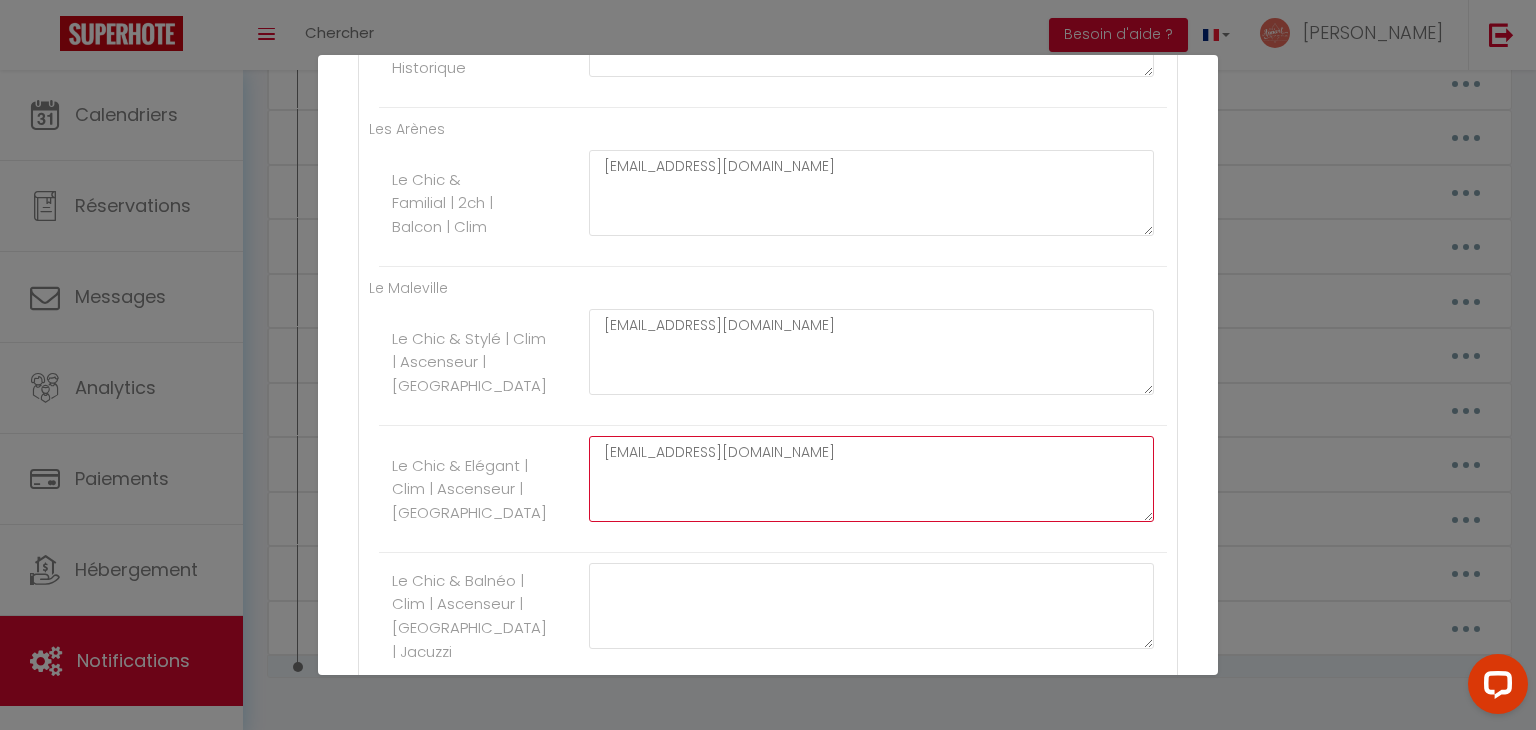 type on "[EMAIL_ADDRESS][DOMAIN_NAME]" 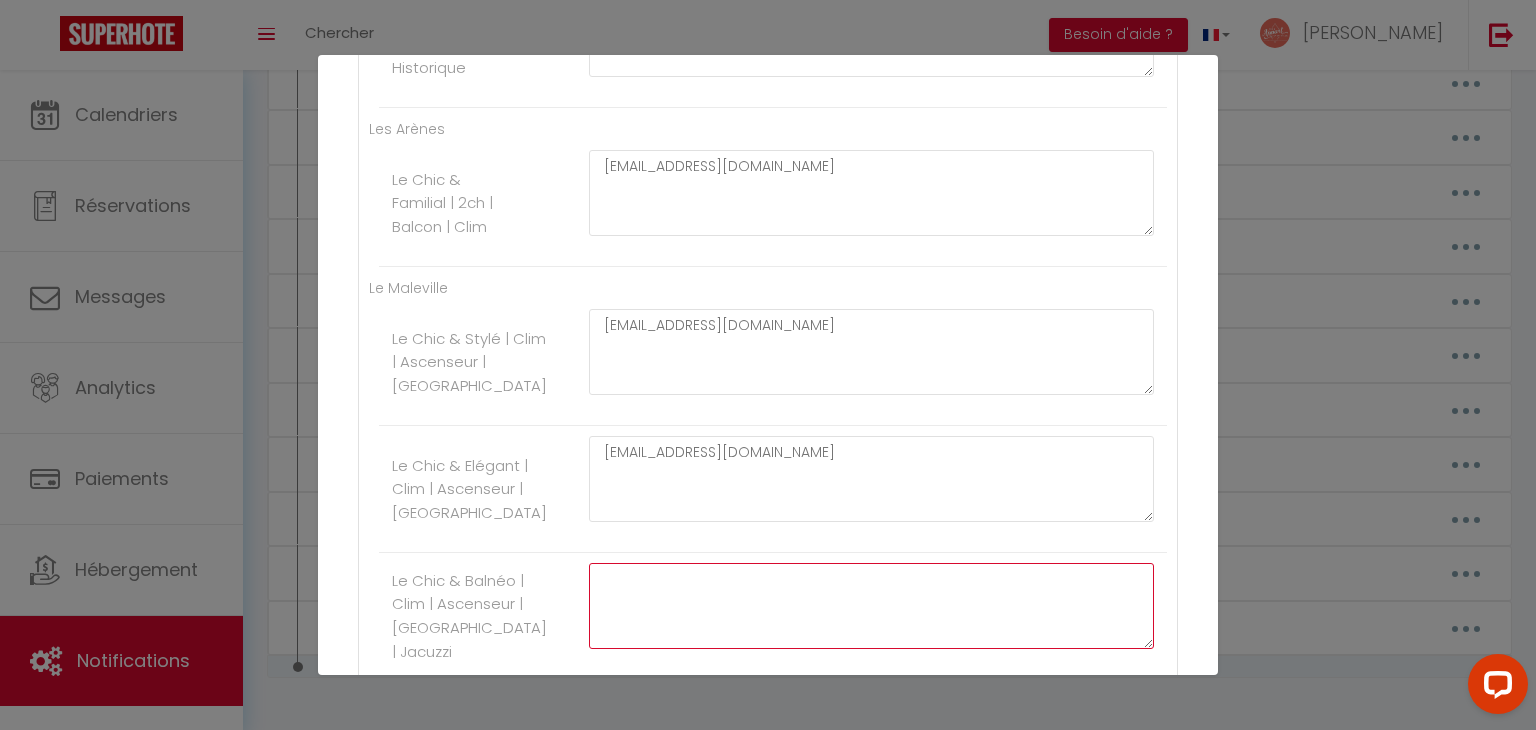 click at bounding box center (871, -93) 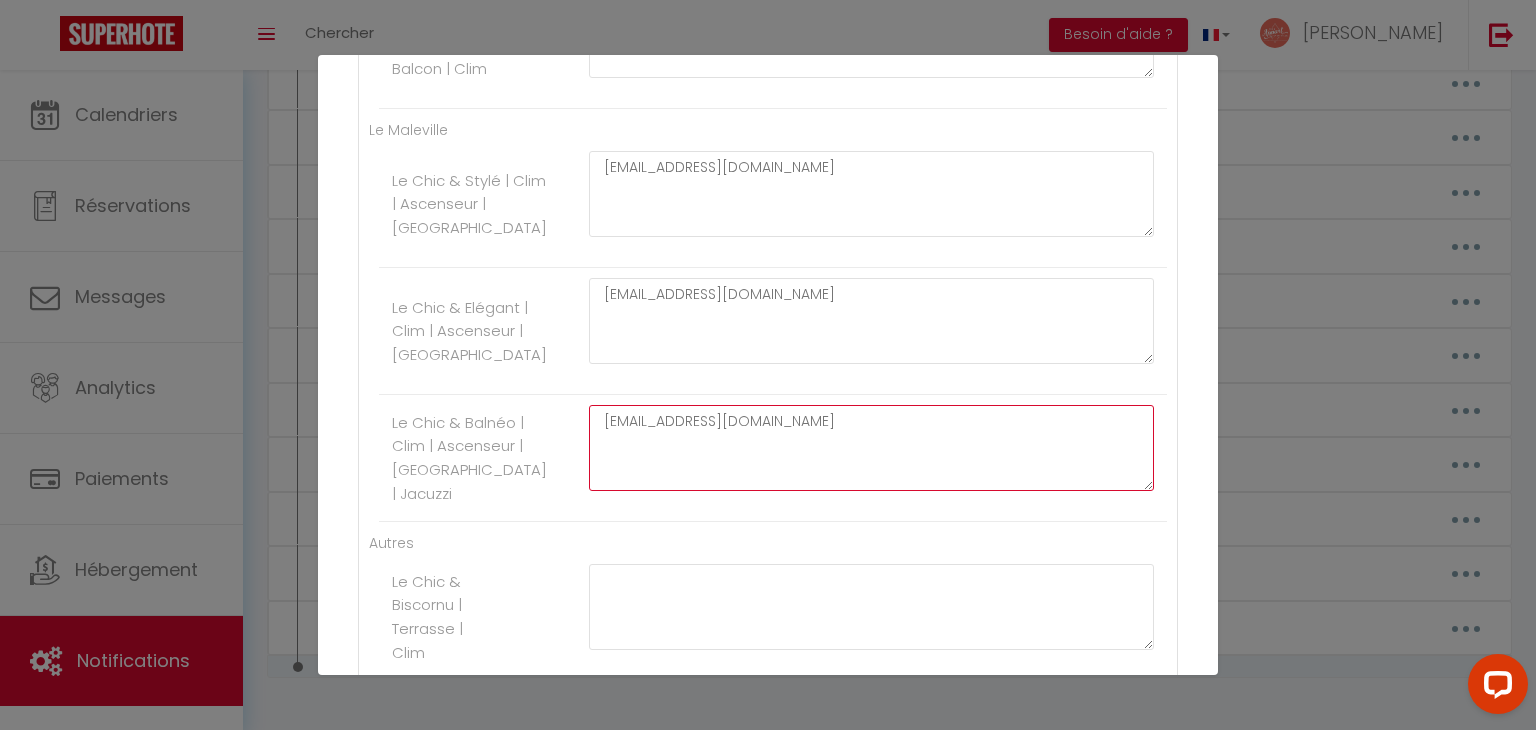 scroll, scrollTop: 1055, scrollLeft: 0, axis: vertical 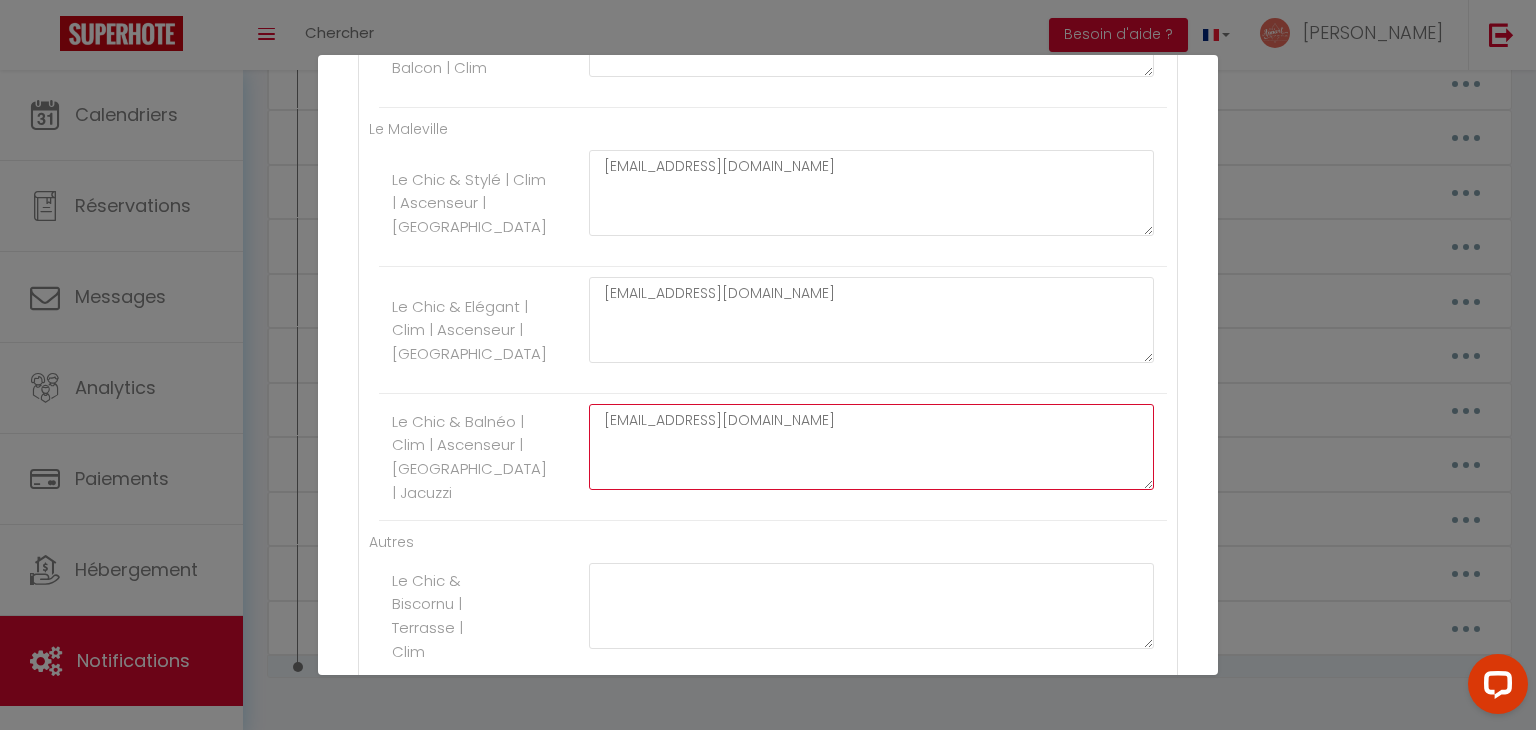 paste on "[EMAIL_ADDRESS][DOMAIN_NAME]" 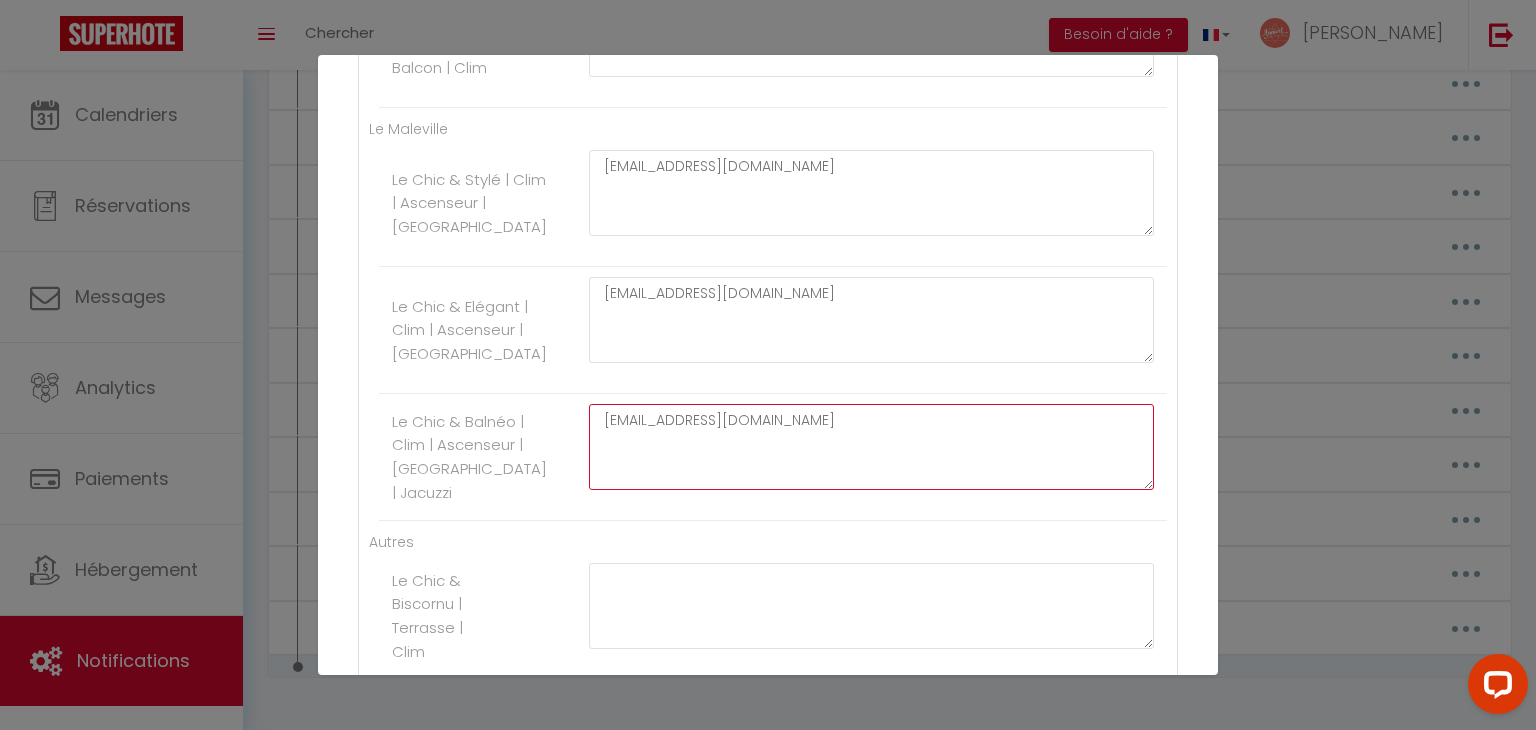 type on "[EMAIL_ADDRESS][DOMAIN_NAME]" 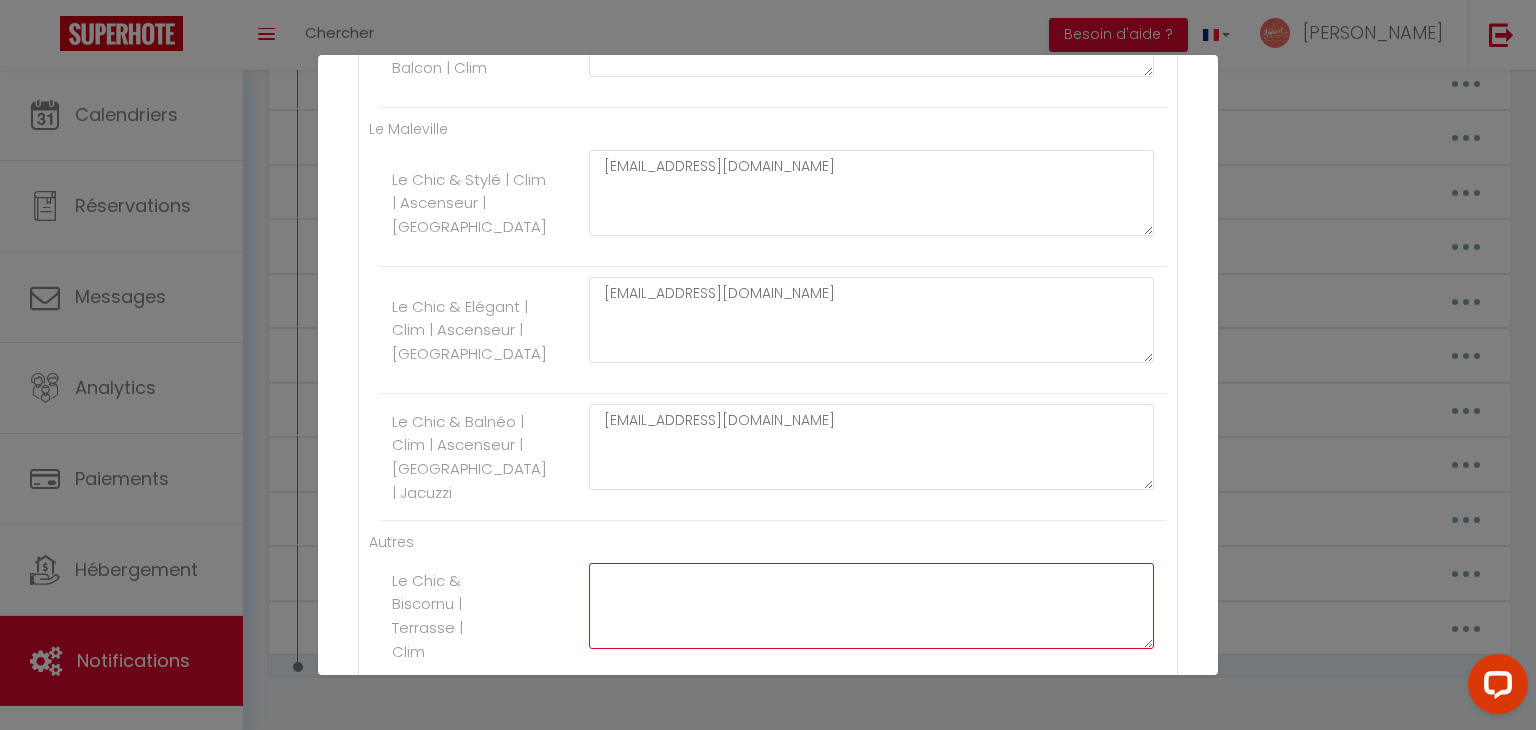 click at bounding box center [871, -506] 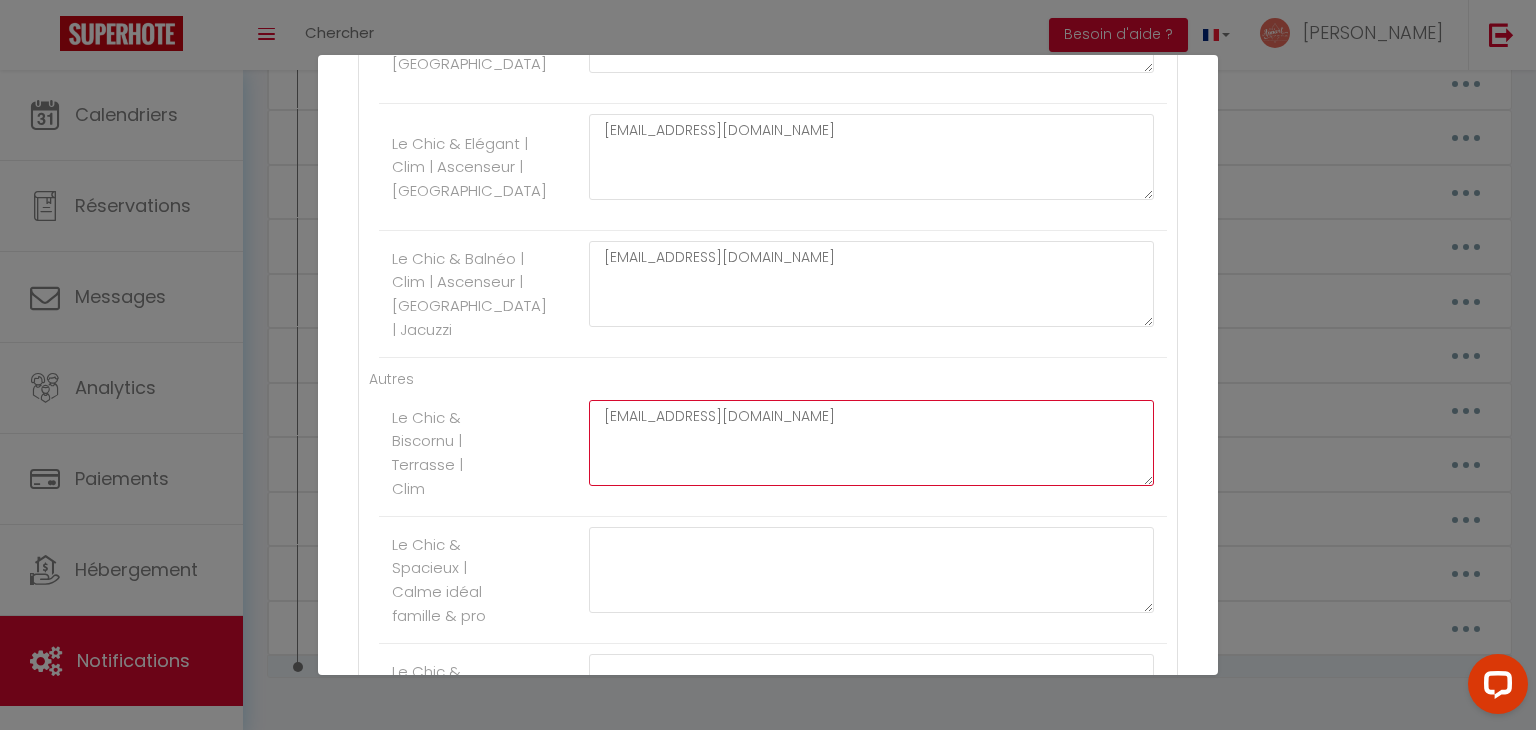 scroll, scrollTop: 1219, scrollLeft: 0, axis: vertical 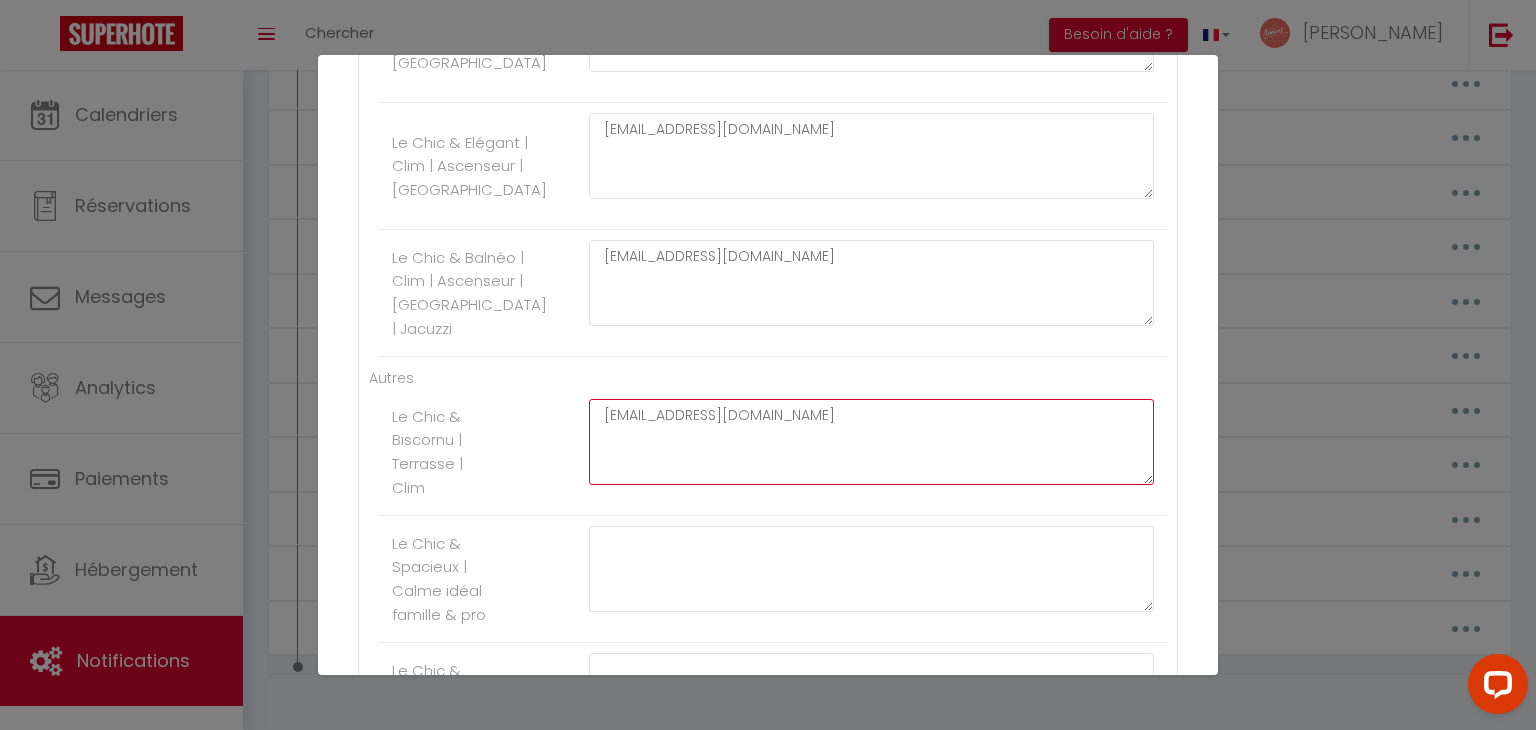 paste on "[EMAIL_ADDRESS][DOMAIN_NAME]" 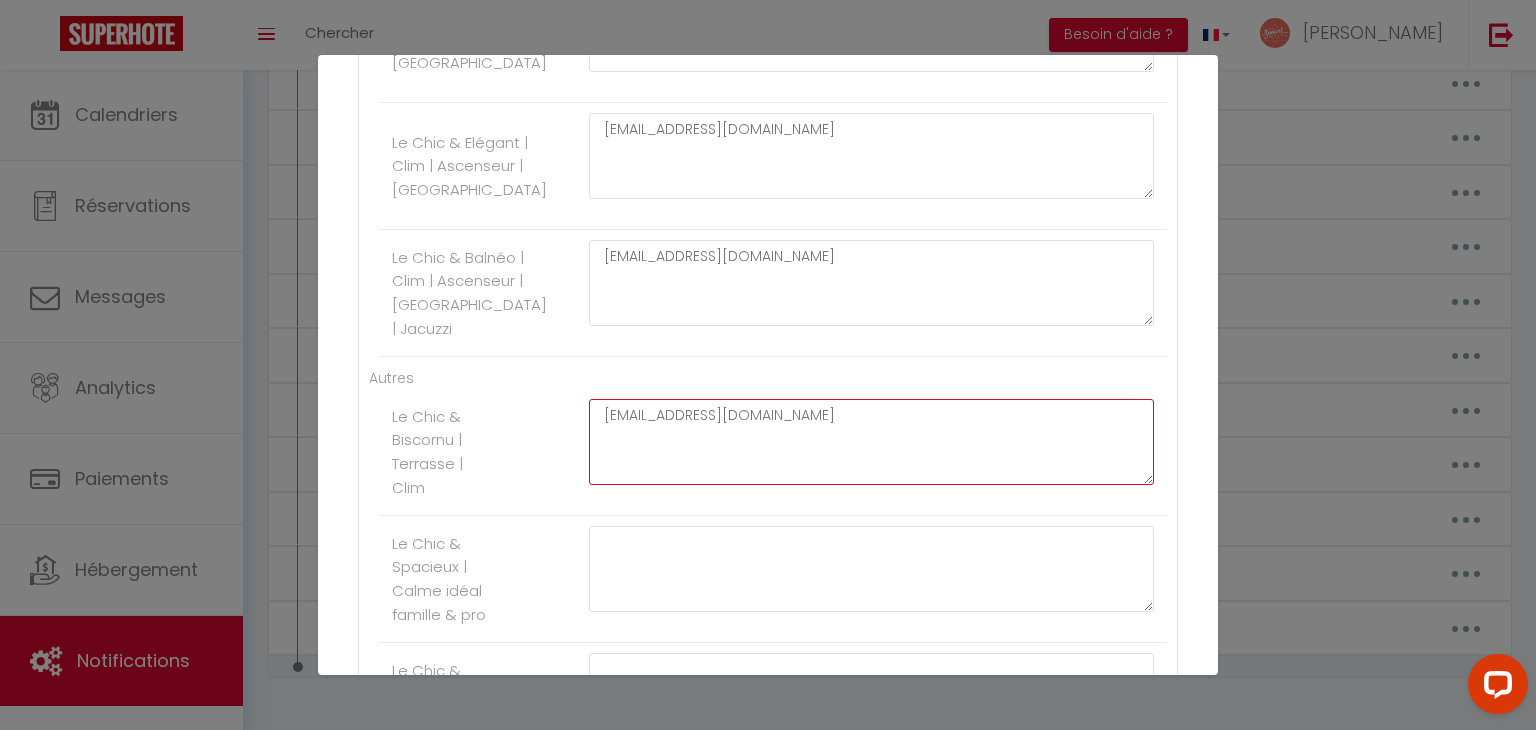 type on "[EMAIL_ADDRESS][DOMAIN_NAME]" 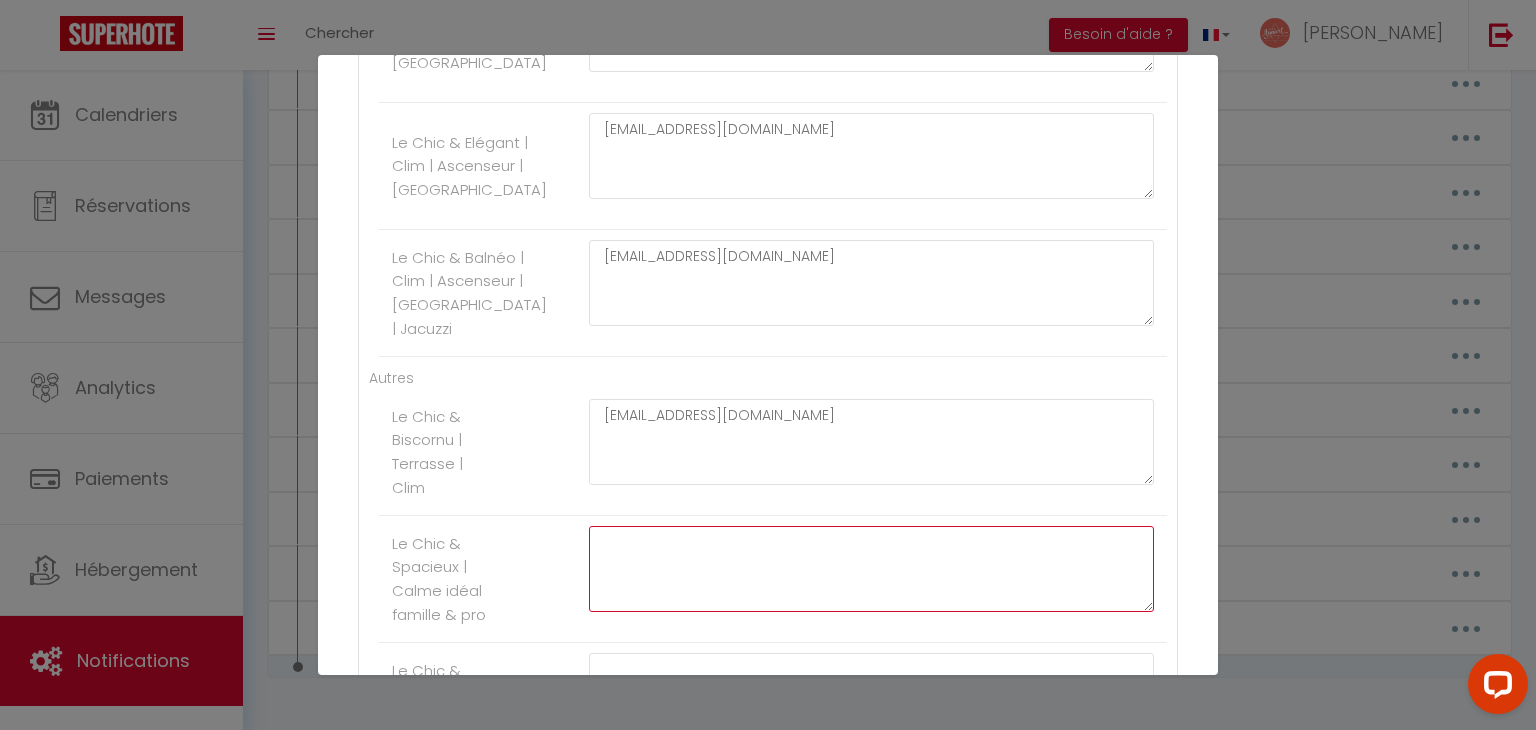 click at bounding box center (871, -543) 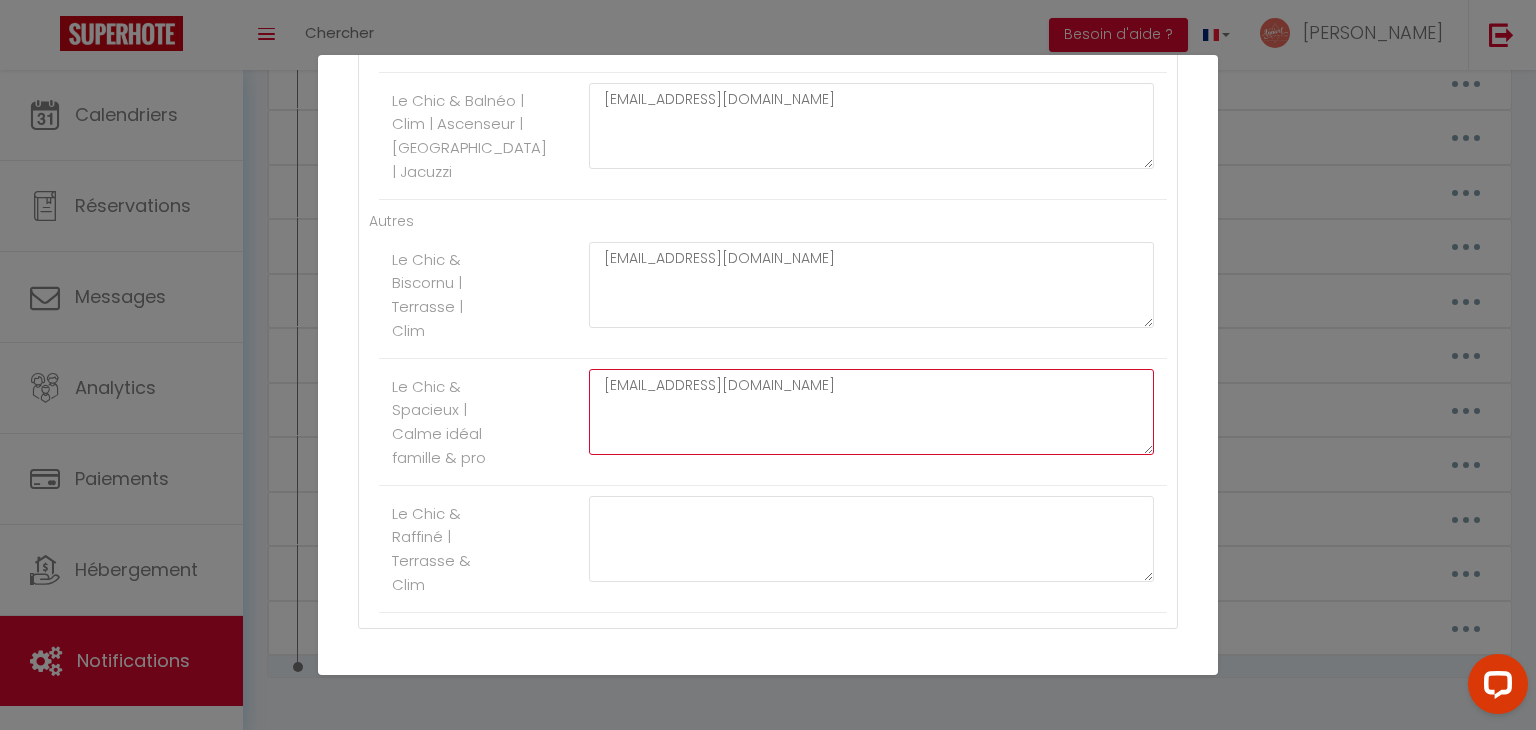 scroll, scrollTop: 1375, scrollLeft: 0, axis: vertical 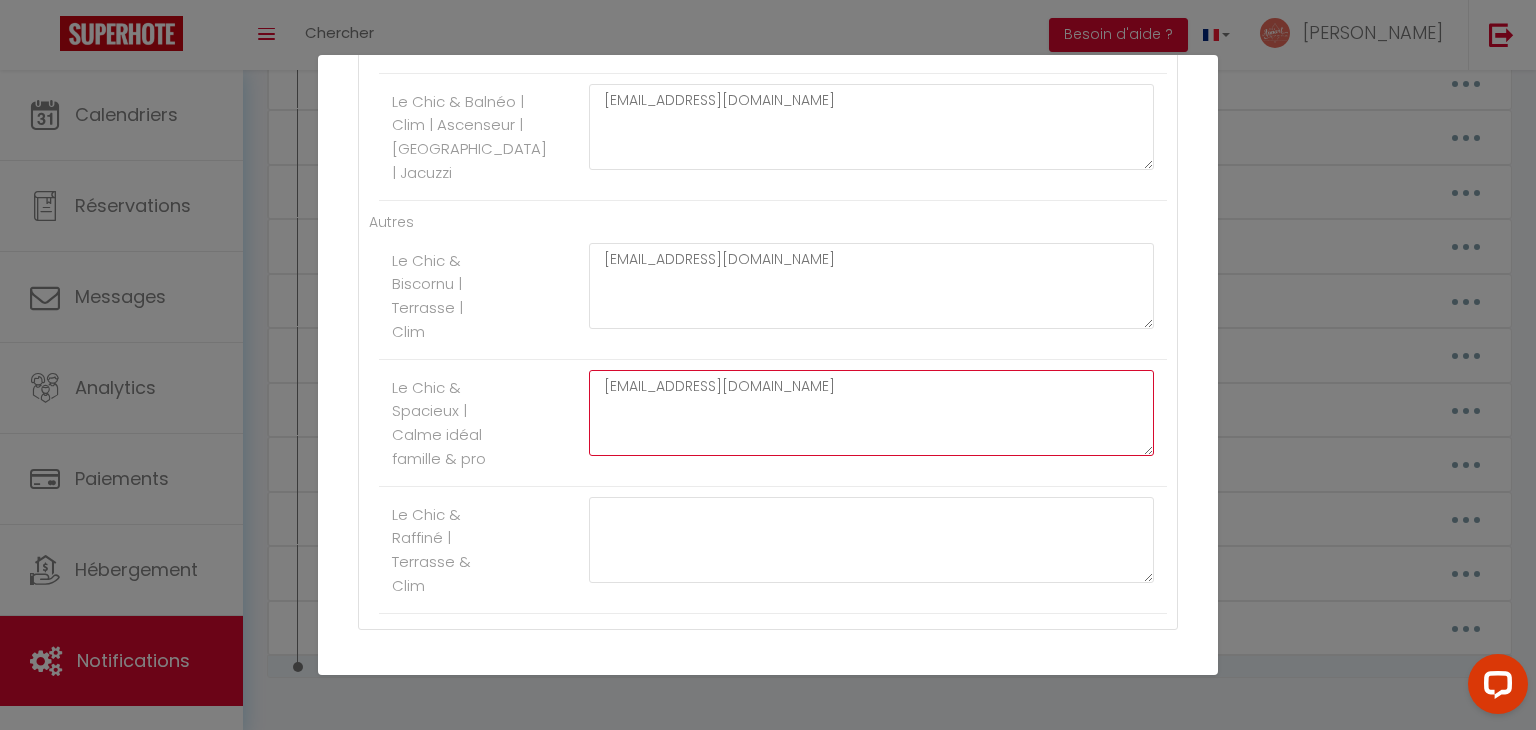 type on "[EMAIL_ADDRESS][DOMAIN_NAME]" 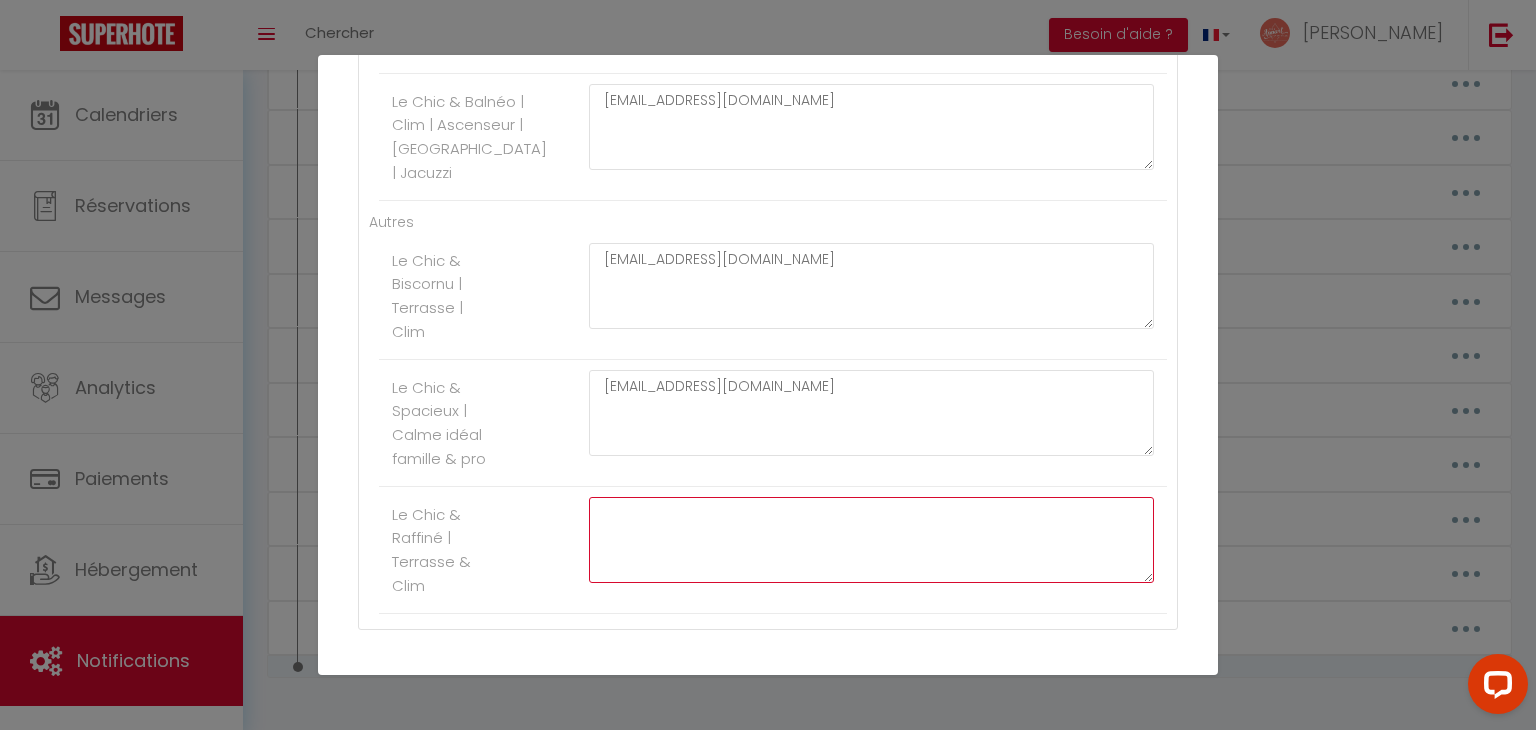 click at bounding box center [871, -572] 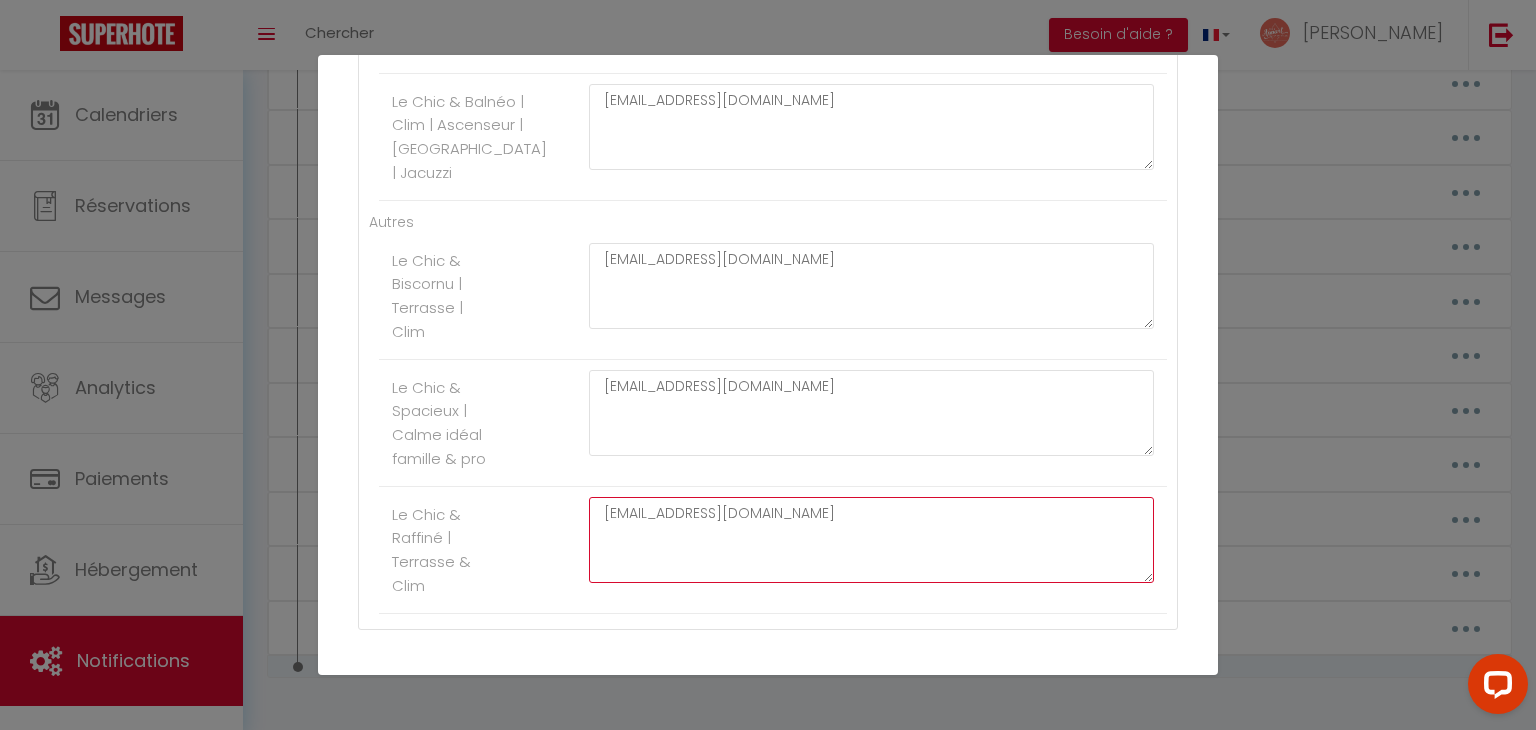 click on "[EMAIL_ADDRESS][DOMAIN_NAME]" at bounding box center [871, -572] 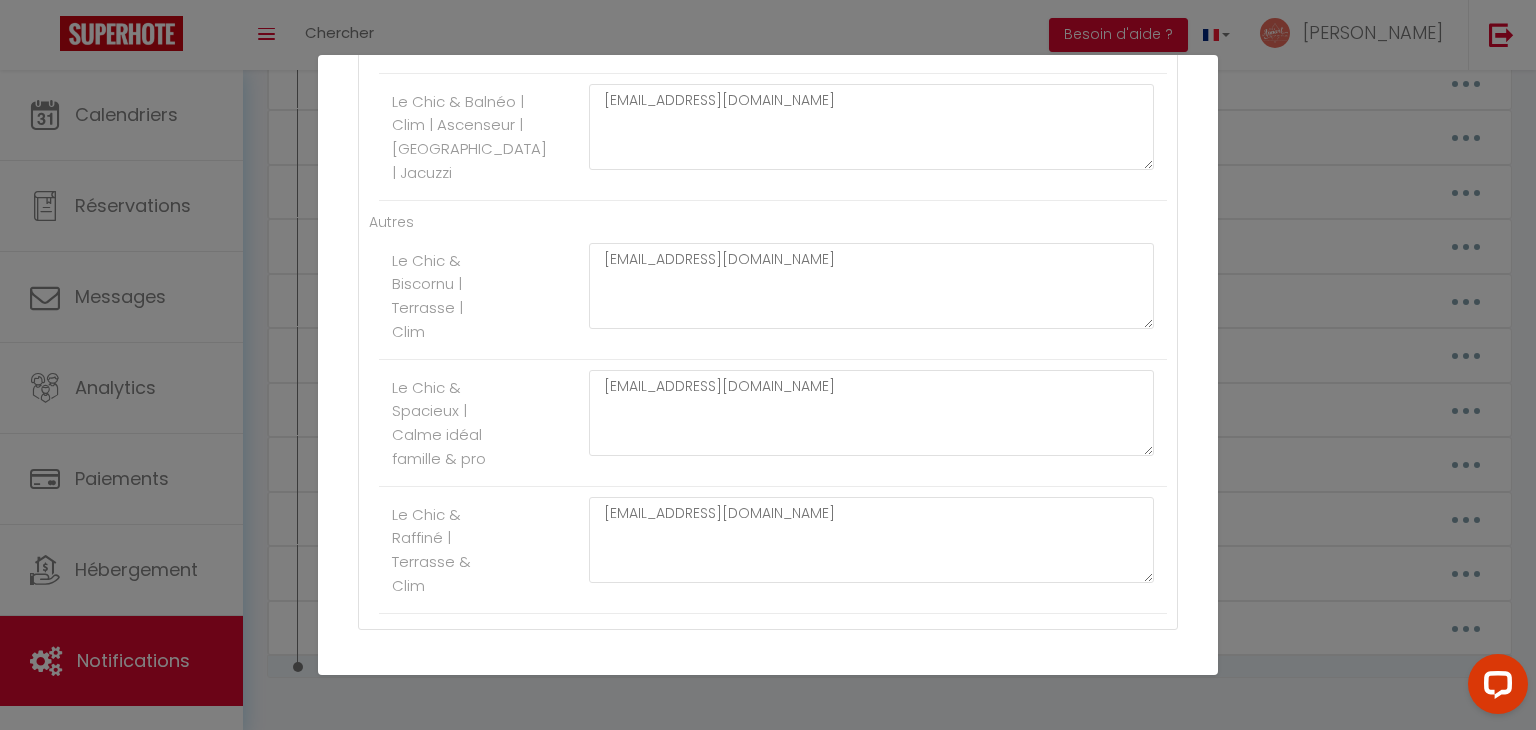 click on "Le Chic & Raffiné | Terrasse & Clim     reservation@monappartenville.fr" at bounding box center (773, -562) 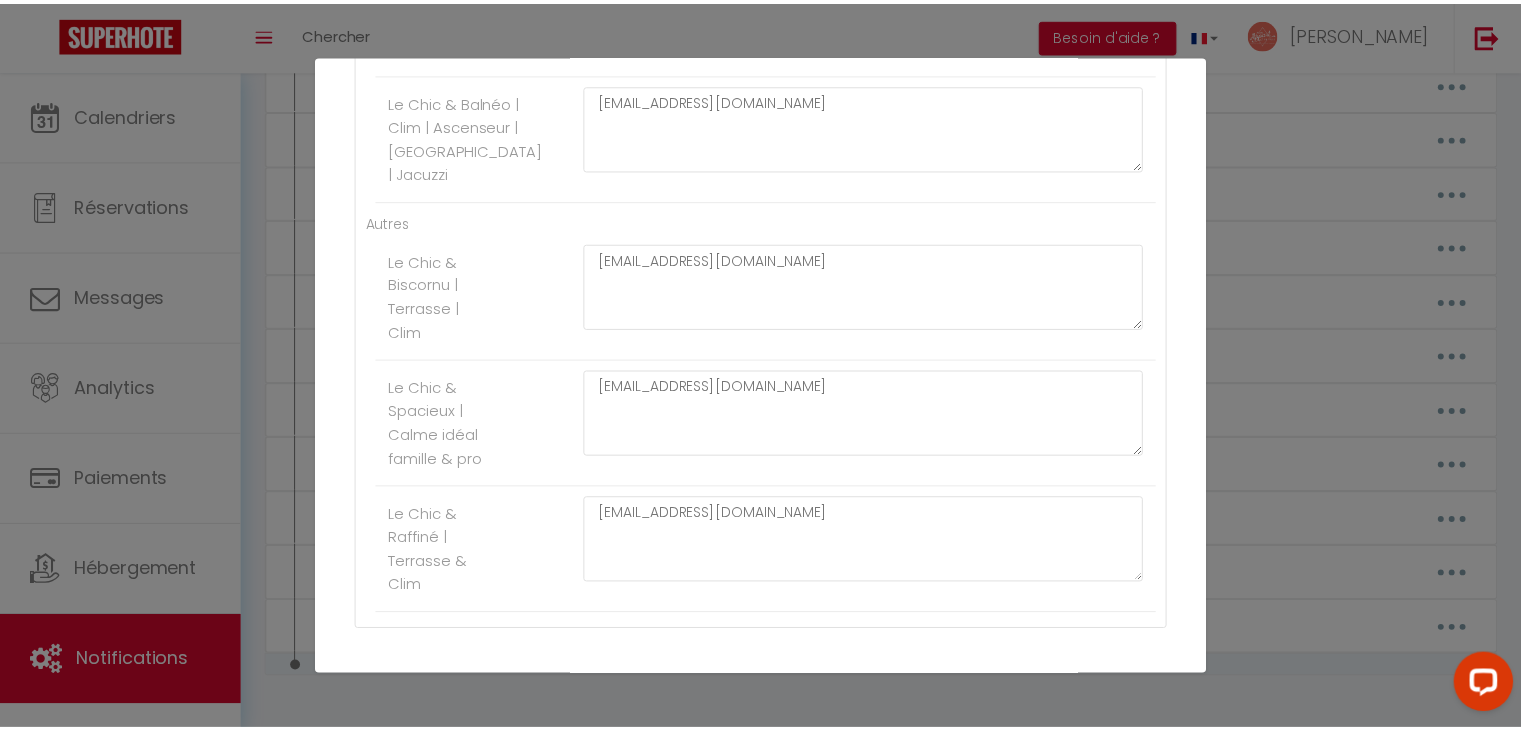 scroll, scrollTop: 1470, scrollLeft: 0, axis: vertical 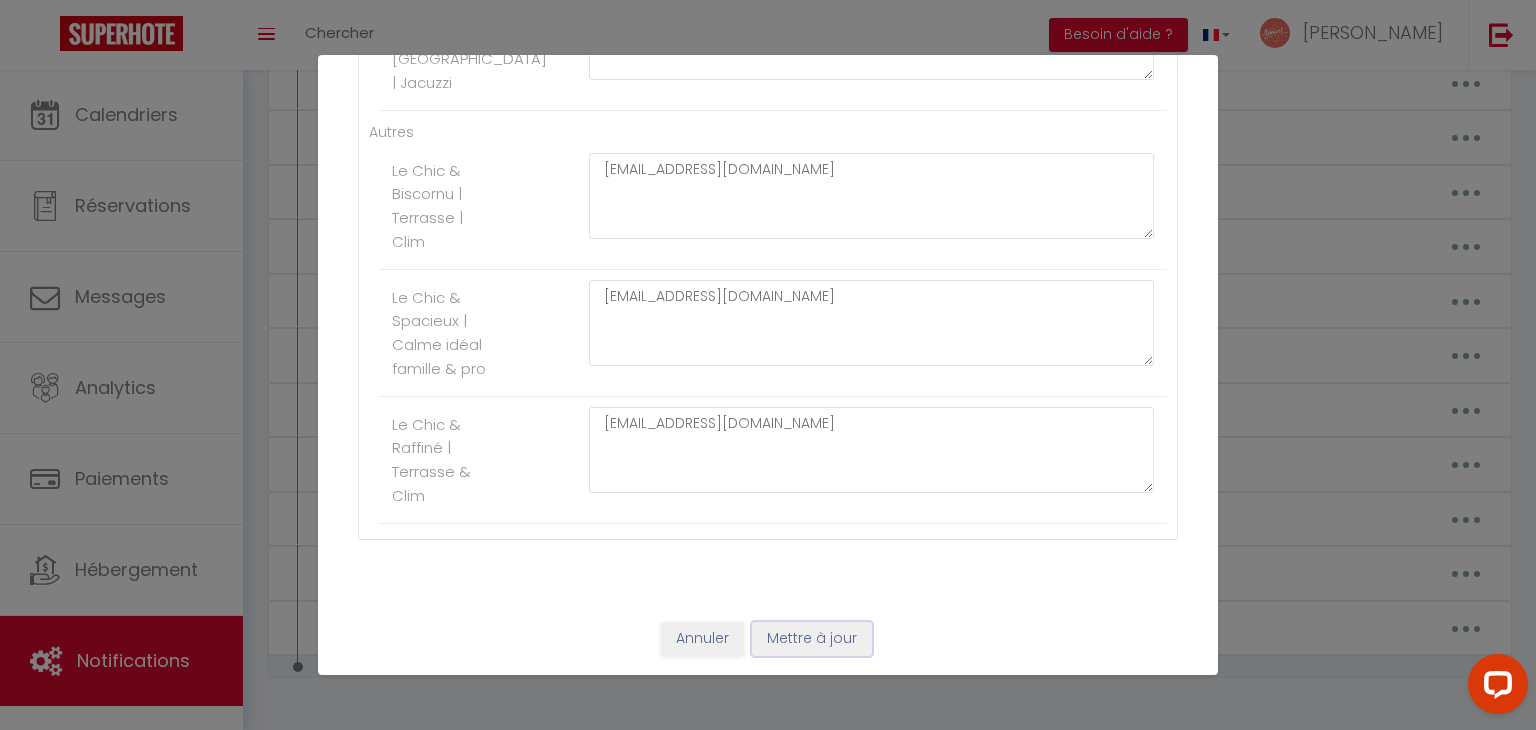 click on "Mettre à jour" at bounding box center [812, 639] 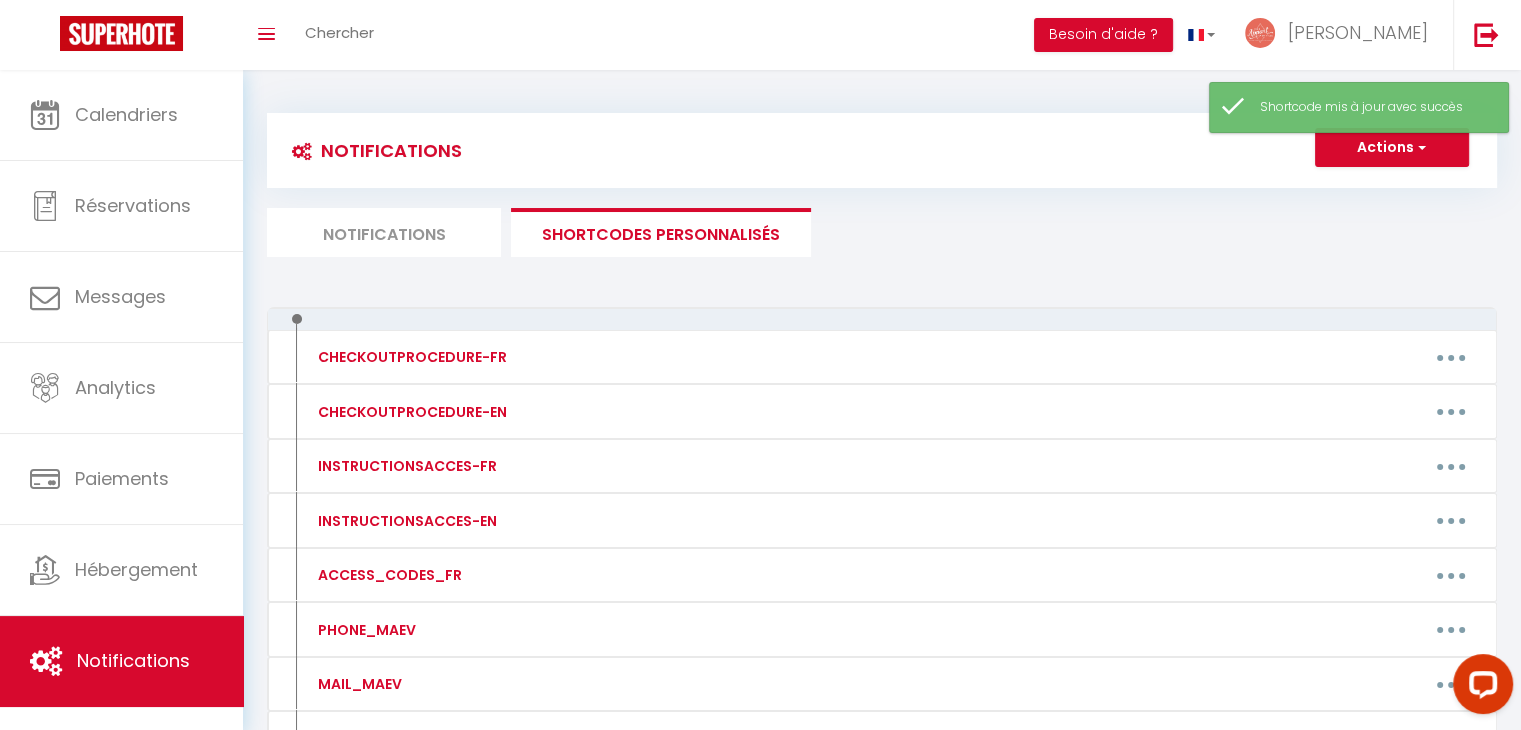 scroll, scrollTop: 0, scrollLeft: 0, axis: both 